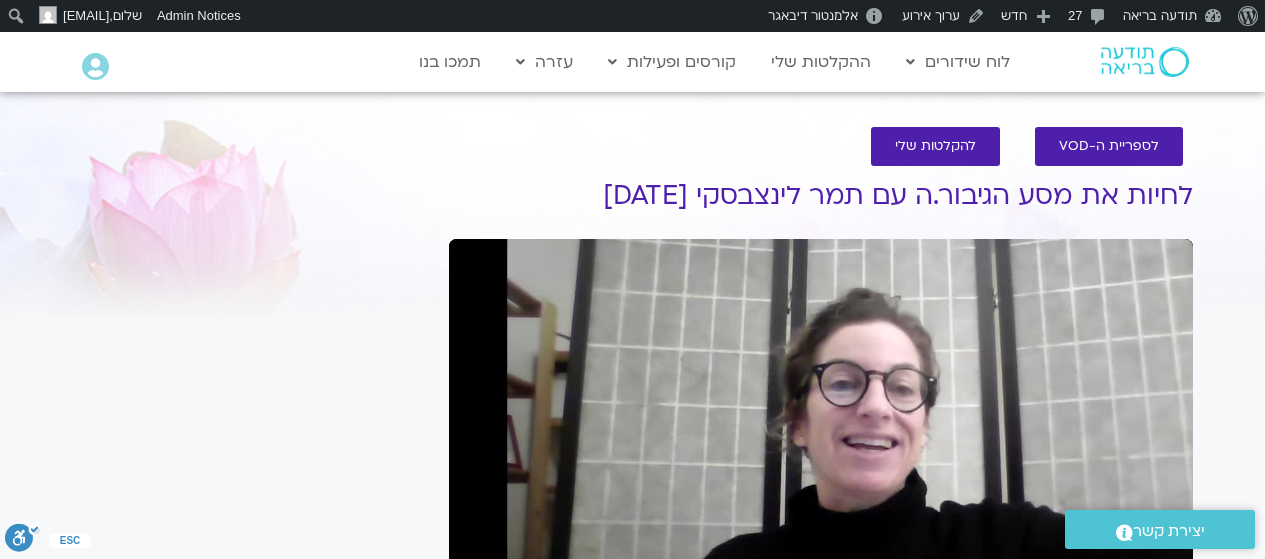 scroll, scrollTop: 227, scrollLeft: 0, axis: vertical 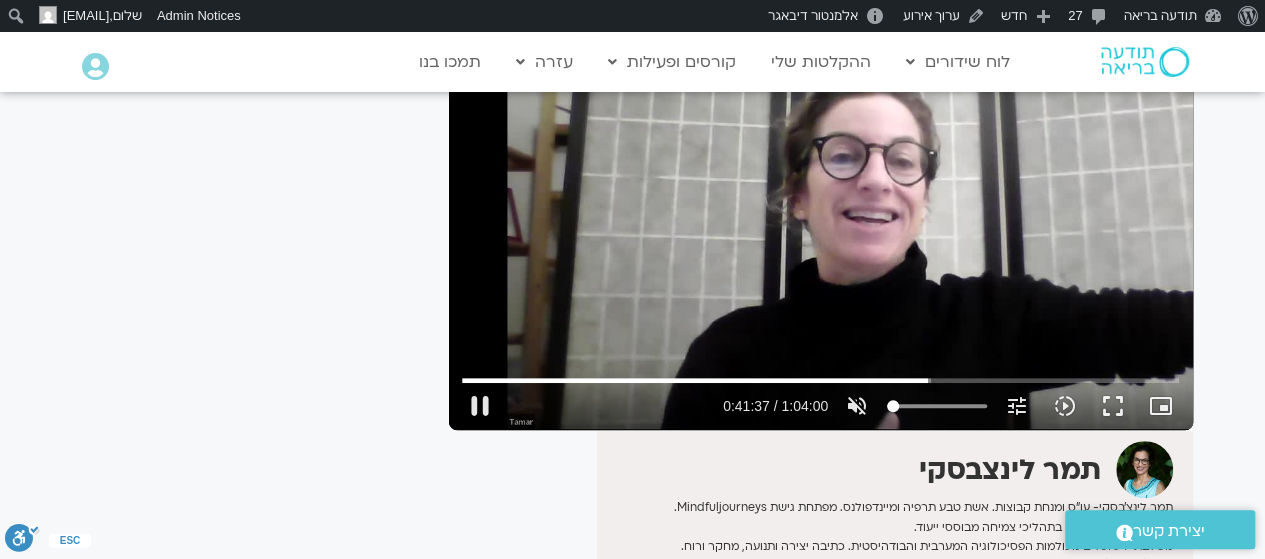 drag, startPoint x: 1024, startPoint y: 312, endPoint x: 992, endPoint y: 275, distance: 48.9183 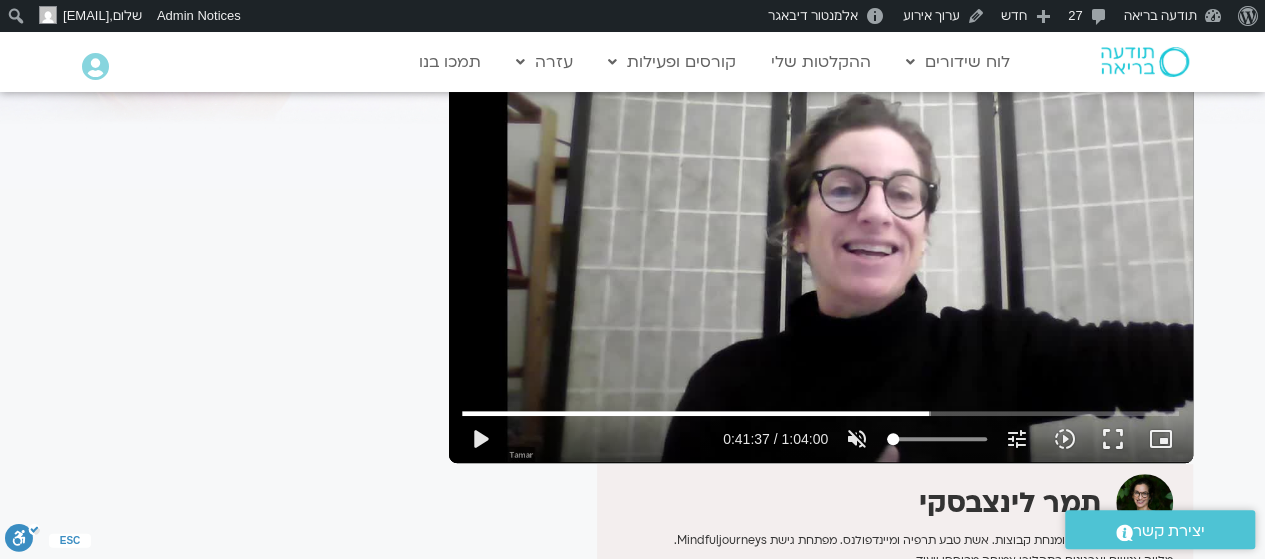 scroll, scrollTop: 122, scrollLeft: 0, axis: vertical 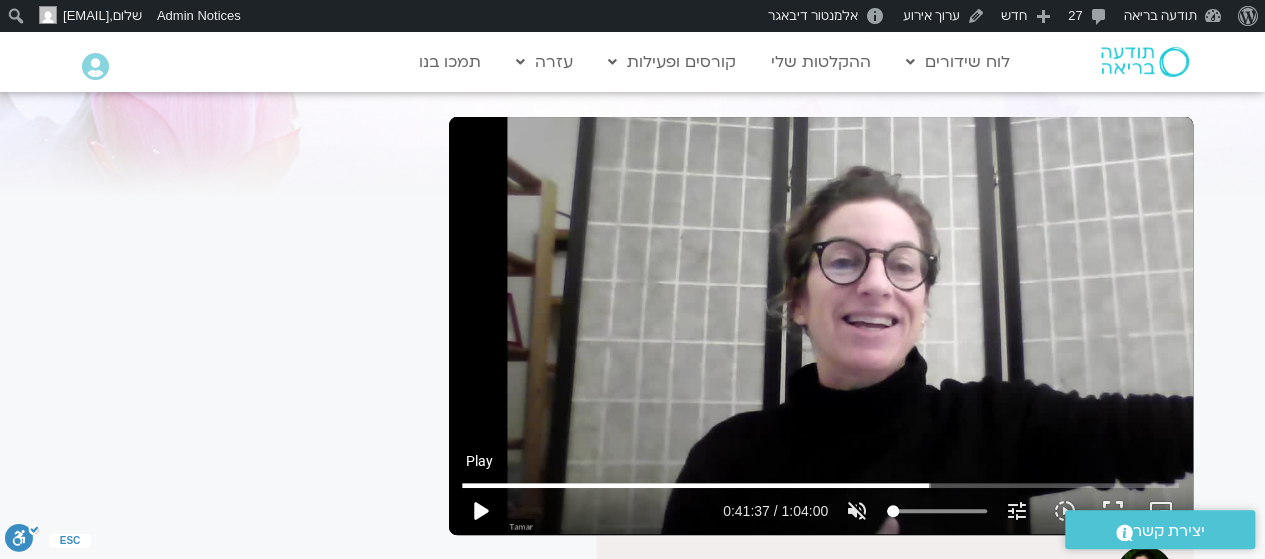 click on "play_arrow" at bounding box center (480, 511) 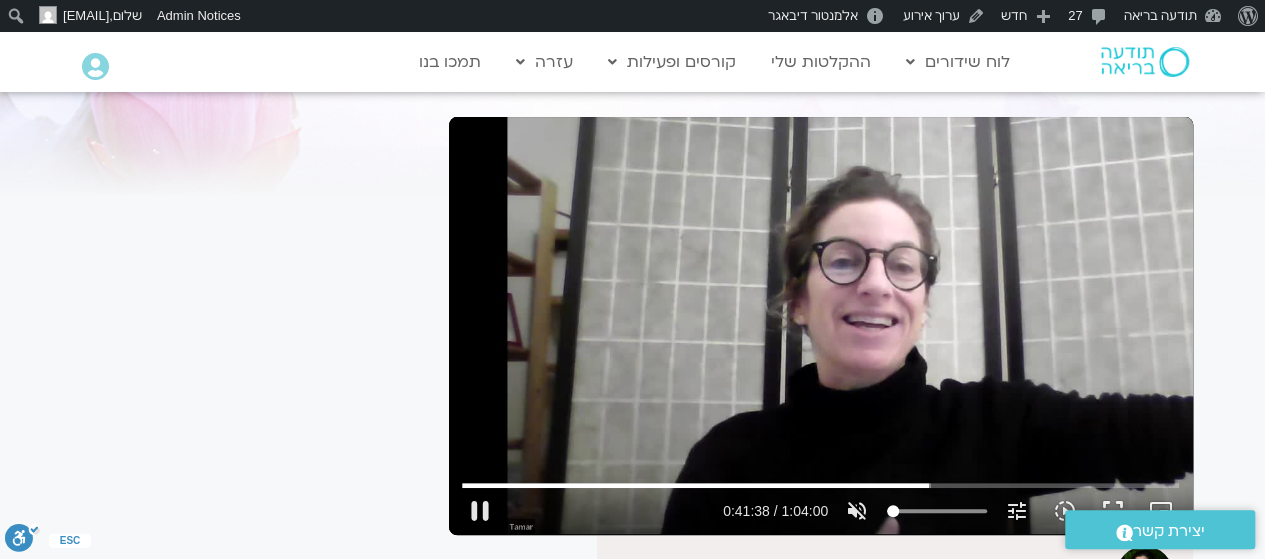 type on "2499.208055" 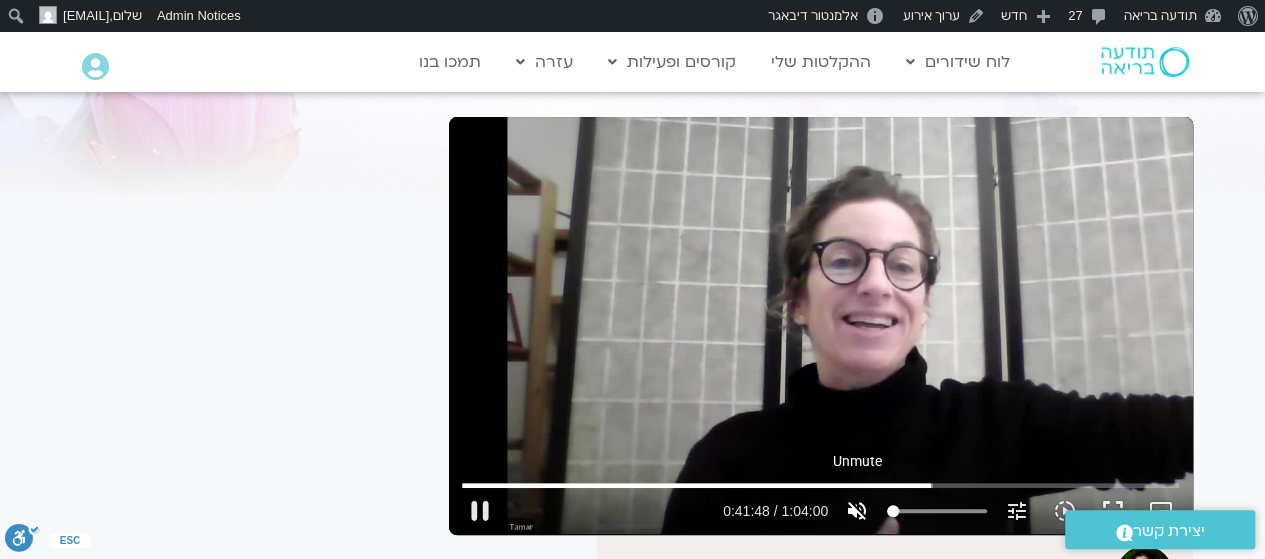 type on "2508.847389" 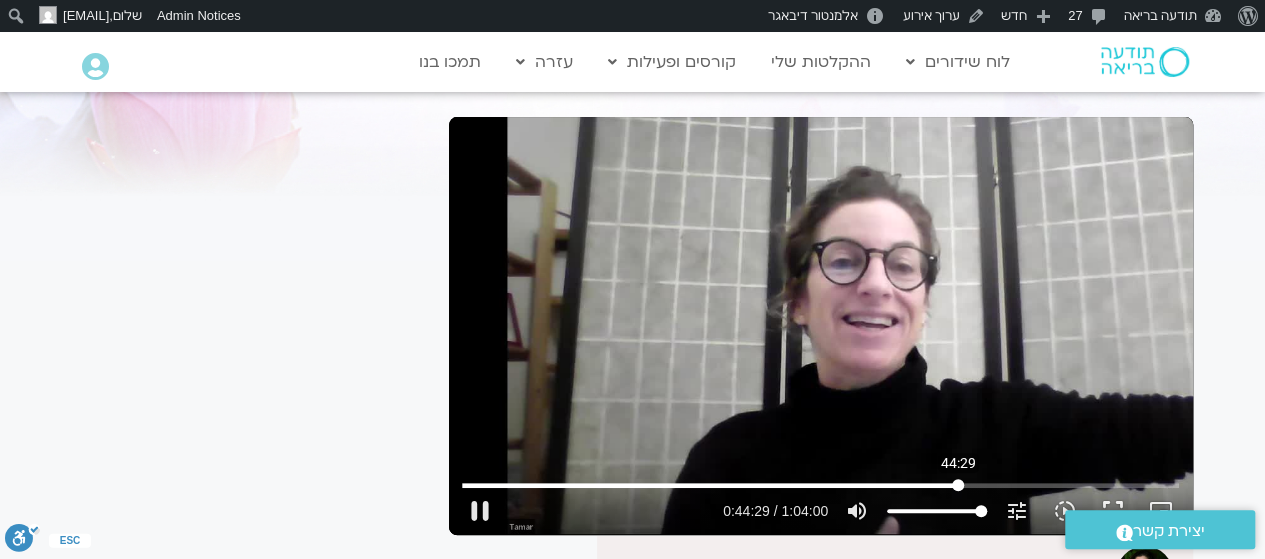 click at bounding box center [820, 485] 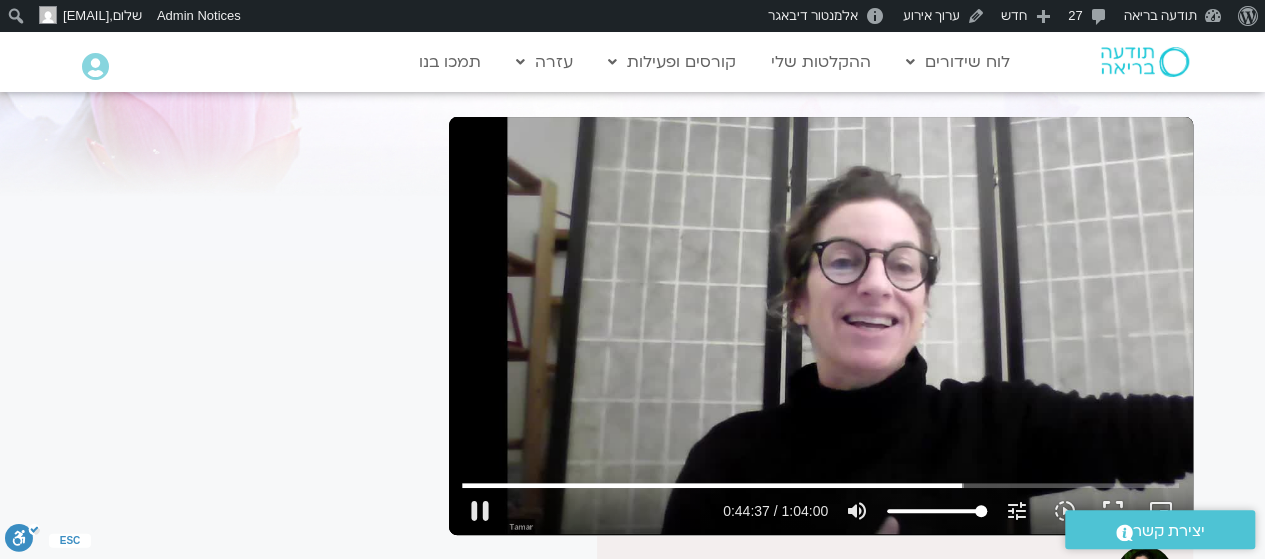 type on "2677.672225" 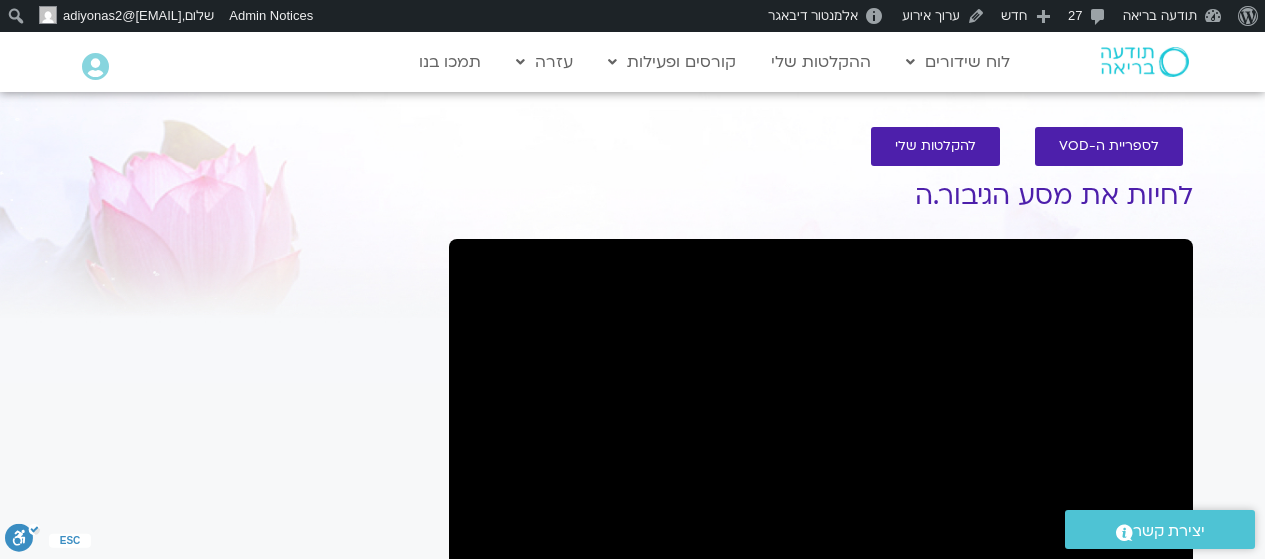 scroll, scrollTop: 134, scrollLeft: 0, axis: vertical 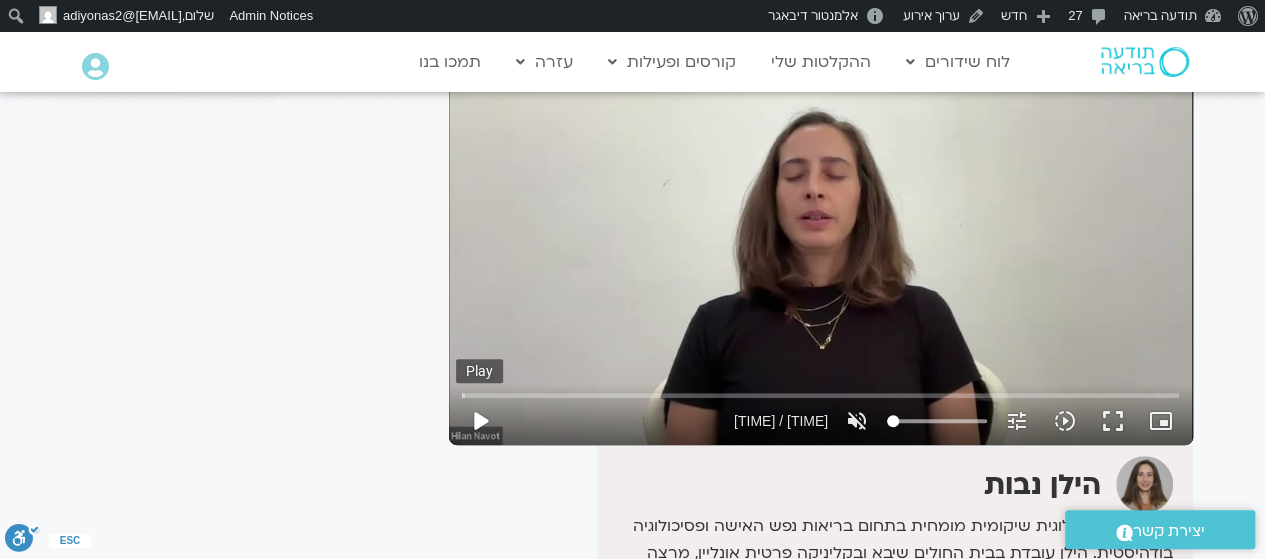 click on "play_arrow" at bounding box center [480, 421] 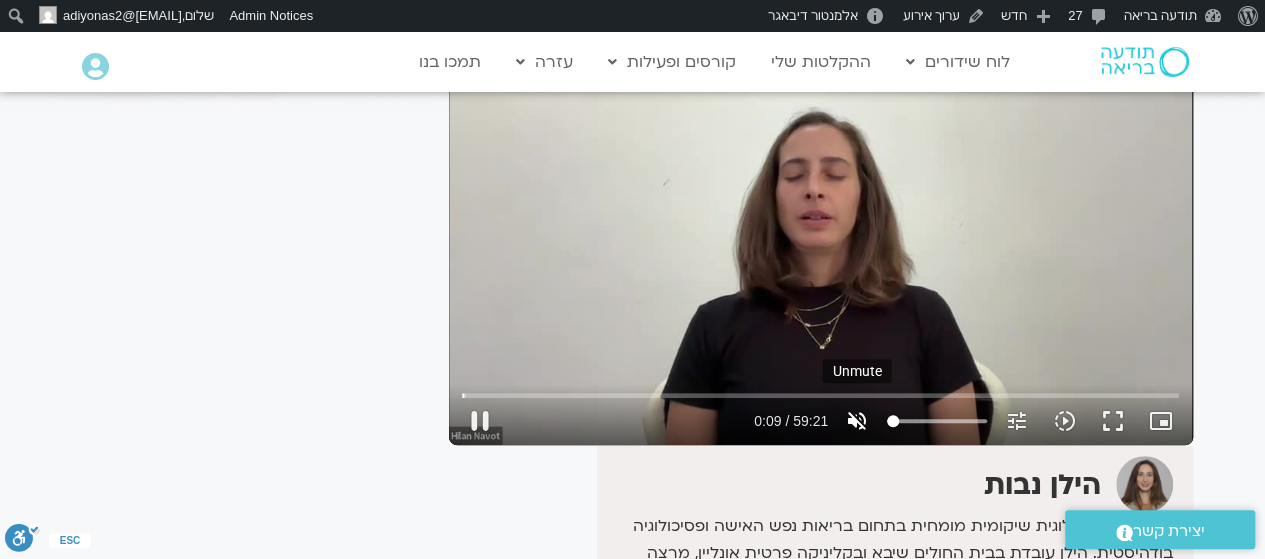 type on "9.860659" 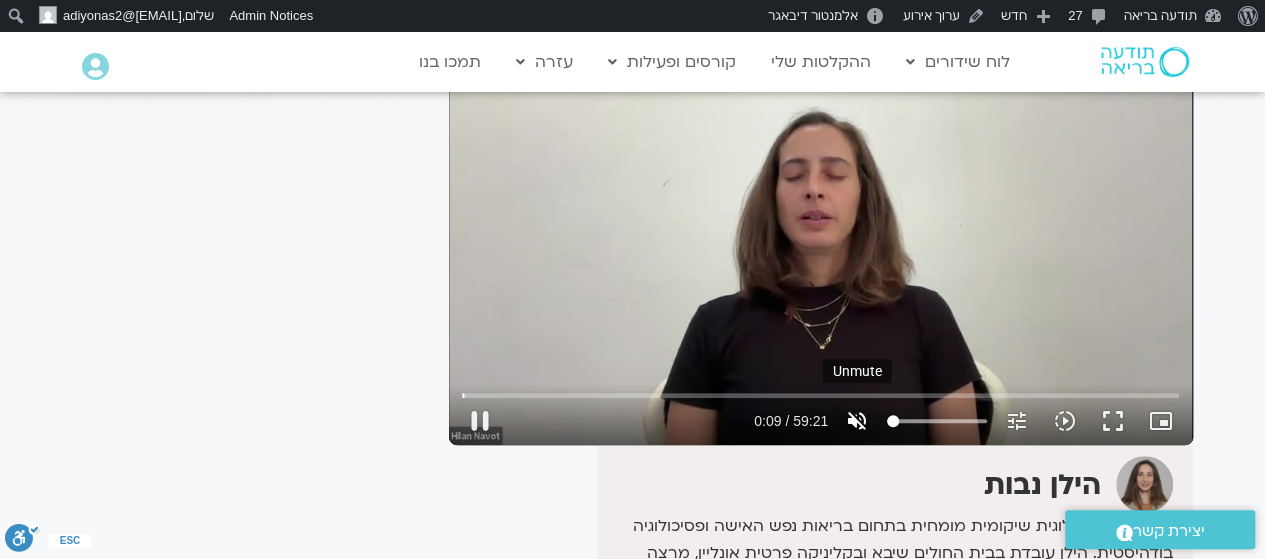 click on "volume_off" at bounding box center (857, 421) 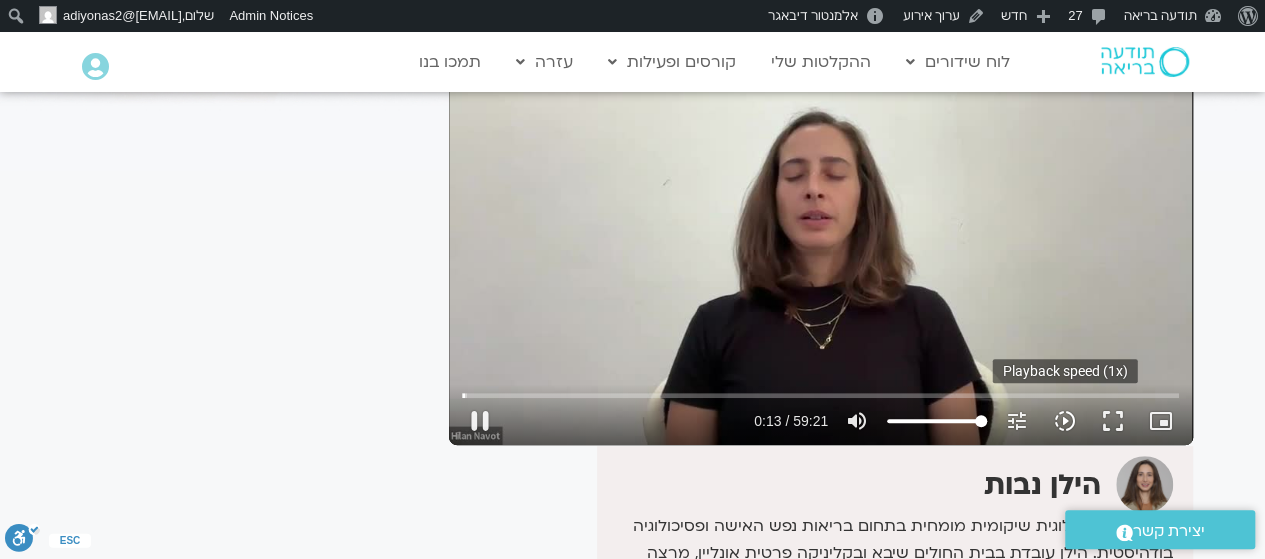 click on "slow_motion_video" at bounding box center [1065, 421] 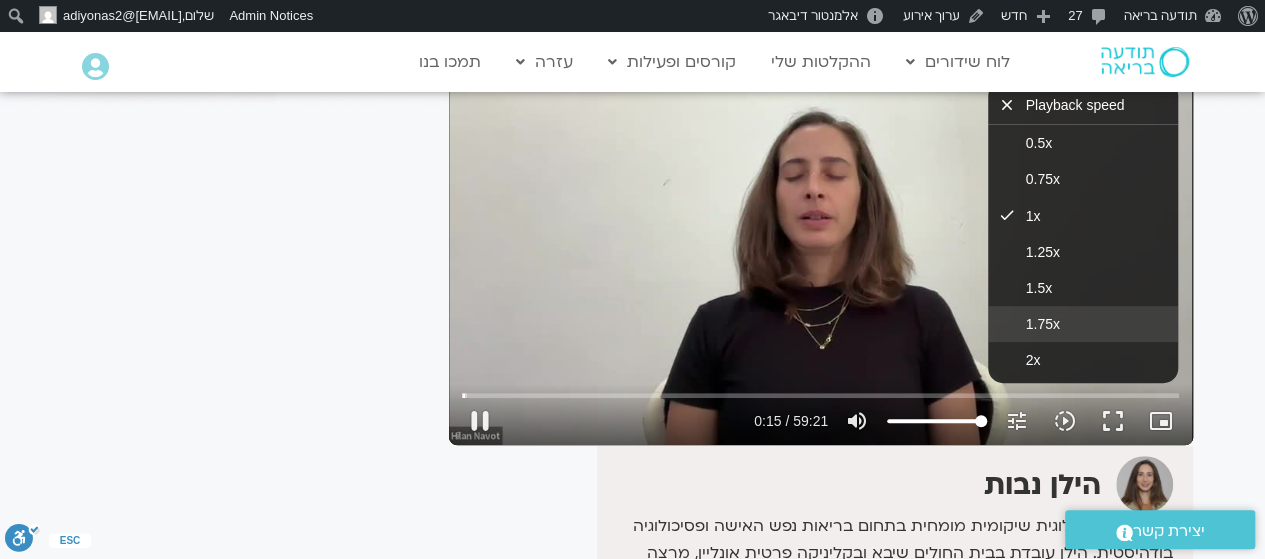 click on "1.75x" at bounding box center (1083, 324) 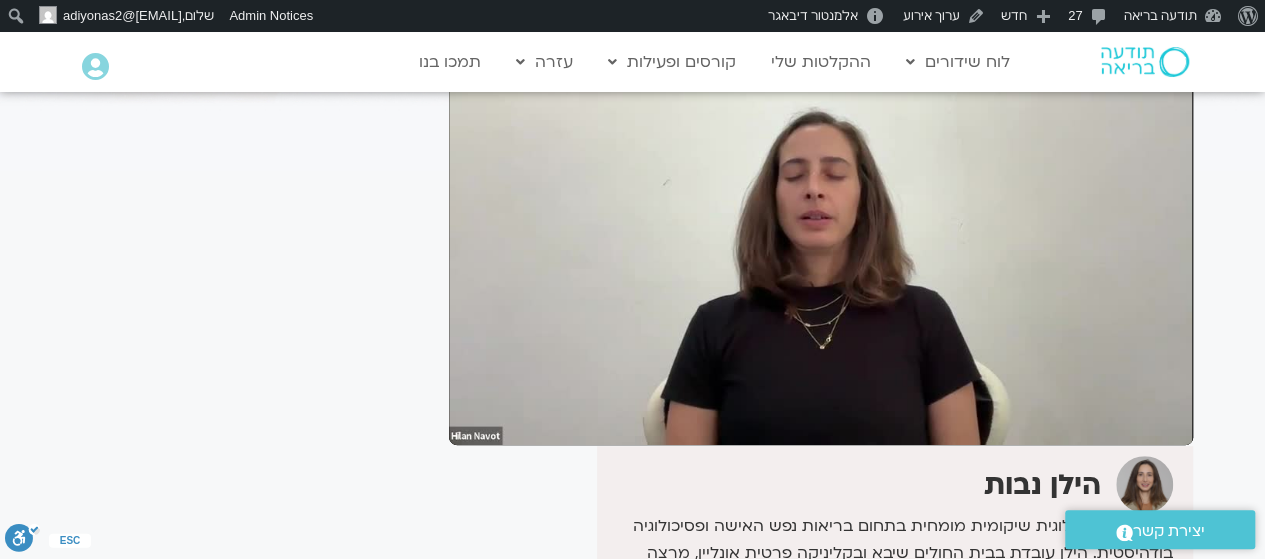 click on "לספריית ה-VOD
להקלטות שלי
מיינדפולנס וויסות רגשי עם הילן נבות – 20/05/25
הילן נבות
הילן היא פסיכולוגית שיקומית מומחית בתחום בריאות נפש האישה ופסיכולוגיה בודהיסטית. הילן עובדת בבית החולים שיבא ובקליניקה פרטית אונליין, מרצה באוניברסיטת רייכמן ומנחת קורסי מיינדפולנס למטופלות.ים ולקהל הרחב.
לאתר של הילן:" at bounding box center (632, 379) 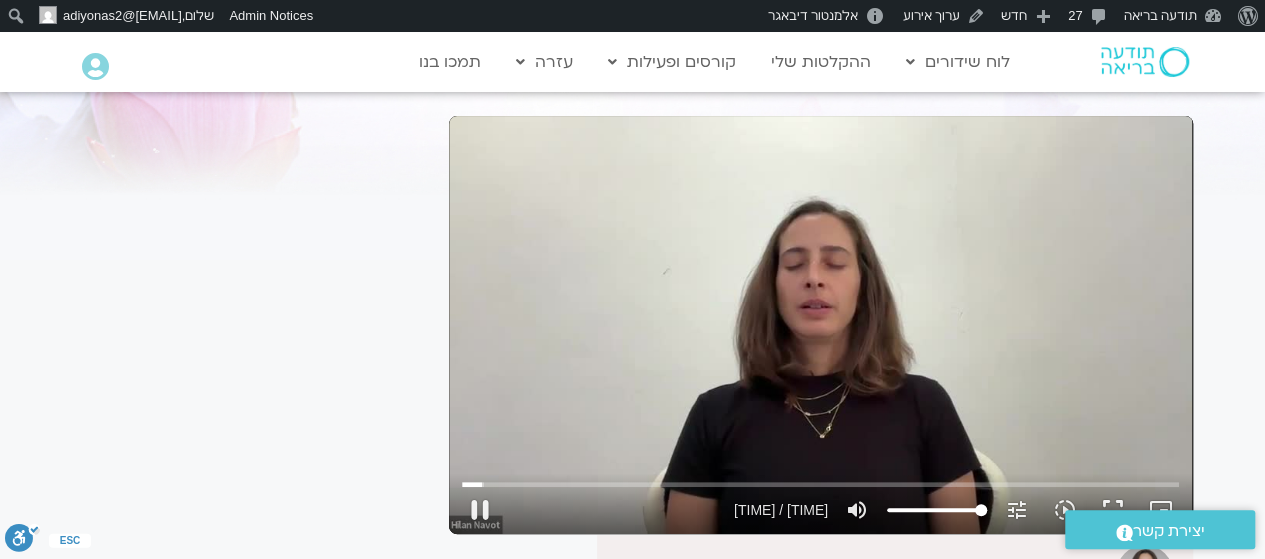 scroll, scrollTop: 122, scrollLeft: 0, axis: vertical 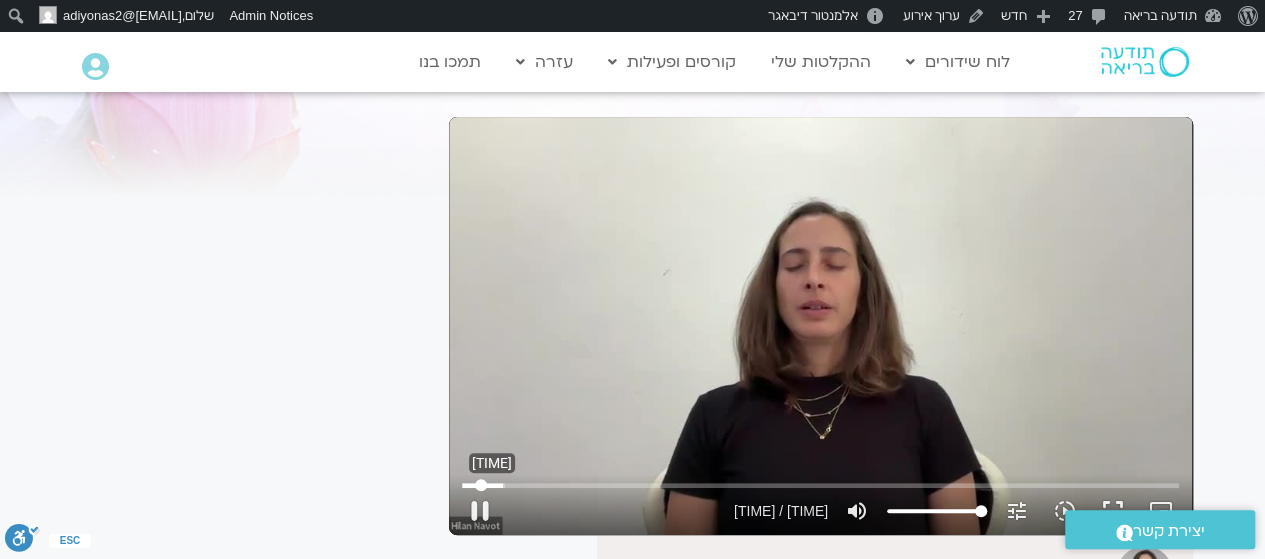click at bounding box center [820, 485] 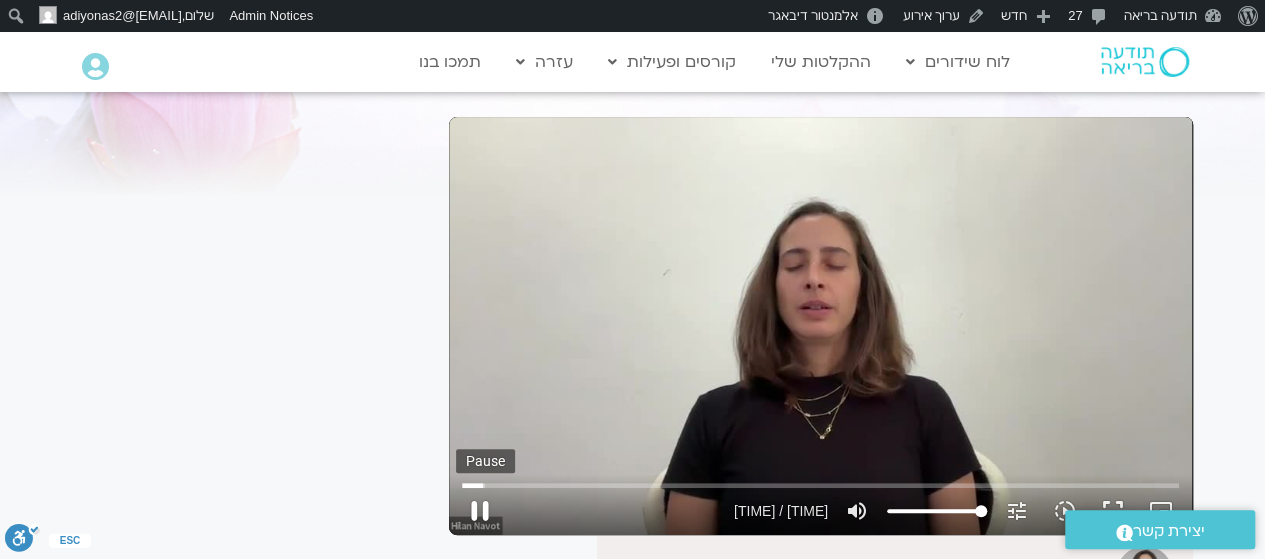 click on "pause" at bounding box center (480, 511) 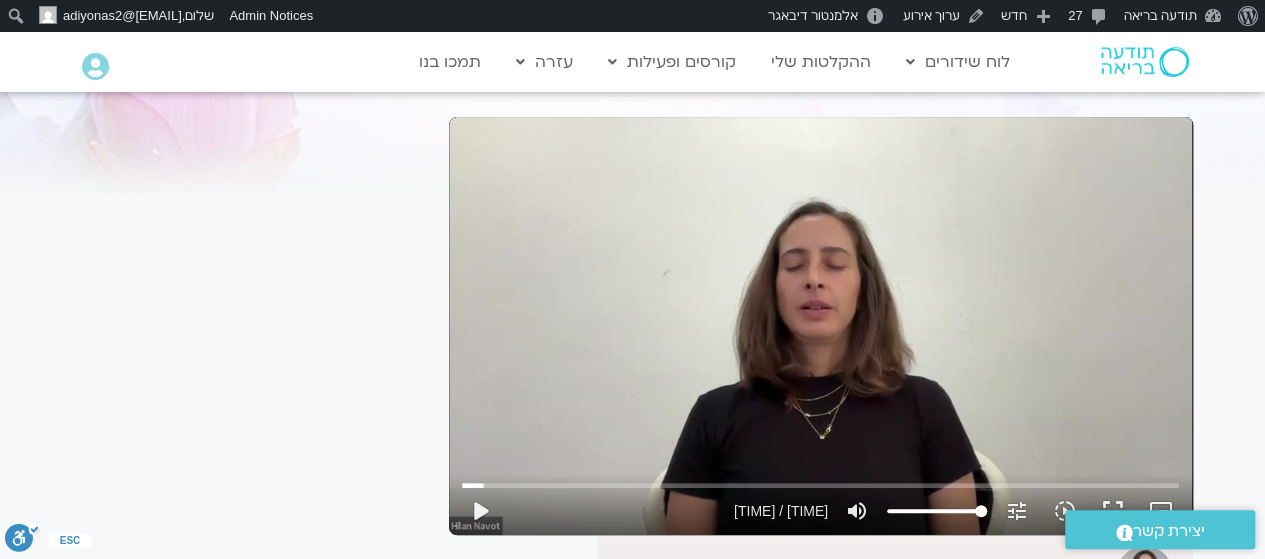 type 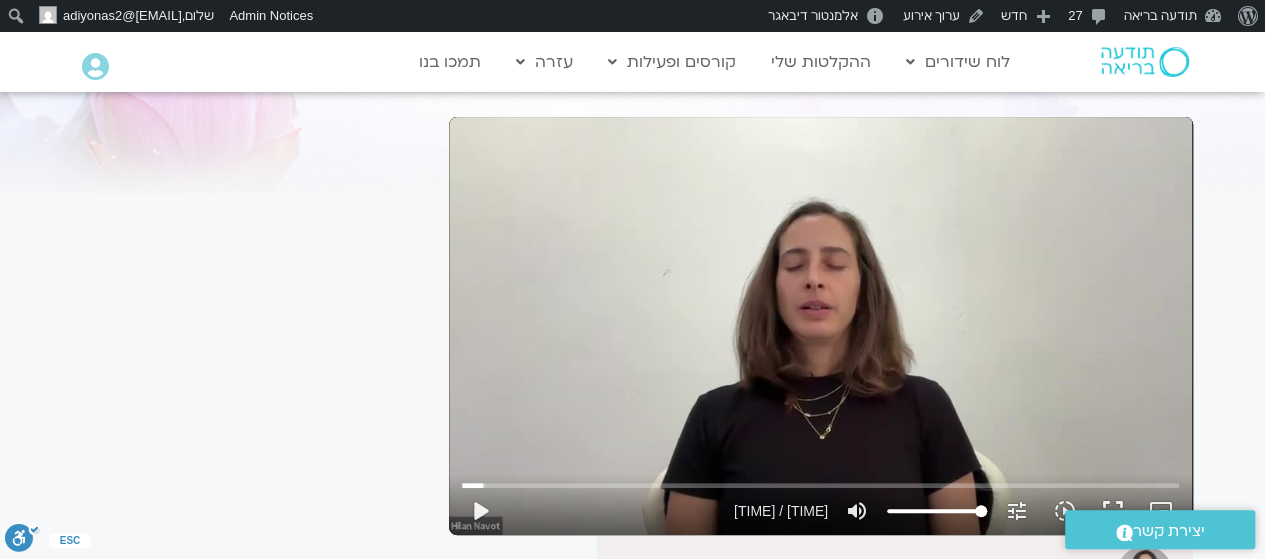 scroll, scrollTop: 171, scrollLeft: 0, axis: vertical 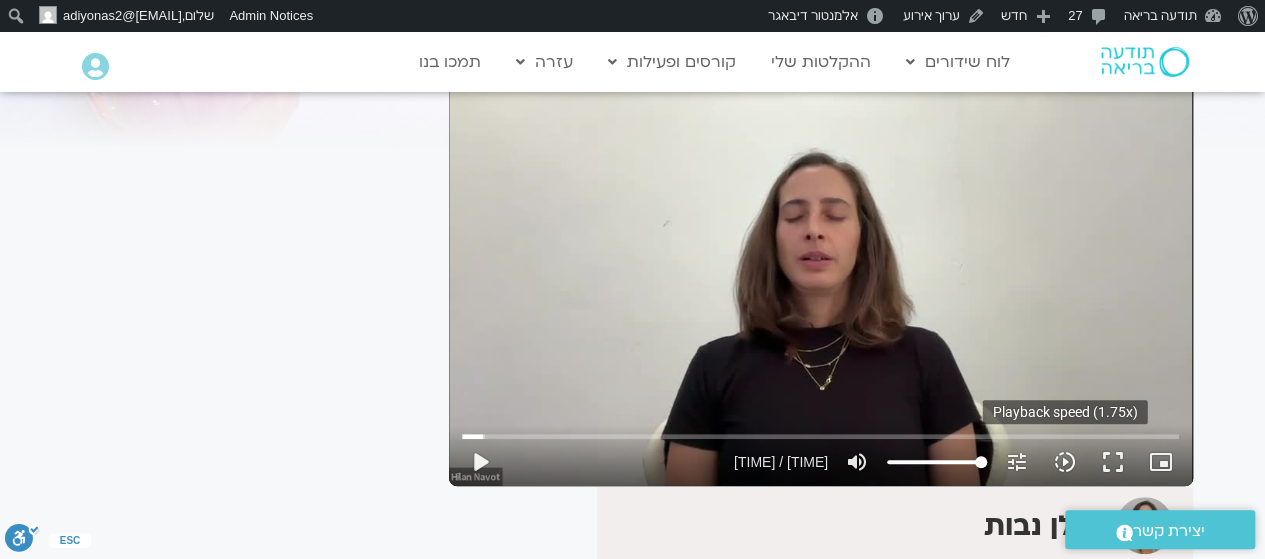 click on "slow_motion_video" at bounding box center [1065, 462] 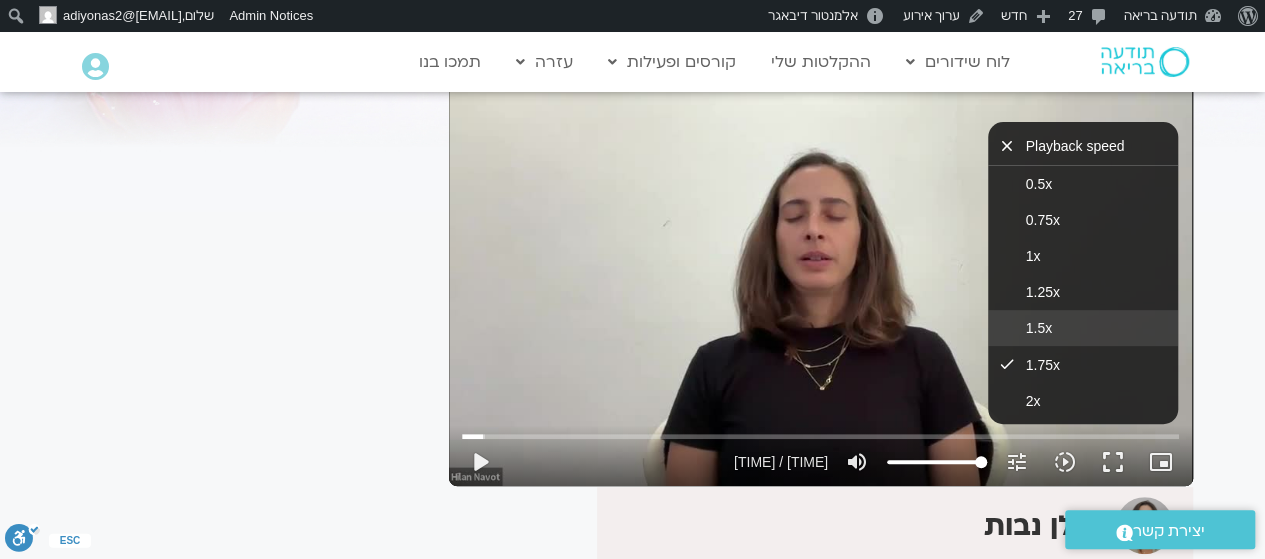 click on "1.5x" at bounding box center [1083, 328] 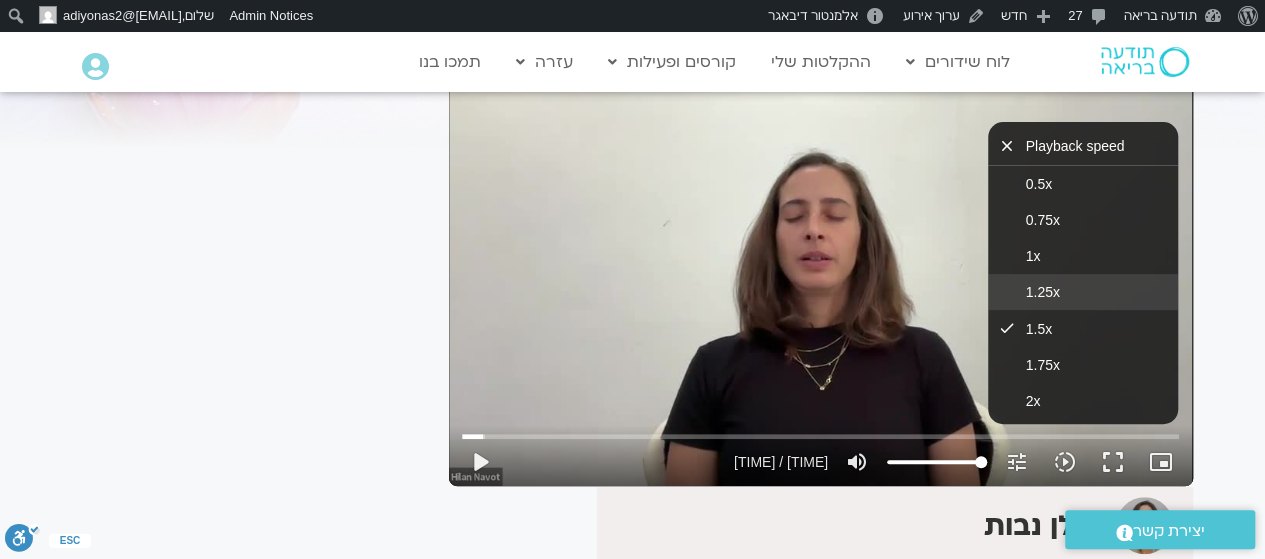 click on "1.25x" at bounding box center [1083, 292] 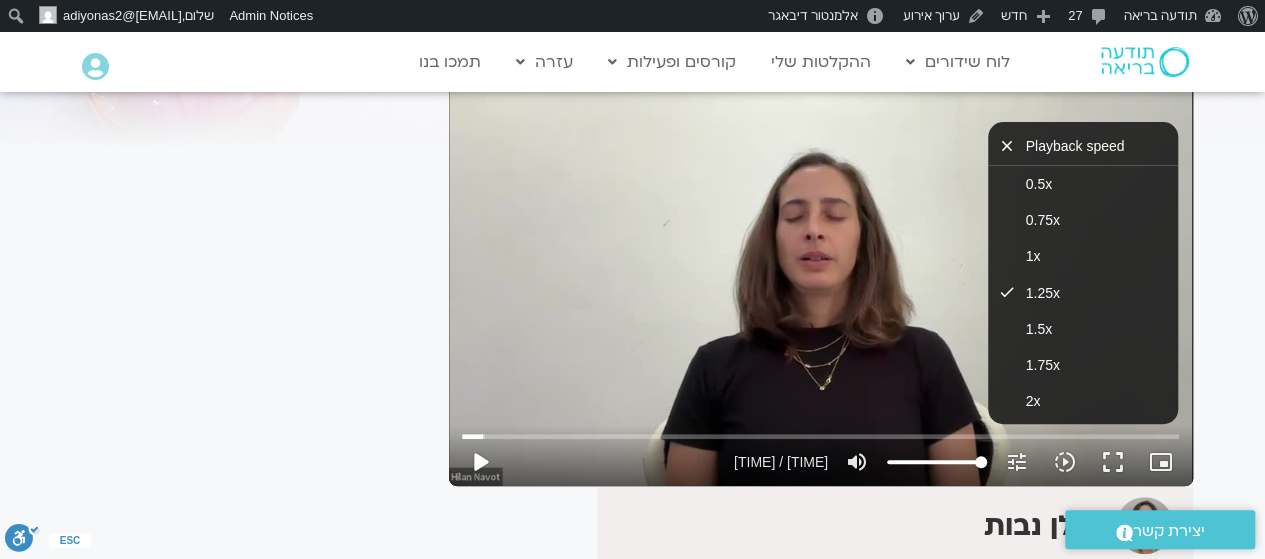 click on "play_arrow" at bounding box center [480, 462] 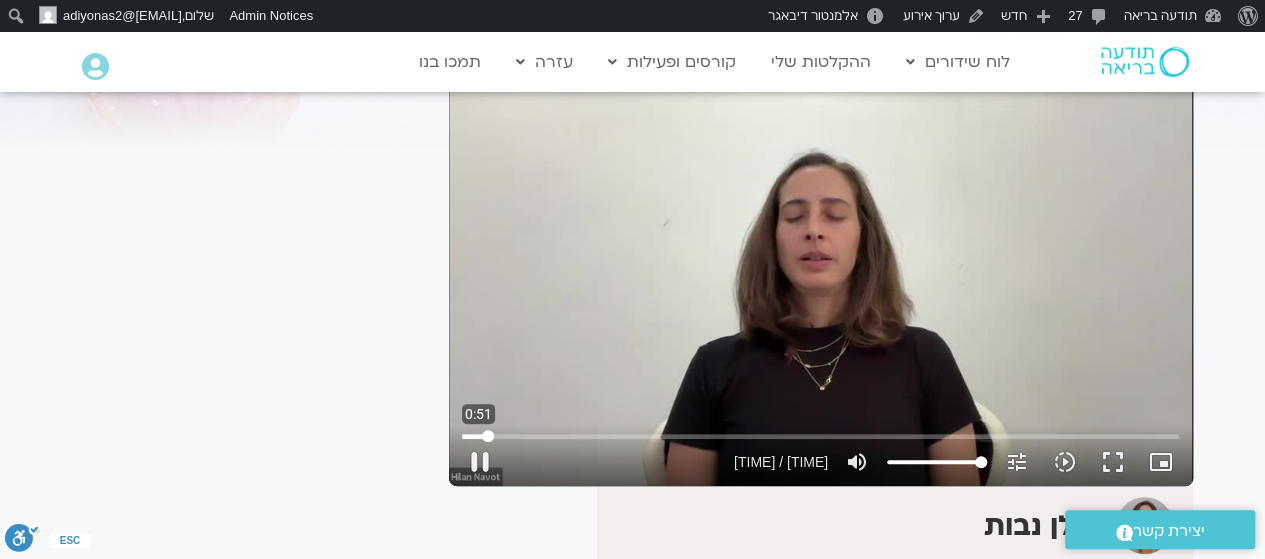 click at bounding box center (820, 436) 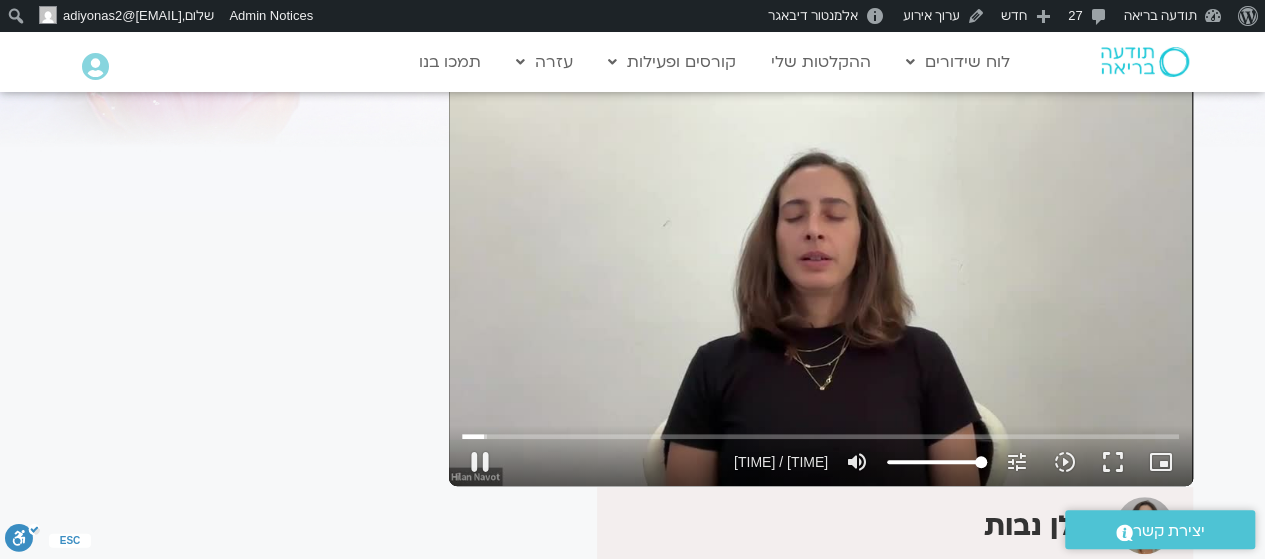 click on "Skip Ad 13:08 pause 1:50 / 59:21 volume_up Mute tune Resolution Auto 480p slow_motion_video Playback speed 1.25x 1.25x fullscreen picture_in_picture_alt Picture-in-Picture Off close Resolution 480p 360p 240p Auto done close Playback speed 0.5x 0.75x 1x 1.25x done 1.5x 1.75x 2x" at bounding box center [821, 277] 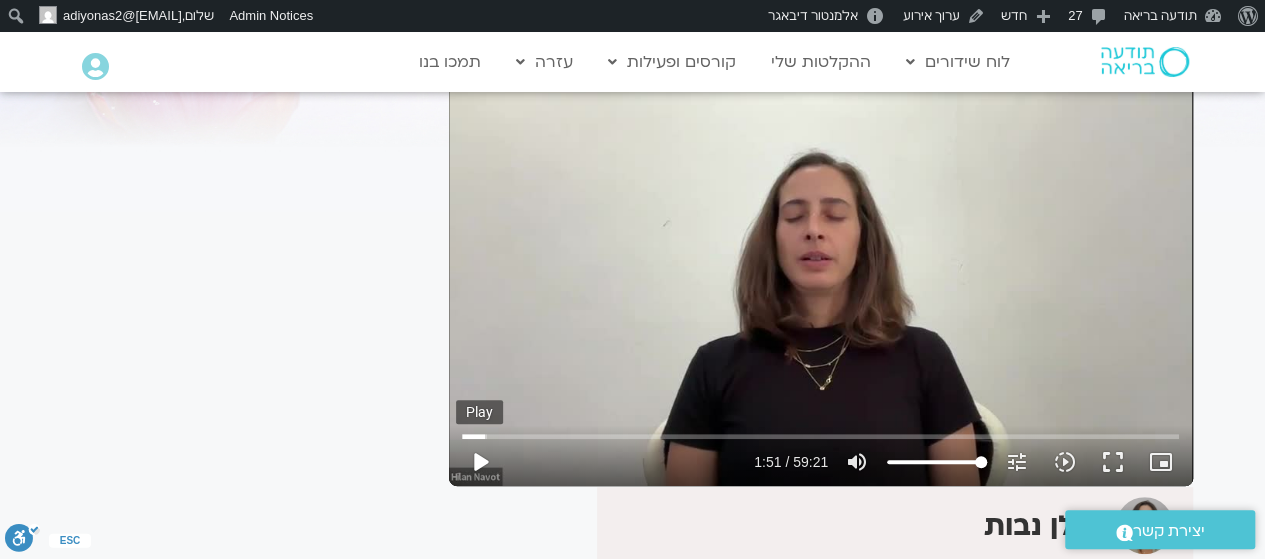 click on "play_arrow" at bounding box center (480, 462) 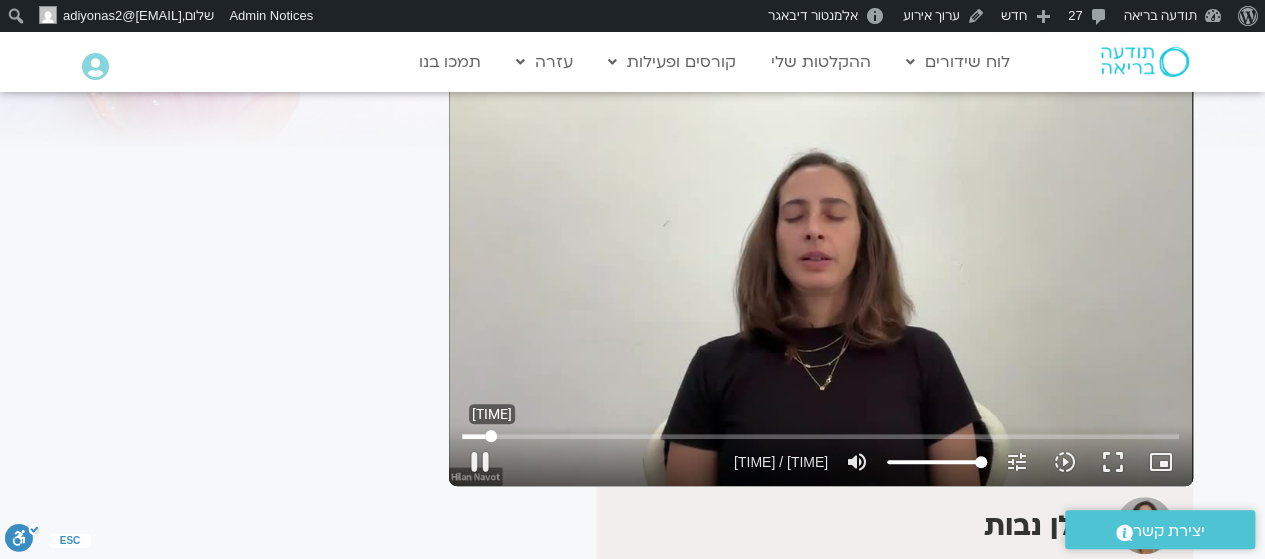 click at bounding box center (820, 436) 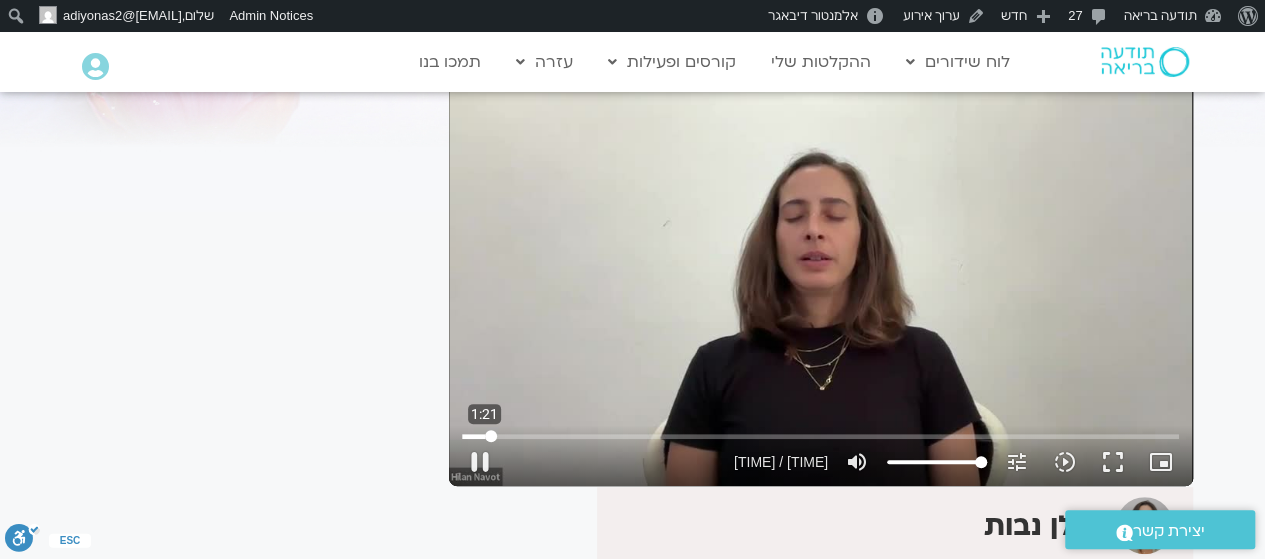 click at bounding box center [820, 436] 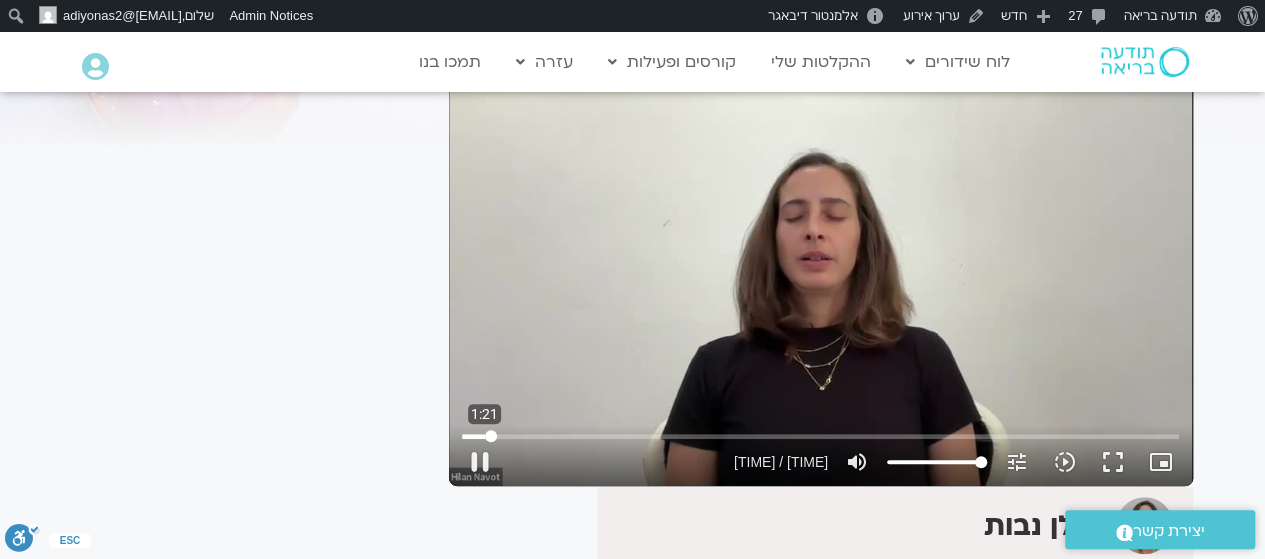 click at bounding box center [820, 436] 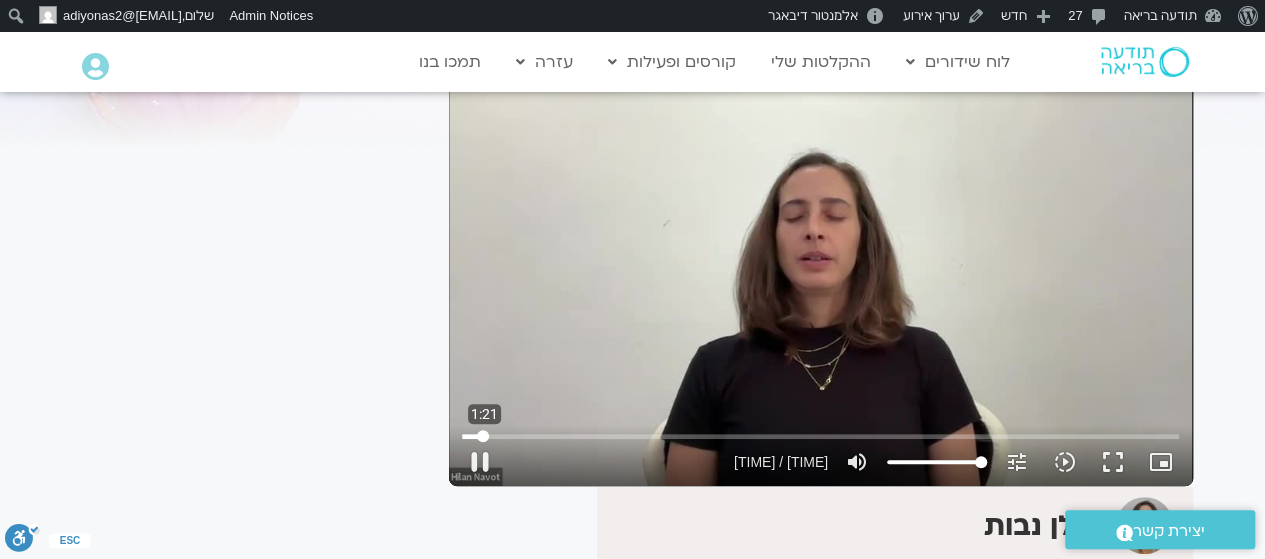 click at bounding box center [820, 436] 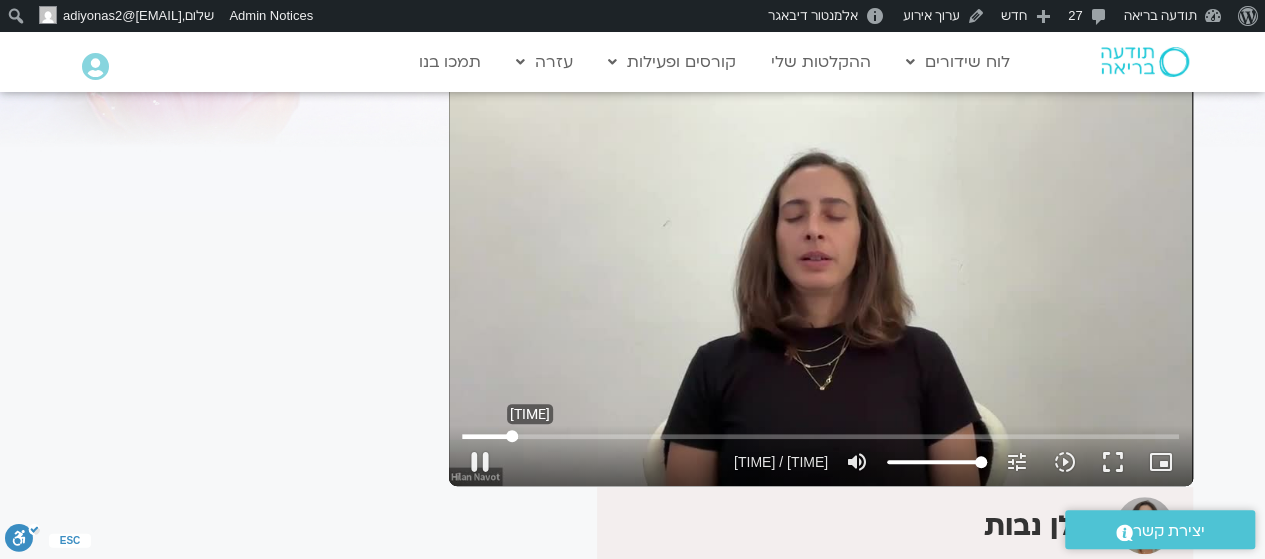 click at bounding box center (820, 436) 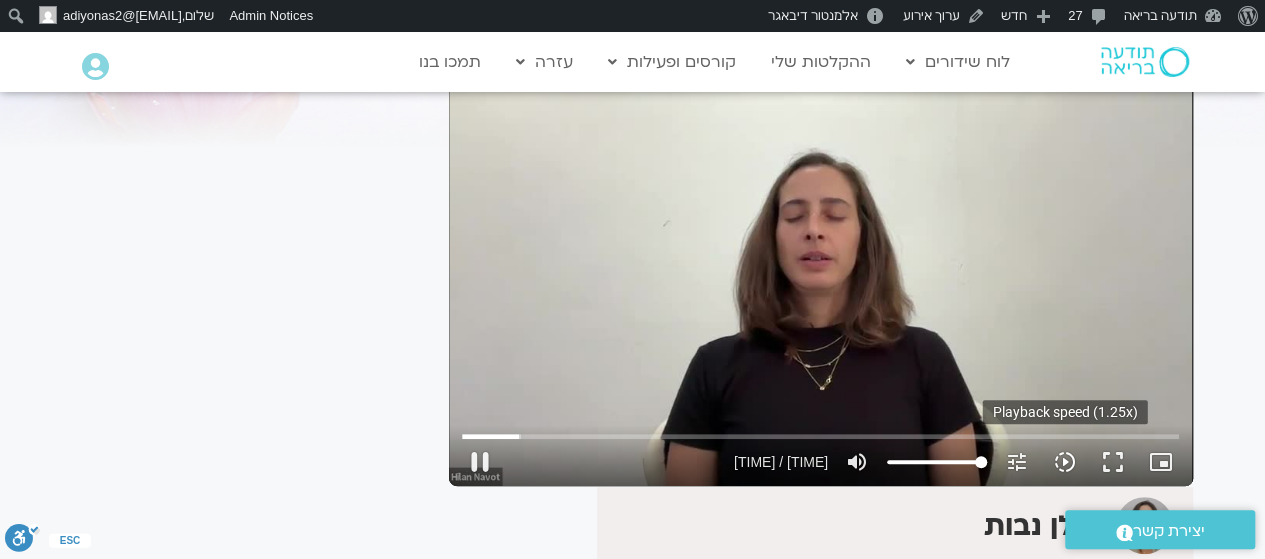 click on "slow_motion_video" at bounding box center (1065, 462) 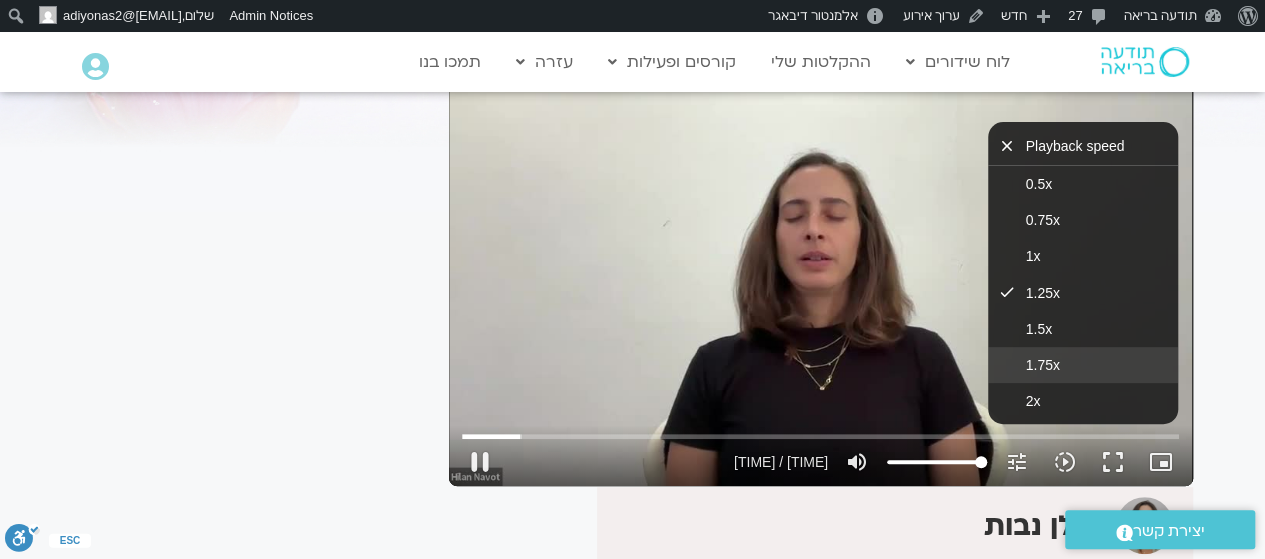 click on "1.75x" at bounding box center [1083, 365] 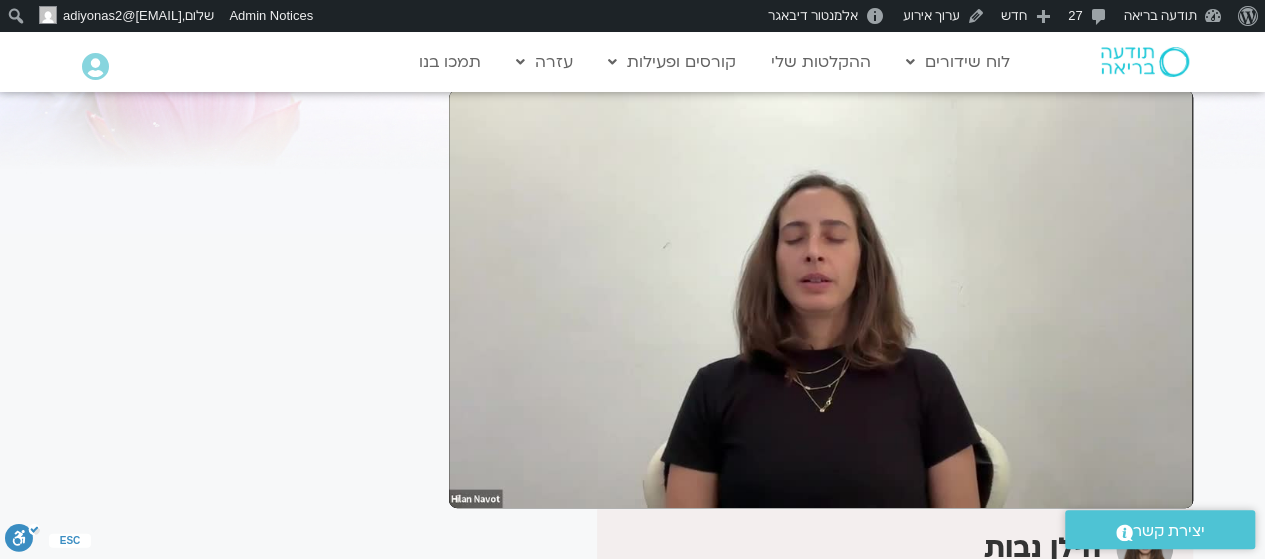 scroll, scrollTop: 148, scrollLeft: 0, axis: vertical 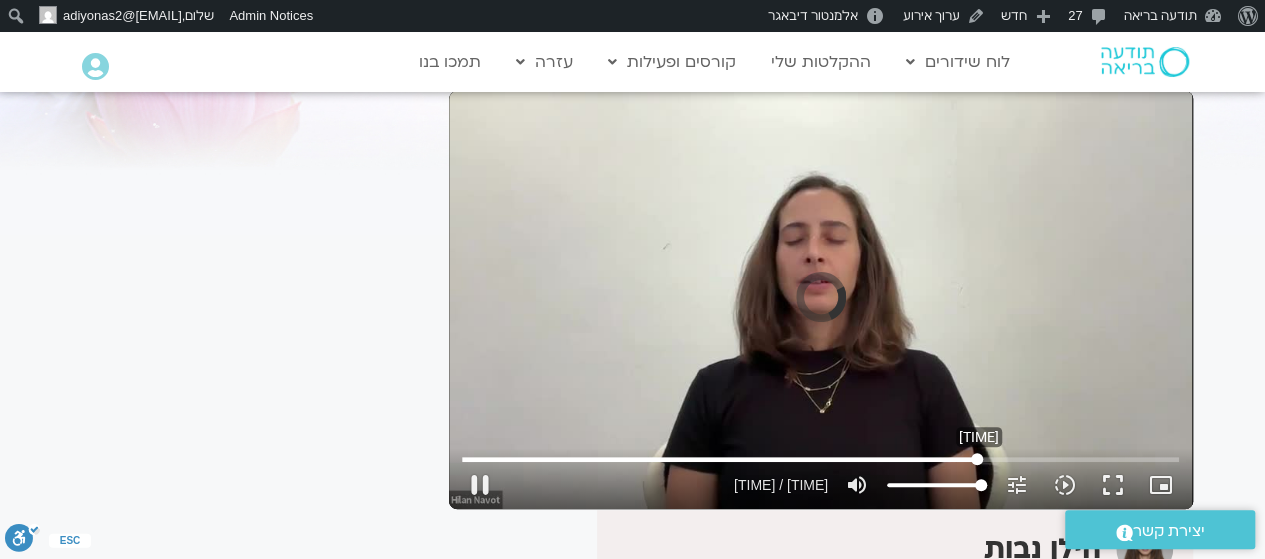 click at bounding box center [820, 459] 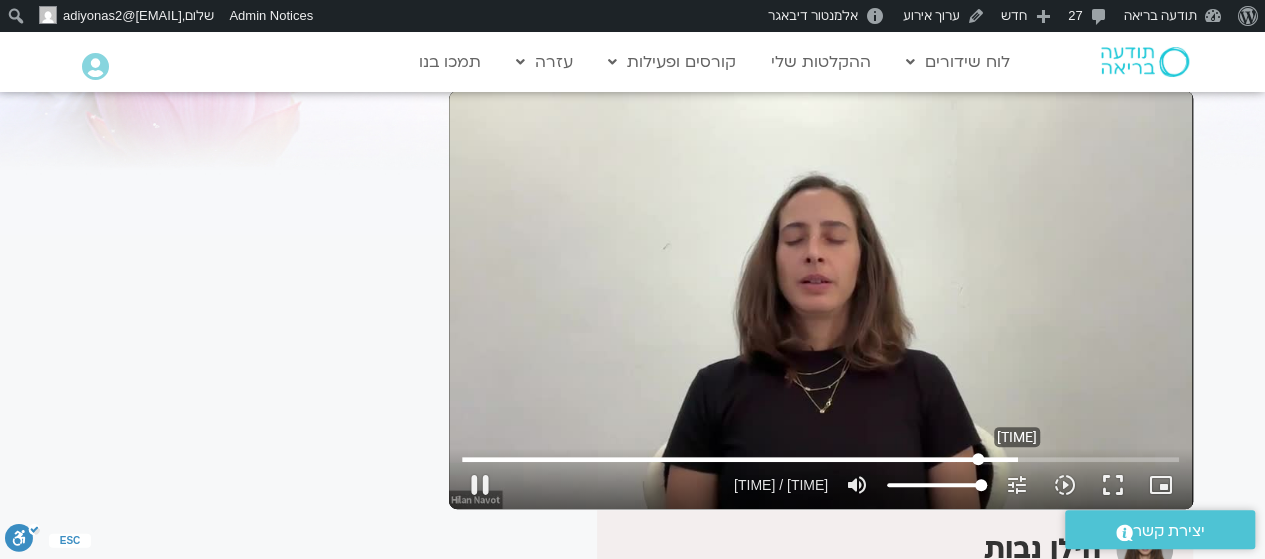 click at bounding box center (820, 459) 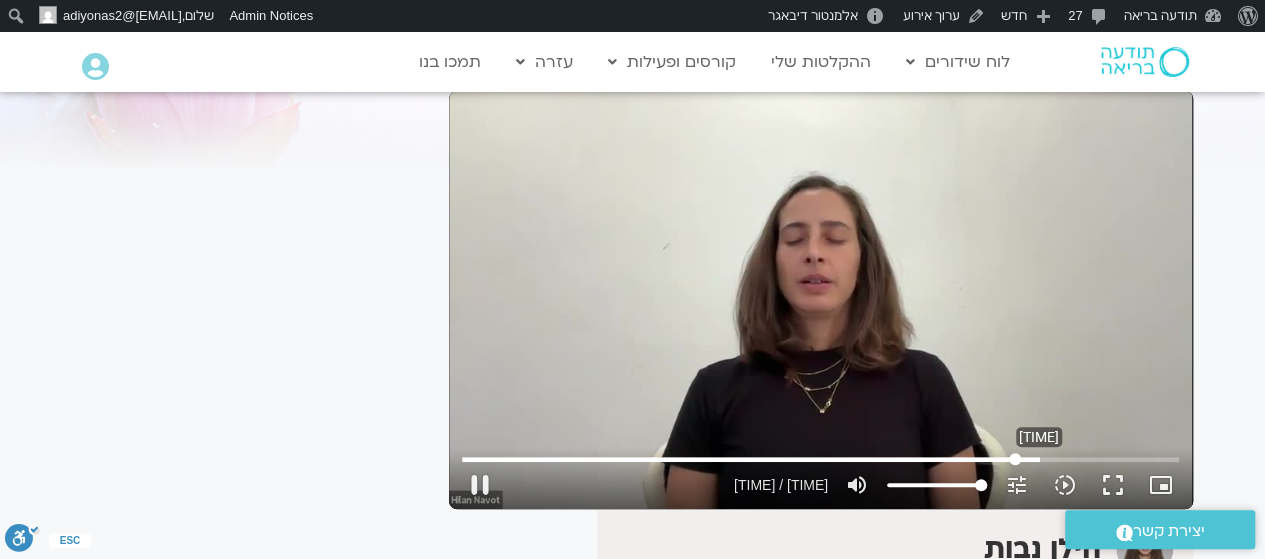 click at bounding box center (820, 459) 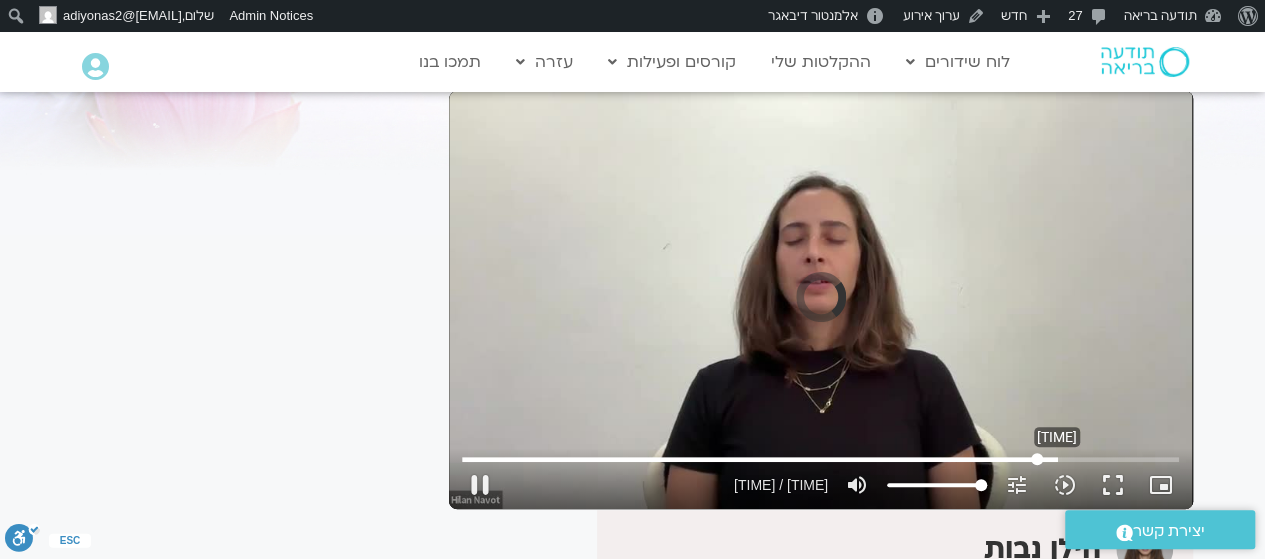 click at bounding box center (820, 459) 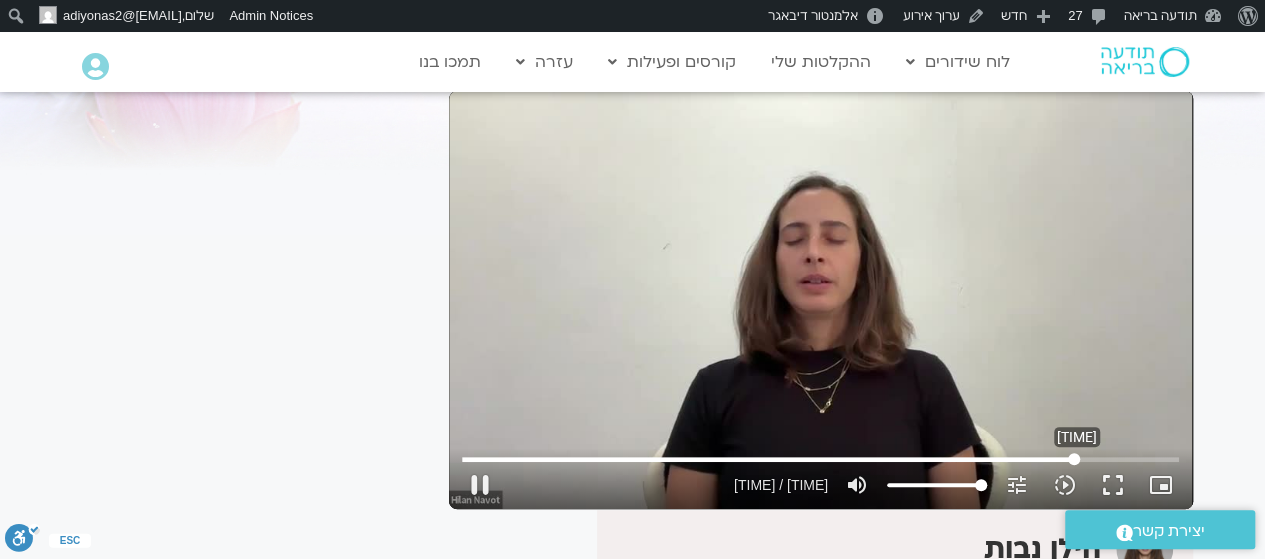 click at bounding box center (820, 459) 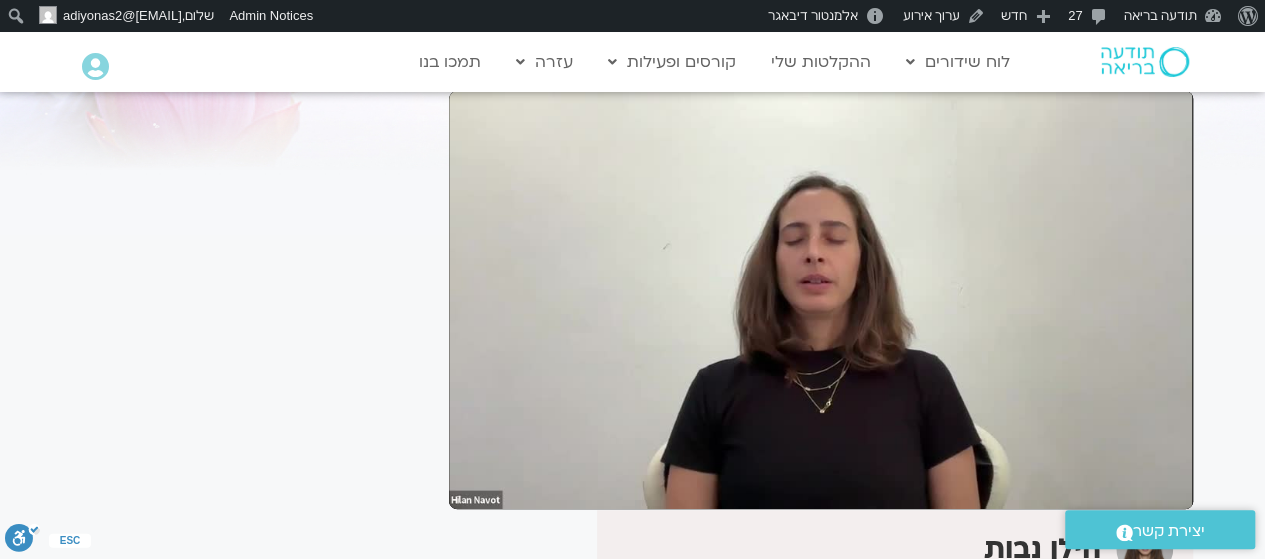 type on "3090.694744" 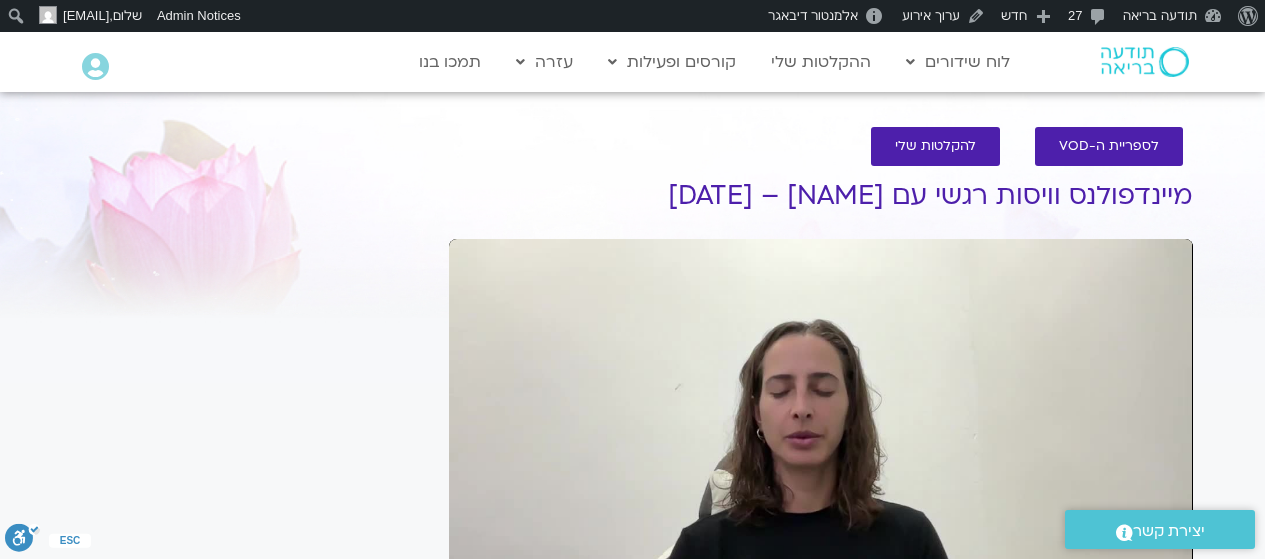 scroll, scrollTop: 36, scrollLeft: 0, axis: vertical 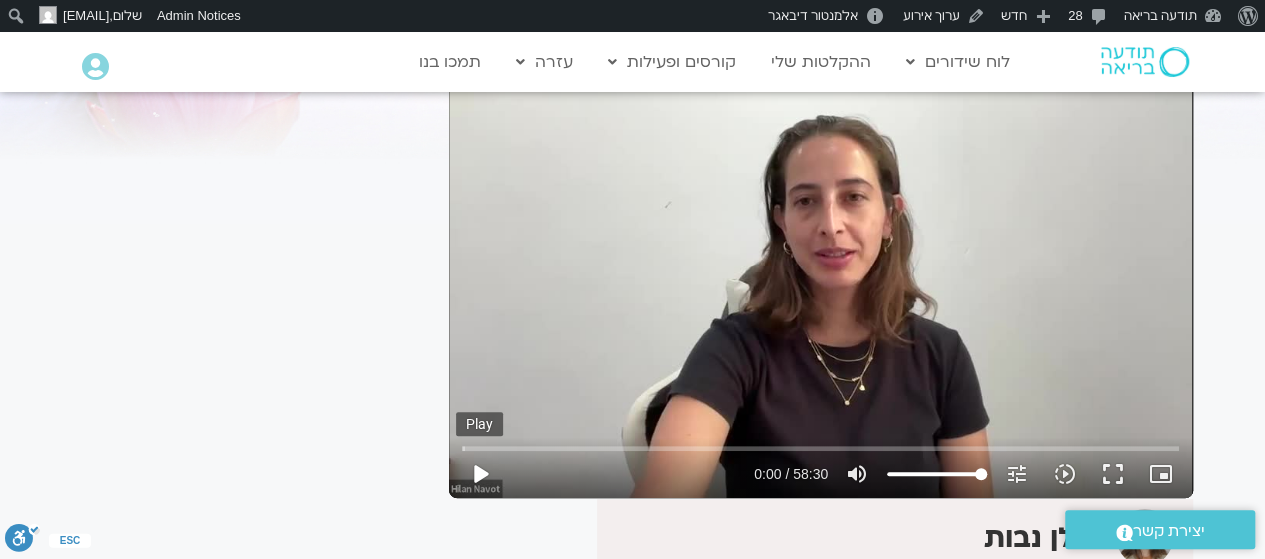 click on "play_arrow" at bounding box center (480, 474) 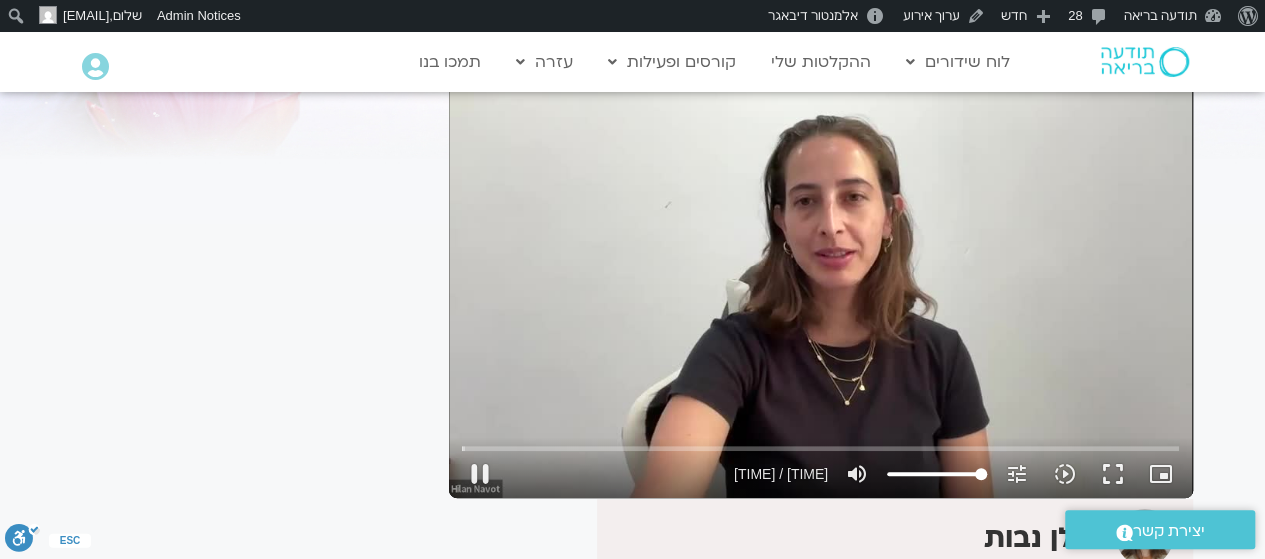 click at bounding box center [616, 474] 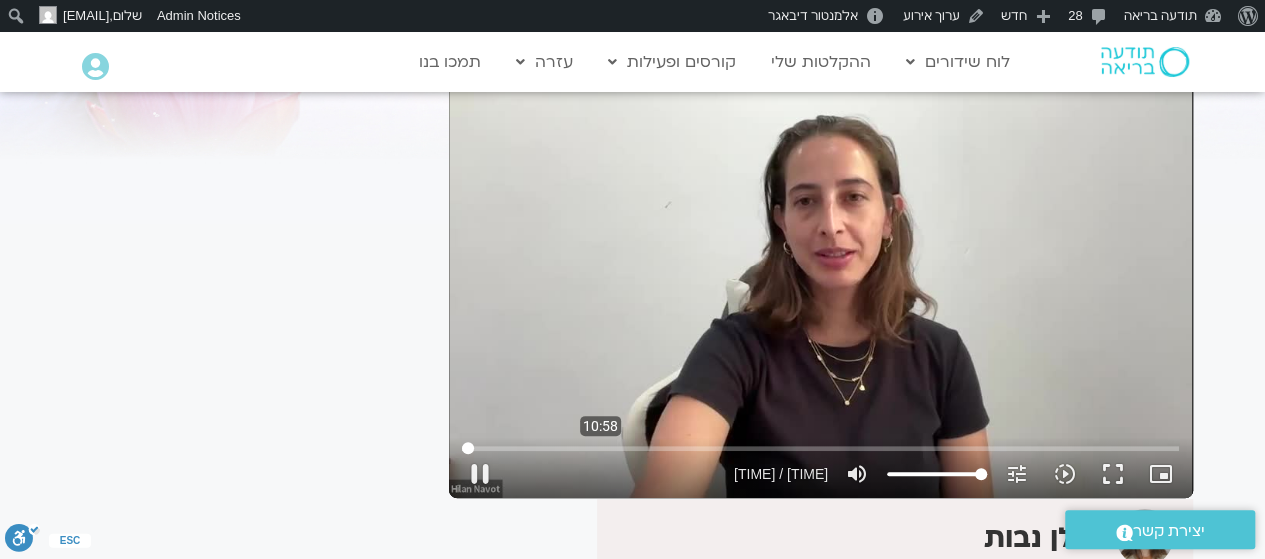 click at bounding box center (820, 448) 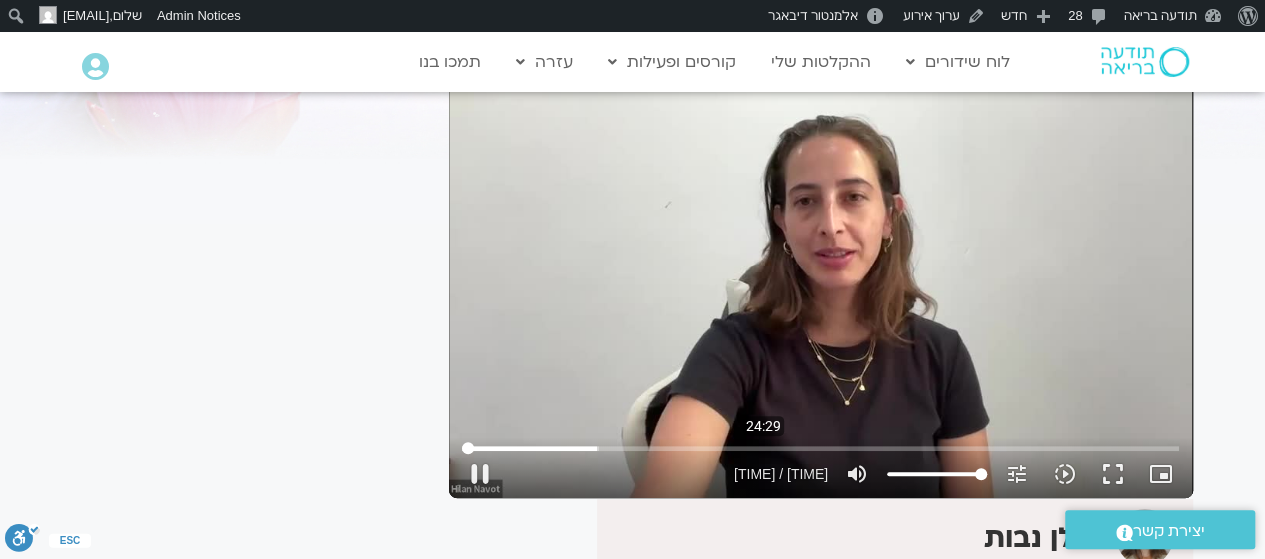 click at bounding box center (820, 448) 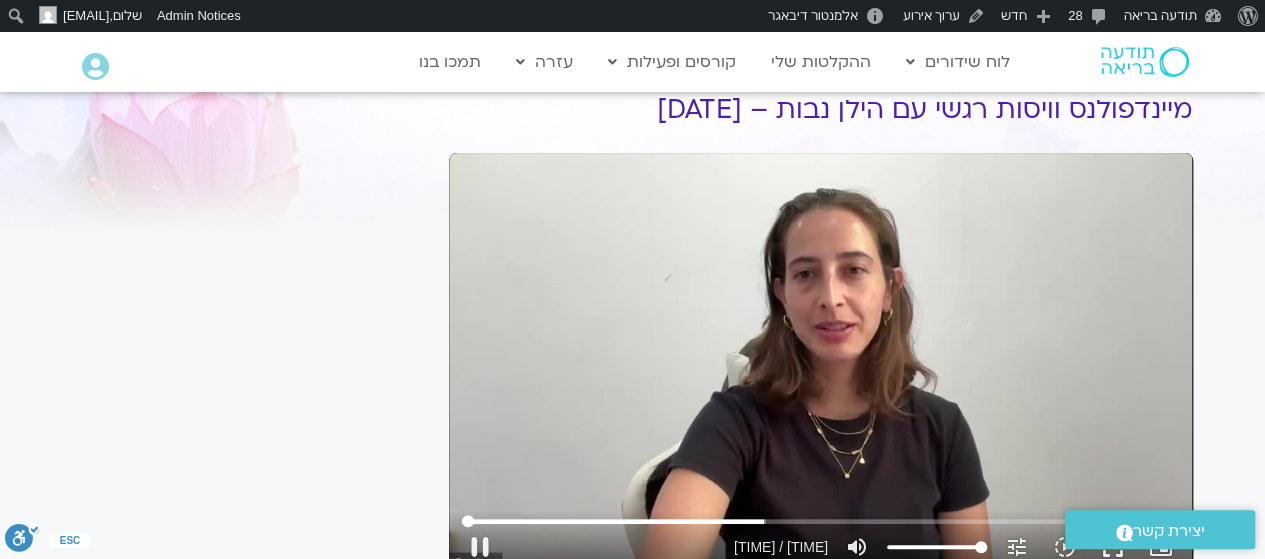 scroll, scrollTop: 97, scrollLeft: 0, axis: vertical 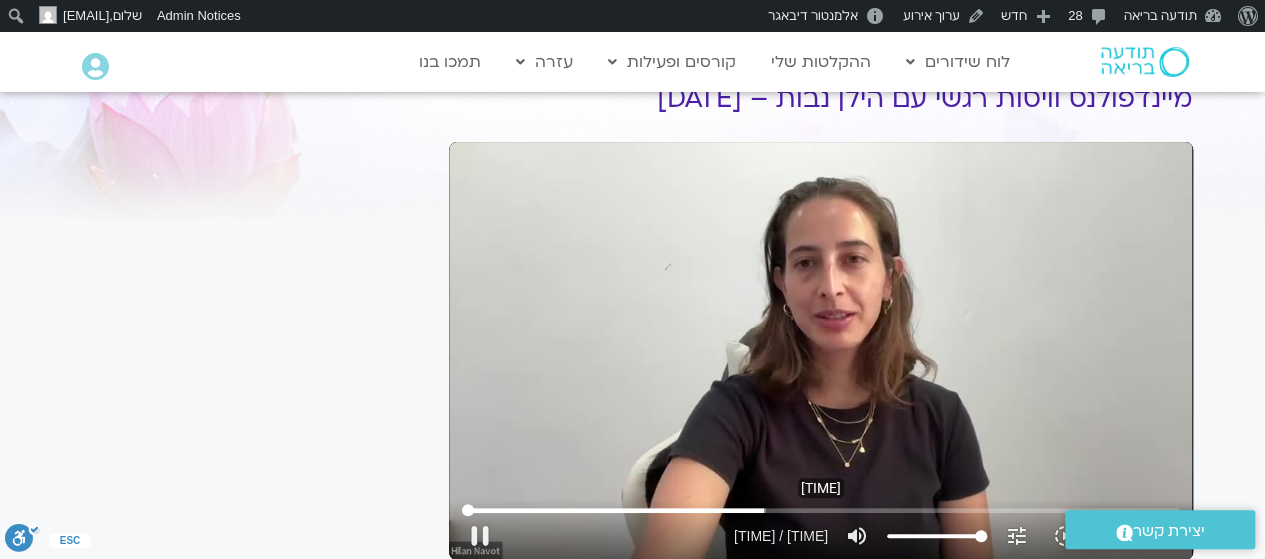 click at bounding box center (820, 510) 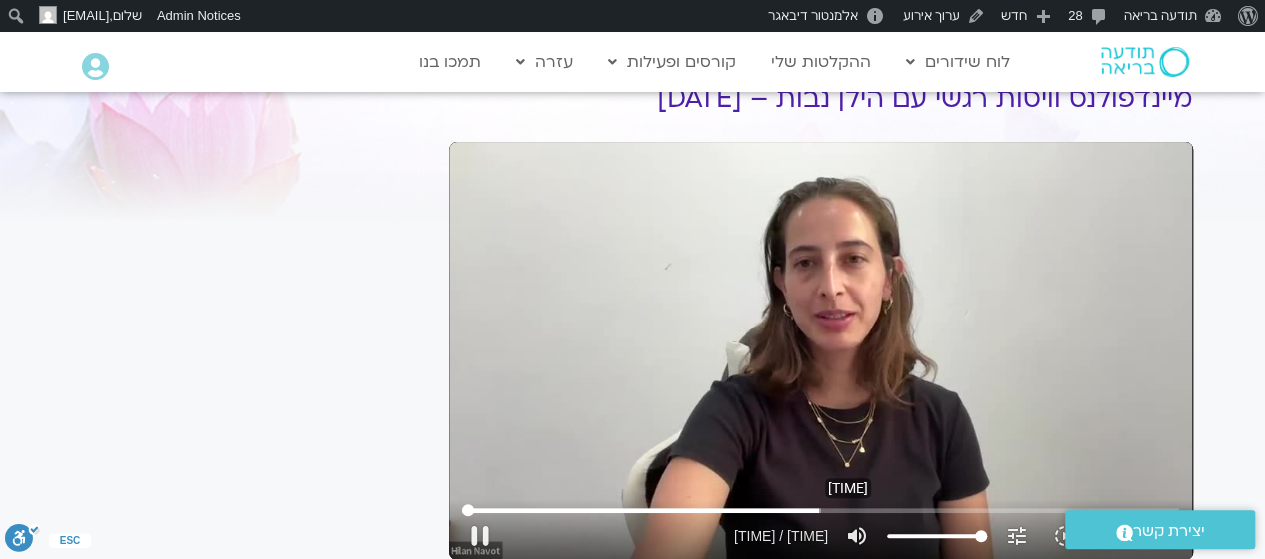 click at bounding box center [820, 510] 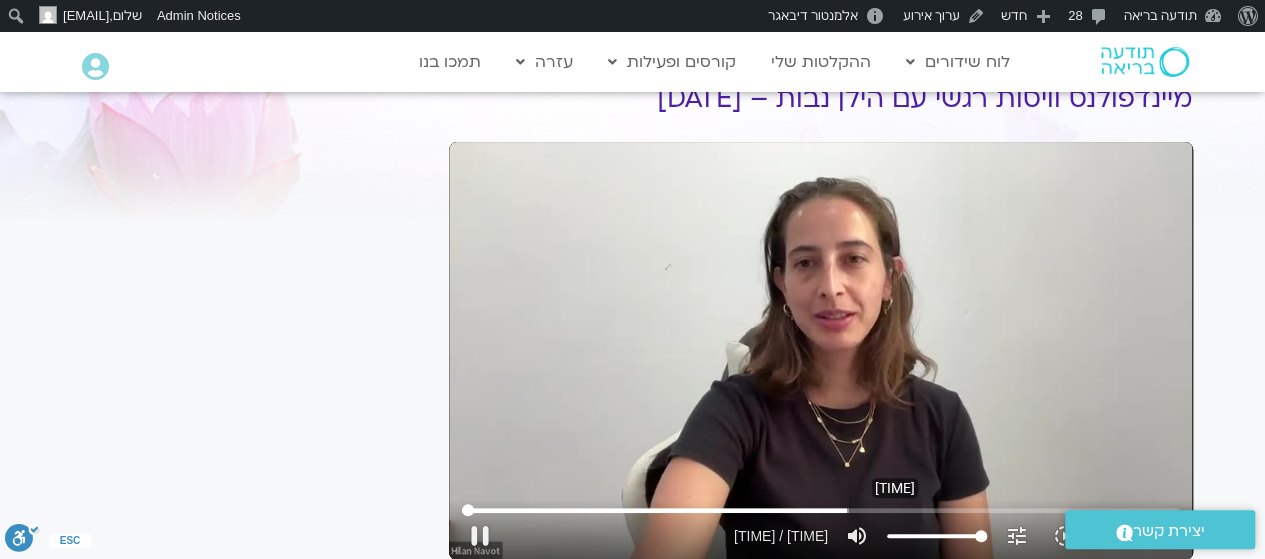 click at bounding box center [820, 510] 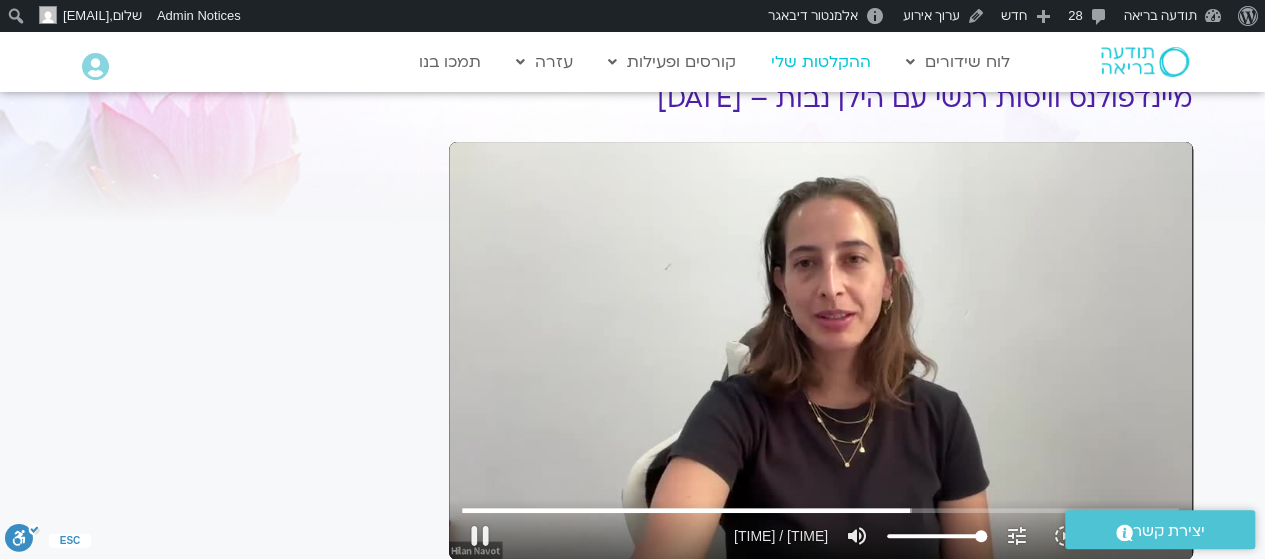 type on "2193.742343" 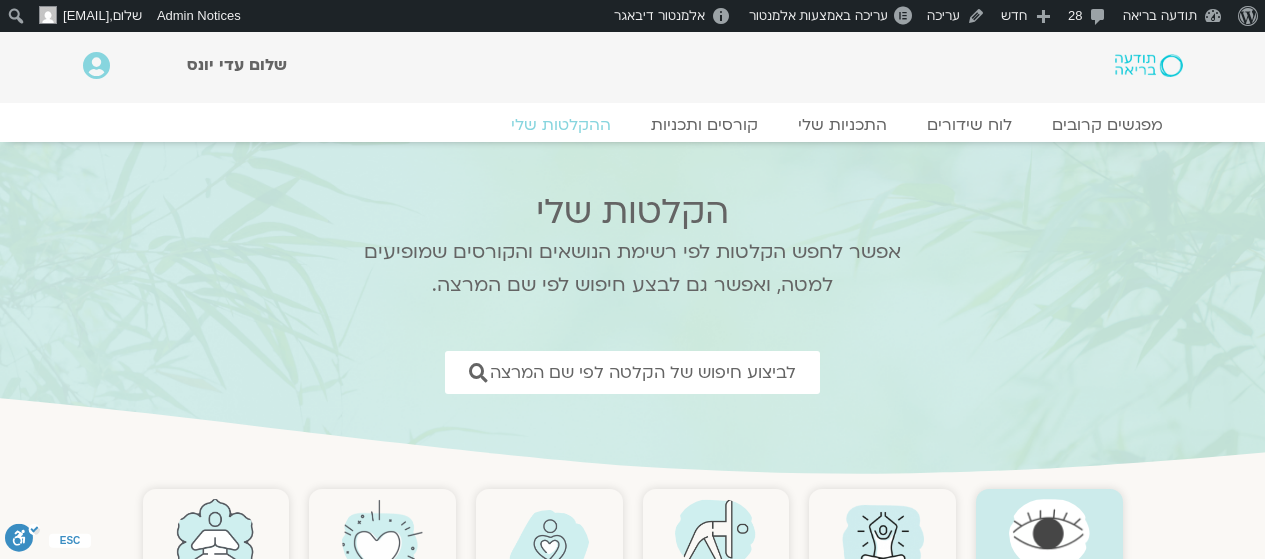 scroll, scrollTop: 0, scrollLeft: 0, axis: both 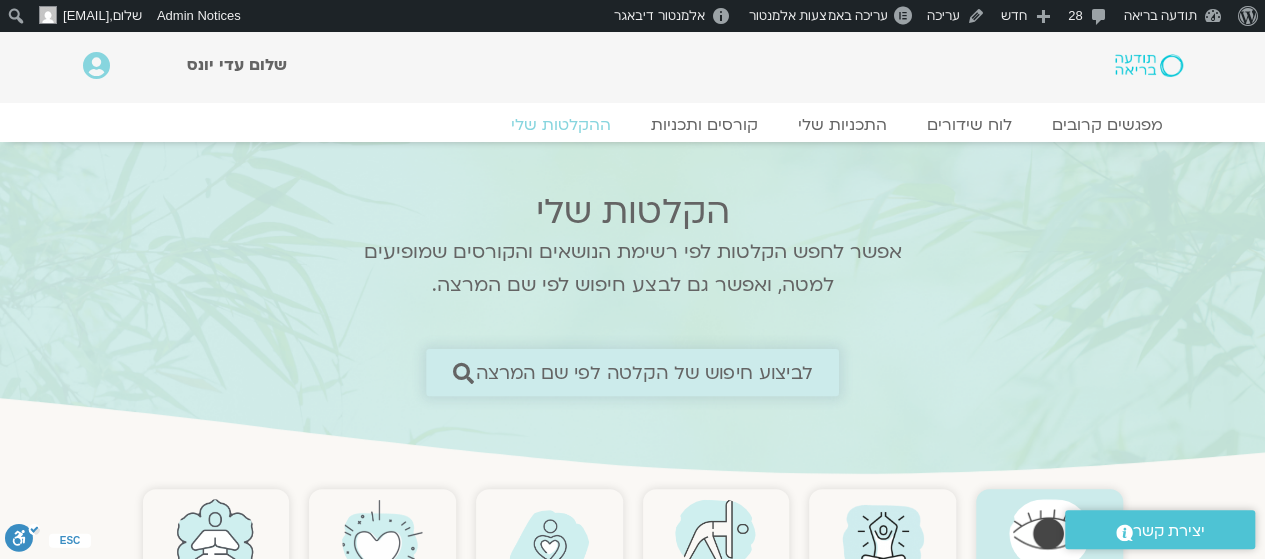 click on "לביצוע חיפוש של הקלטה לפי שם המרצה" at bounding box center [644, 372] 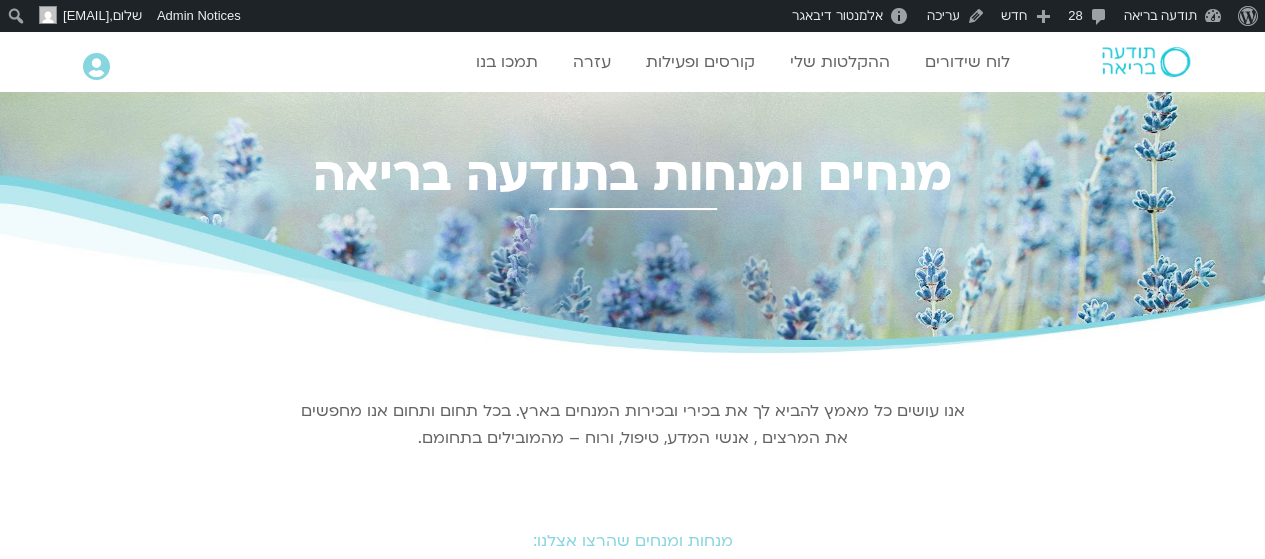 scroll, scrollTop: 222, scrollLeft: 0, axis: vertical 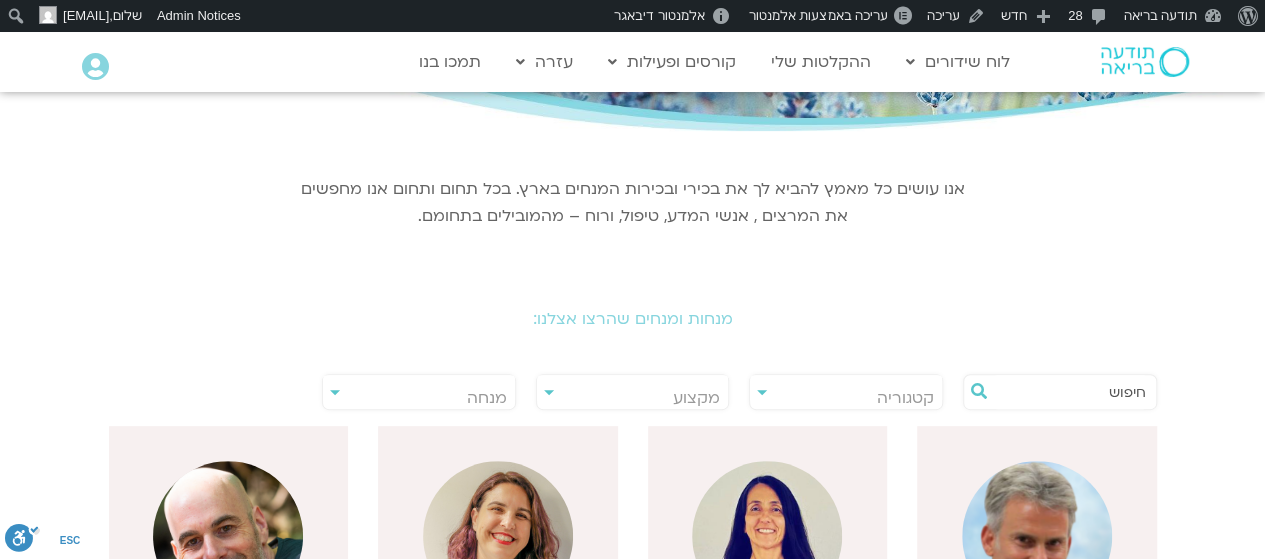 click at bounding box center (1070, 392) 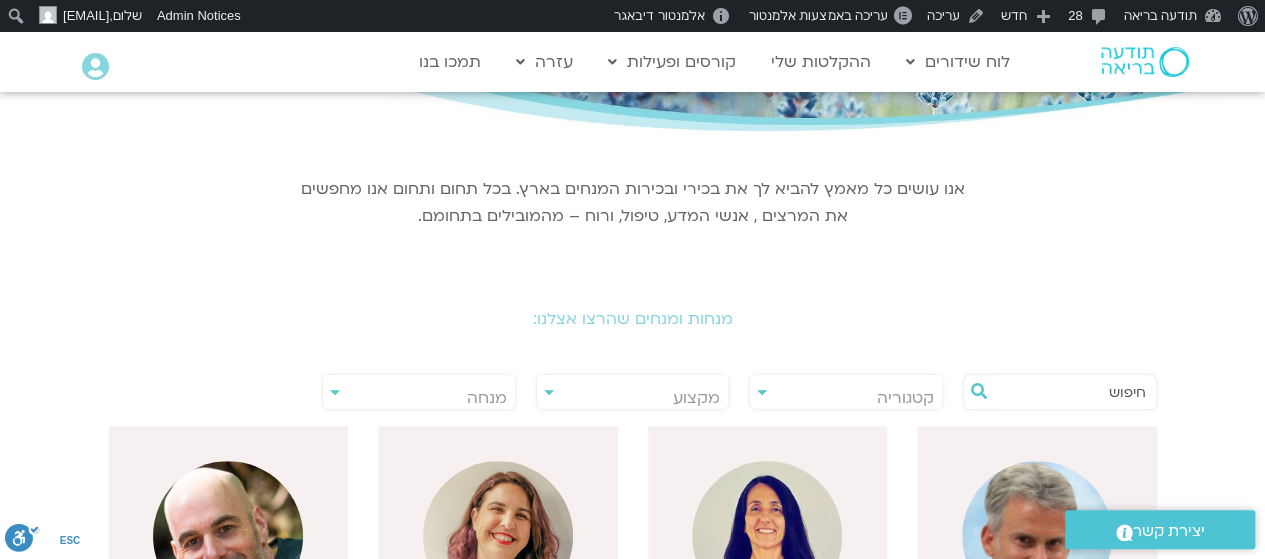 click at bounding box center [1070, 392] 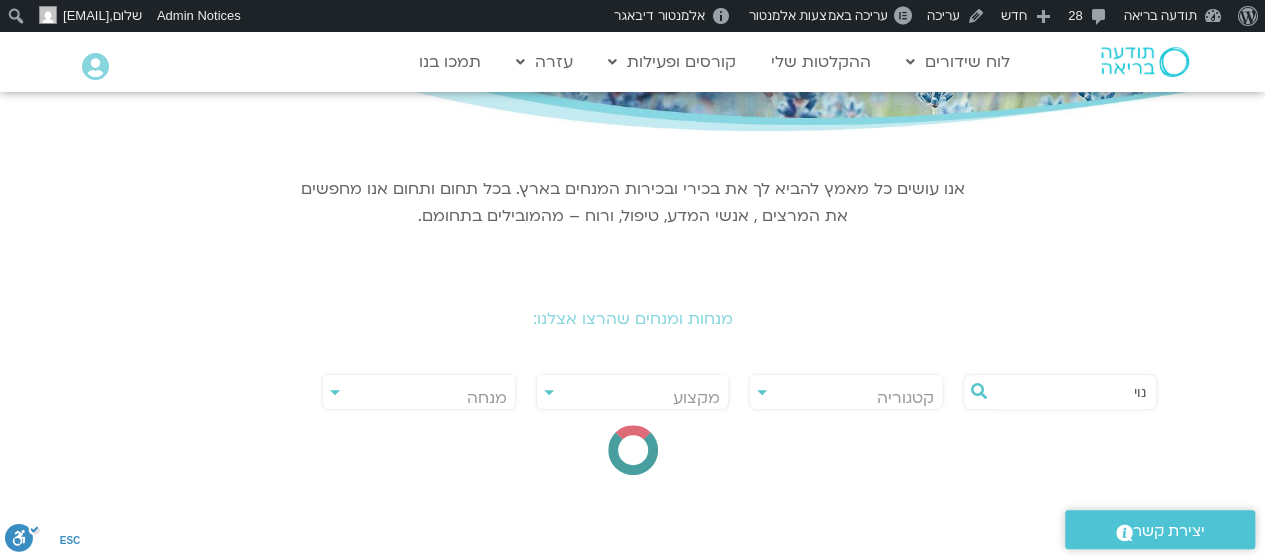 type on "נוי" 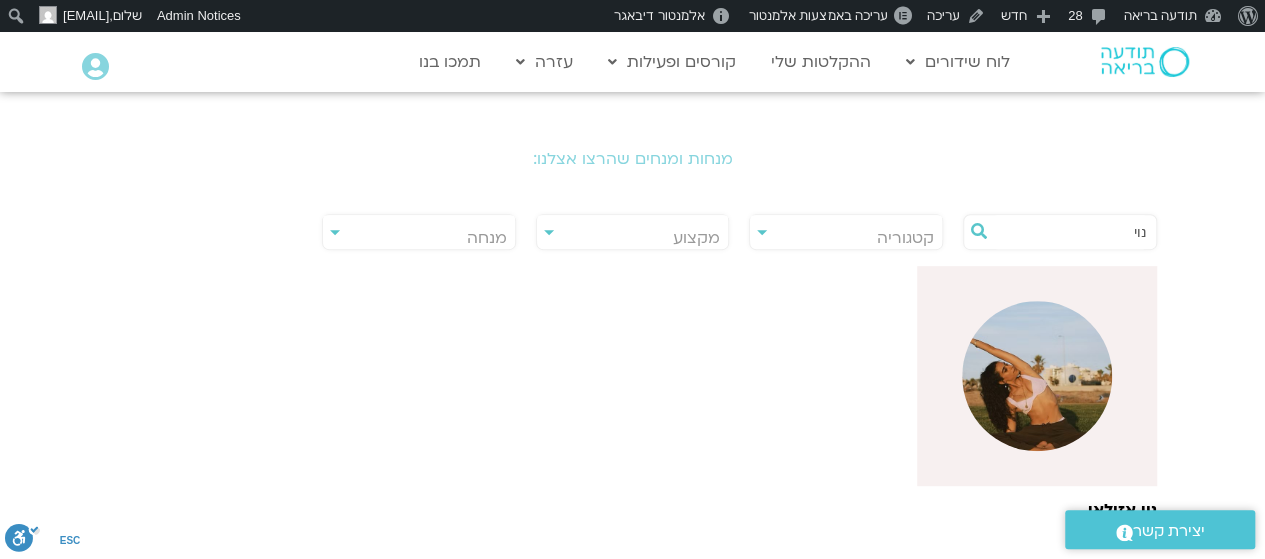 scroll, scrollTop: 454, scrollLeft: 0, axis: vertical 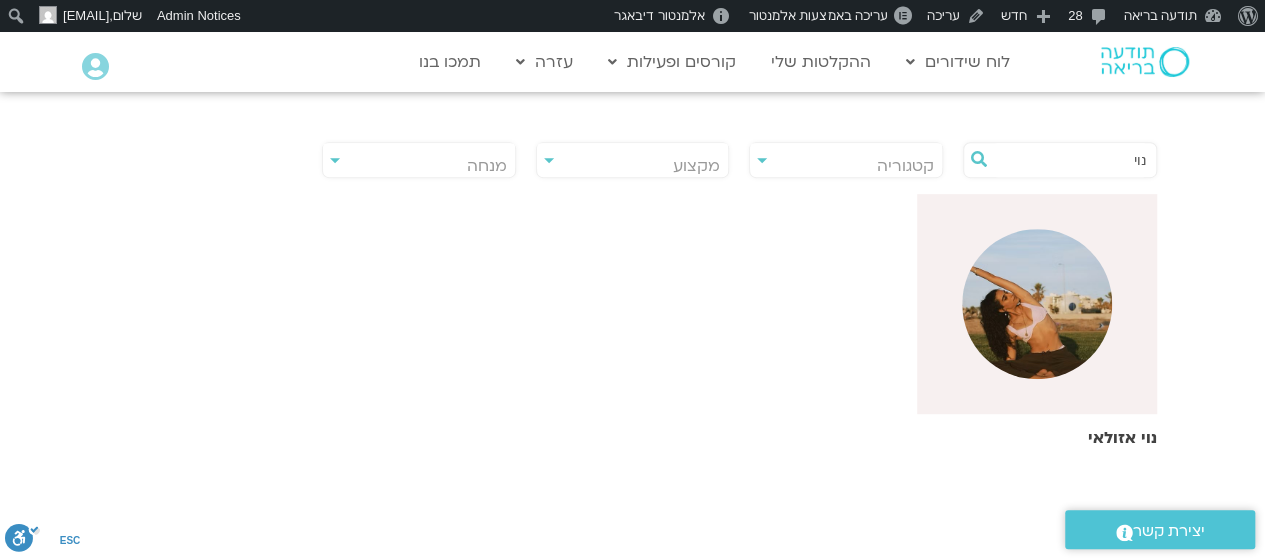 click at bounding box center (1037, 304) 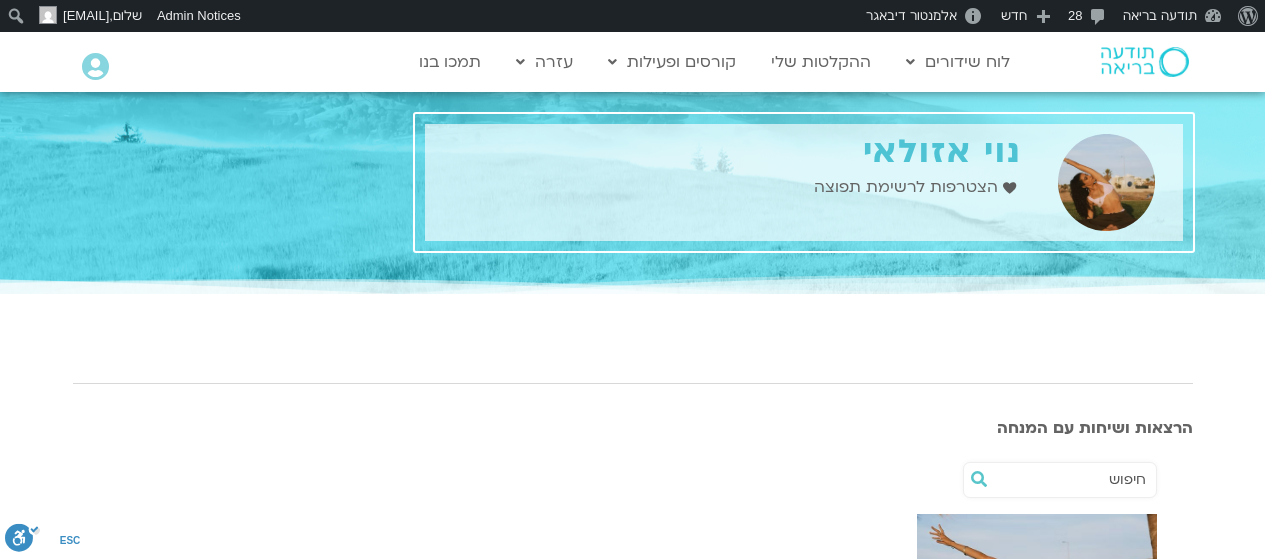 scroll, scrollTop: 0, scrollLeft: 0, axis: both 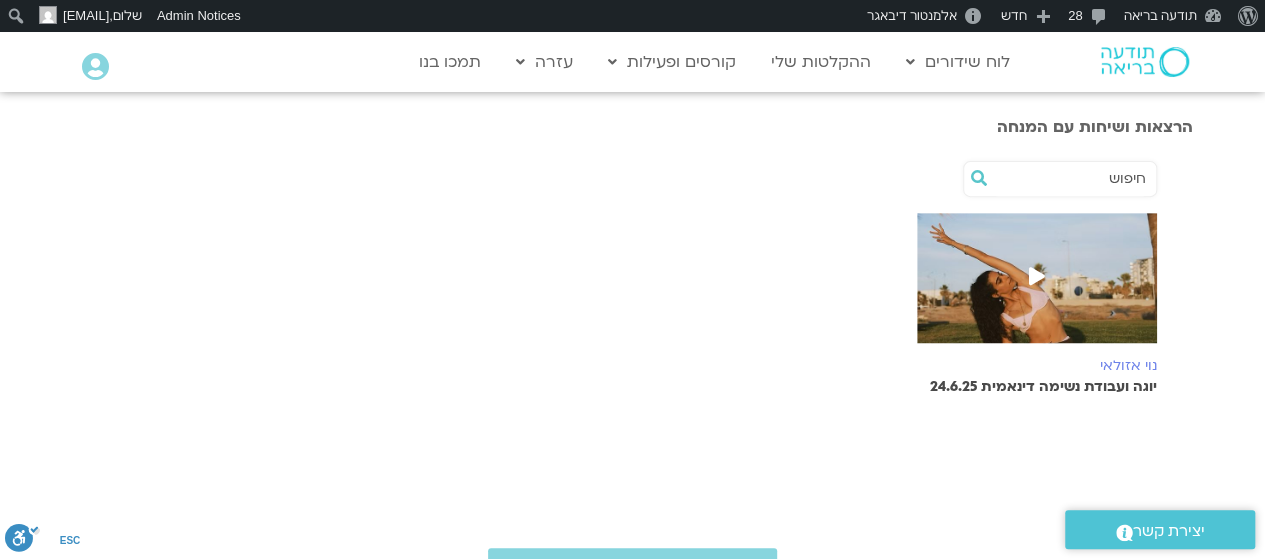 click at bounding box center [1037, 288] 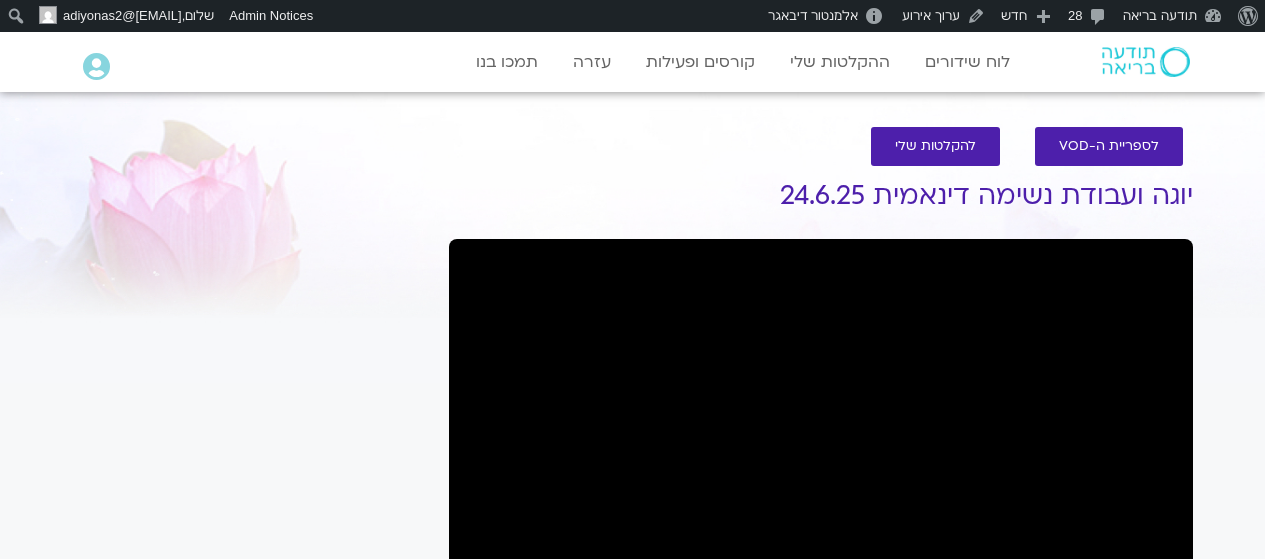 scroll, scrollTop: 0, scrollLeft: 0, axis: both 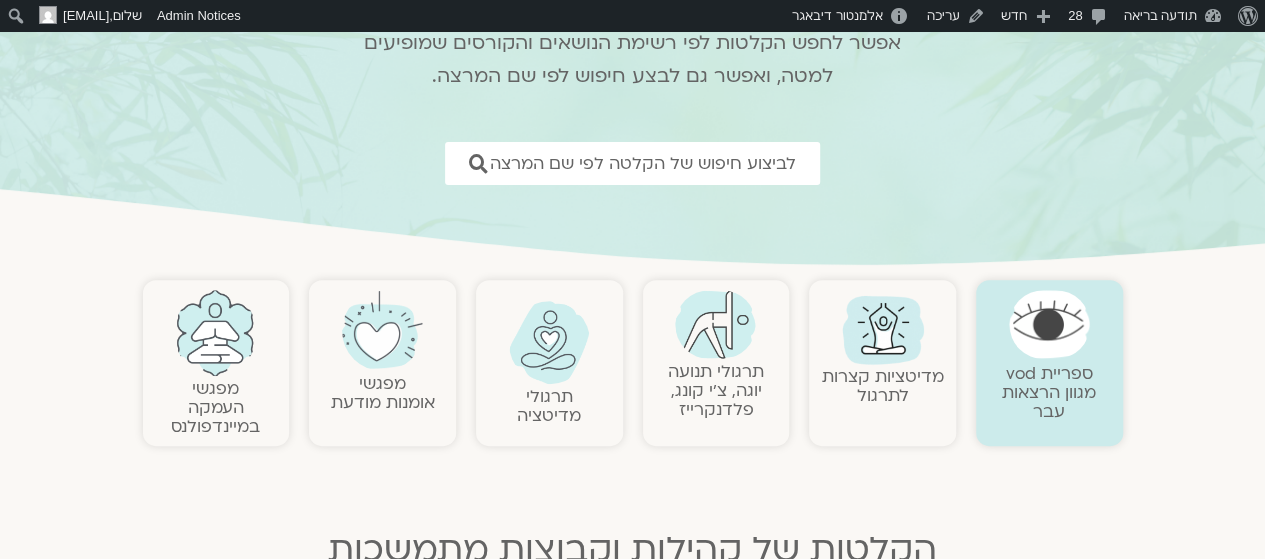 click on "תרגולי תנועה   יוגה, צ׳י קונג, פלדנקרייז" at bounding box center (716, 390) 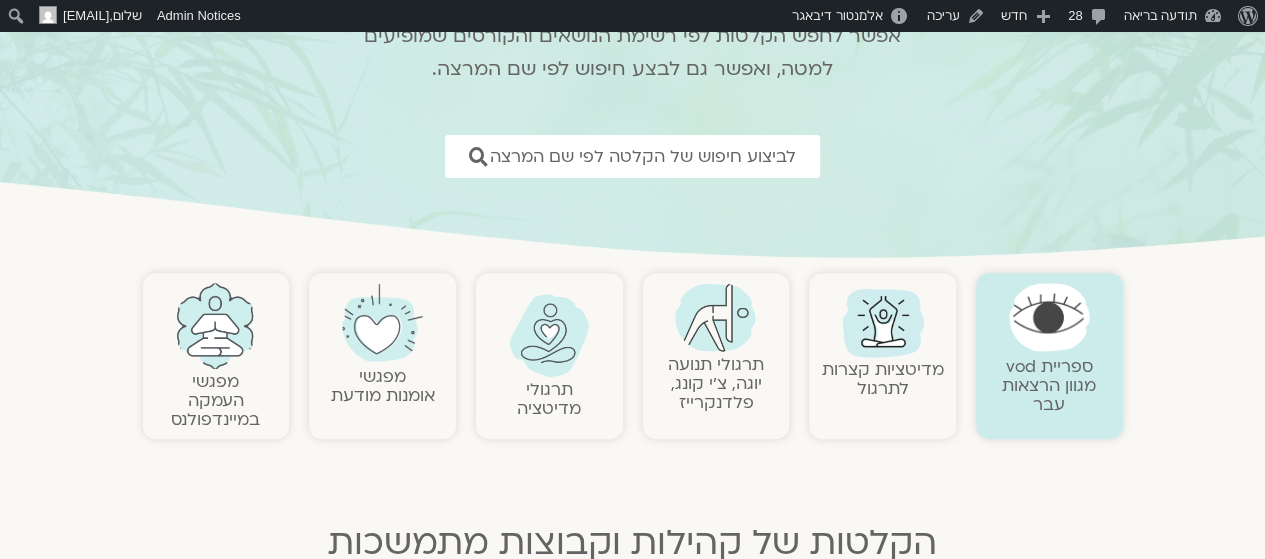 scroll, scrollTop: 217, scrollLeft: 0, axis: vertical 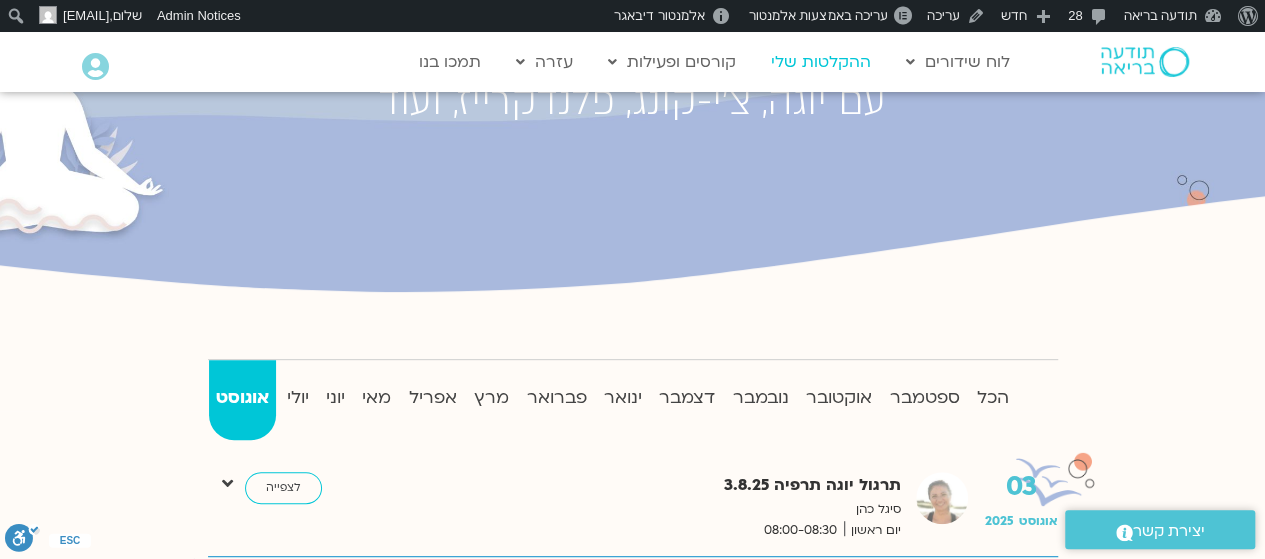 click on "ההקלטות שלי" at bounding box center [821, 62] 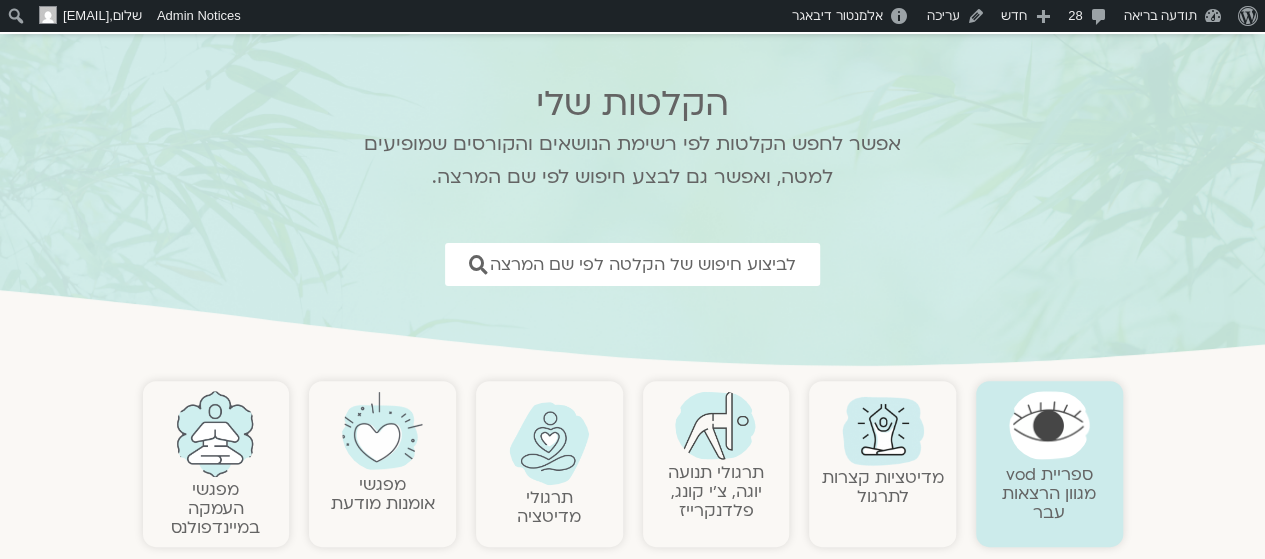 scroll, scrollTop: 225, scrollLeft: 0, axis: vertical 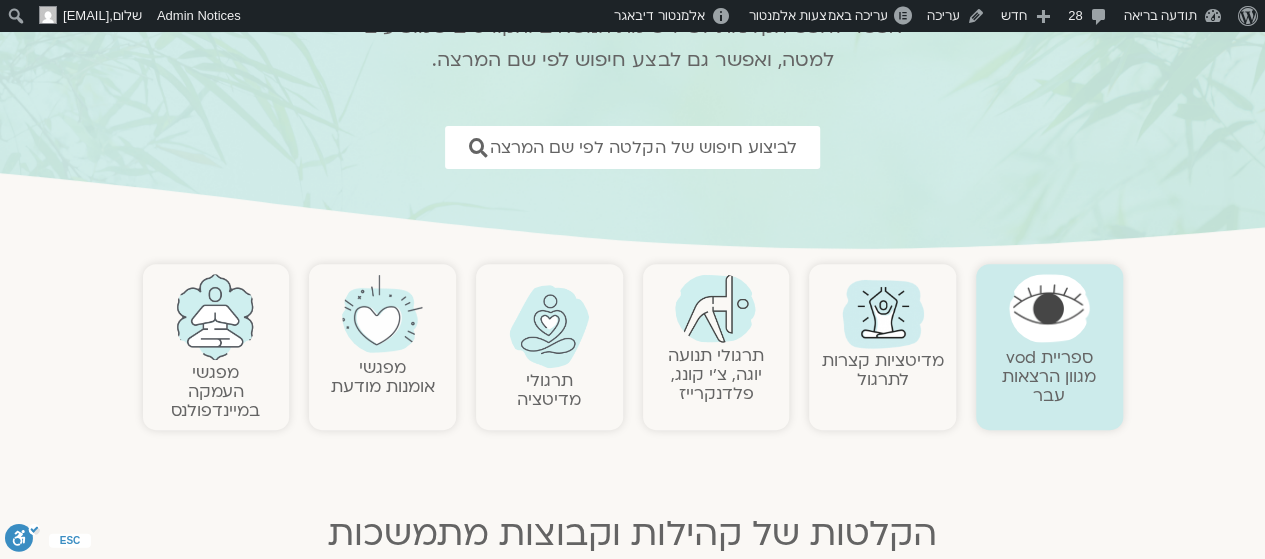 click on "ספריית vod
מגוון הרצאות עבר" at bounding box center [1049, 376] 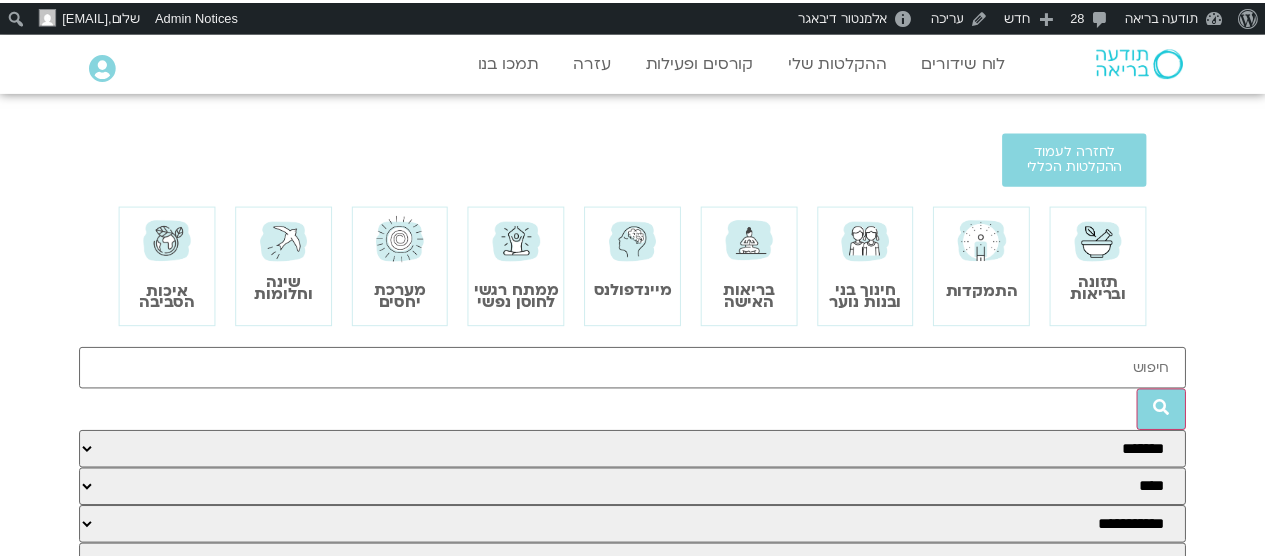 scroll, scrollTop: 0, scrollLeft: 0, axis: both 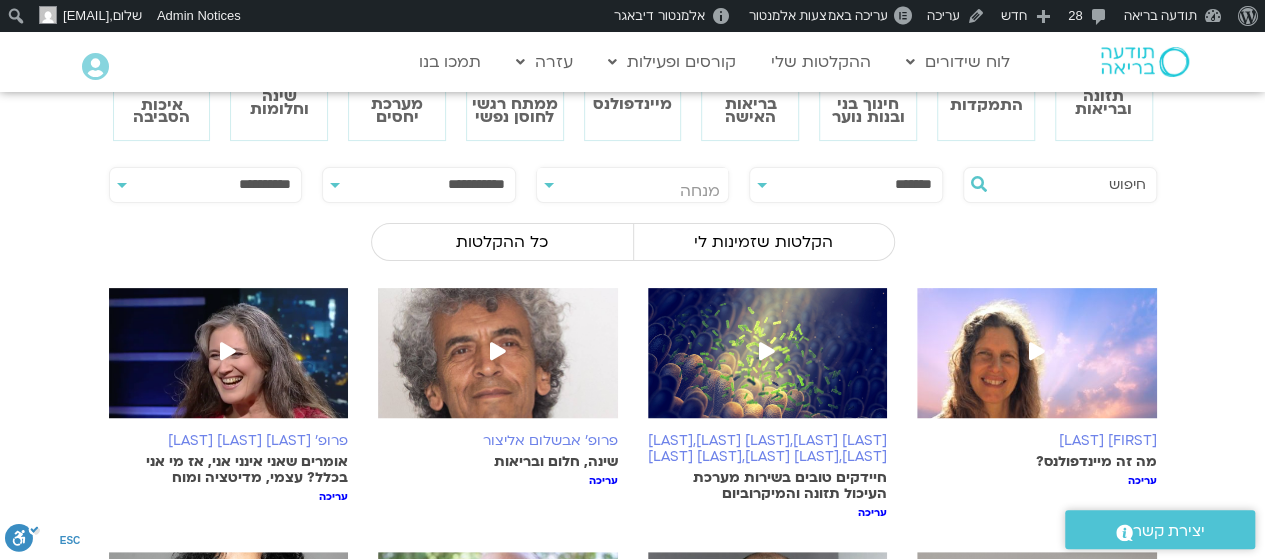 click on "**********" at bounding box center (846, 185) 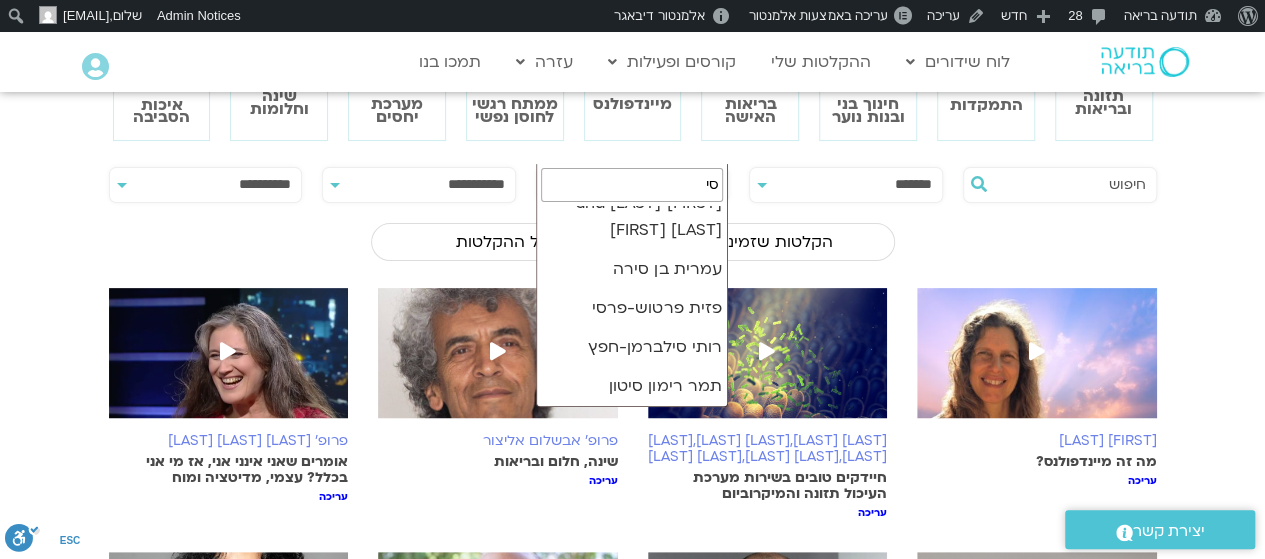 scroll, scrollTop: 0, scrollLeft: 0, axis: both 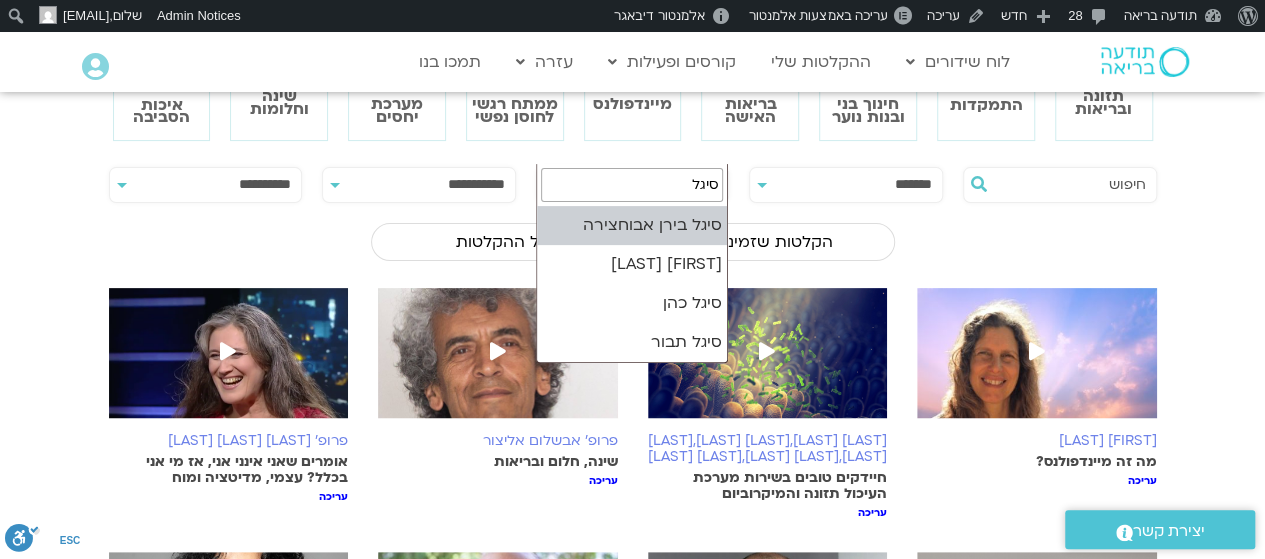 type on "סיגל" 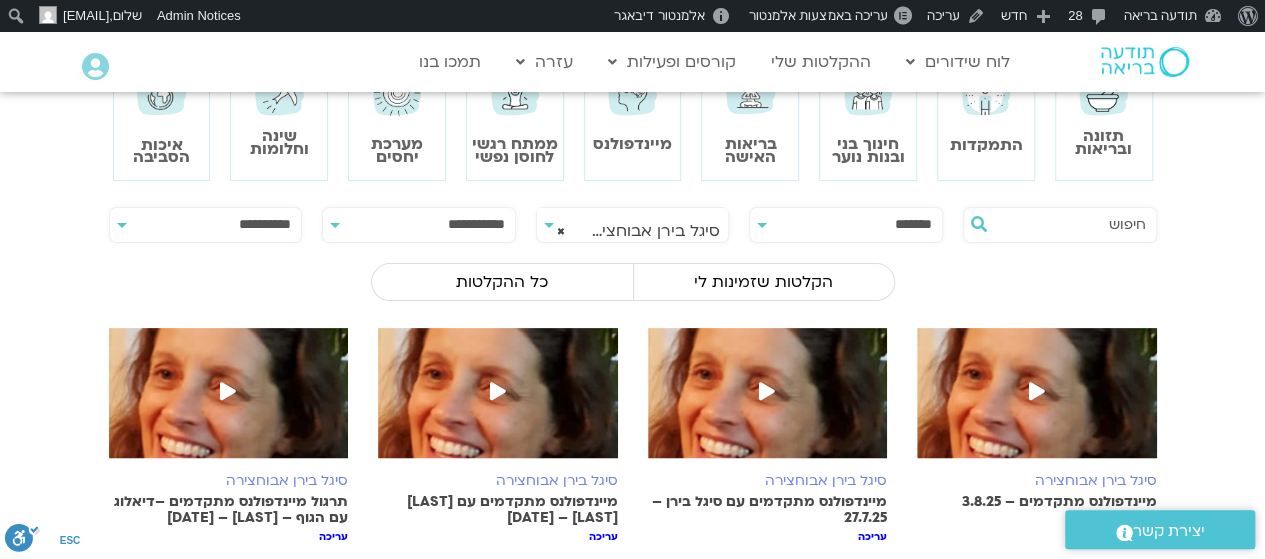scroll, scrollTop: 142, scrollLeft: 0, axis: vertical 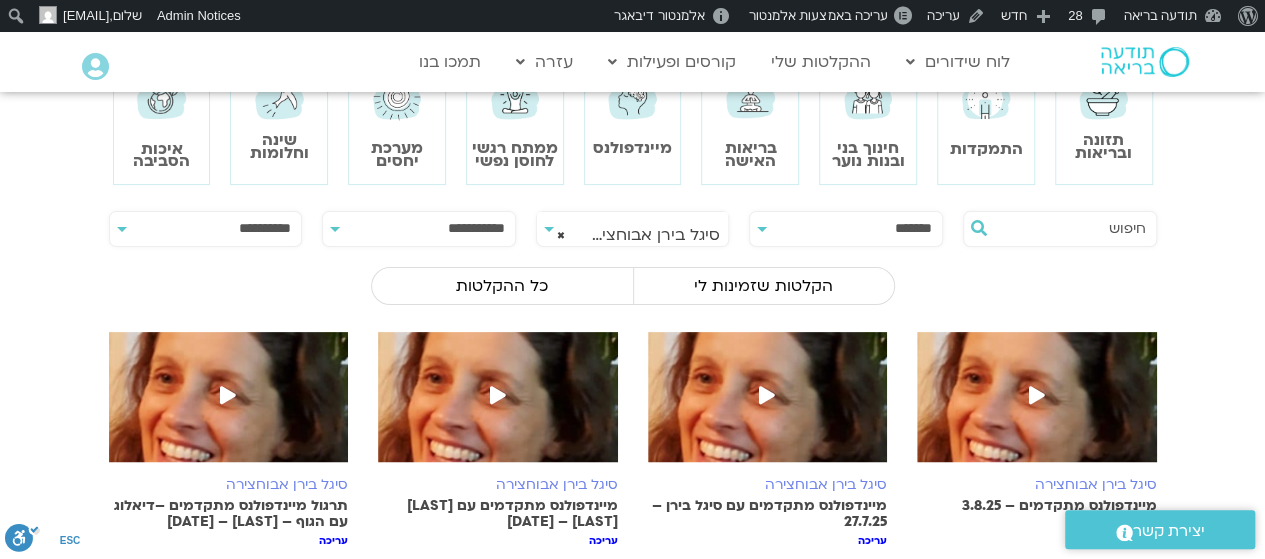 click at bounding box center [768, 407] 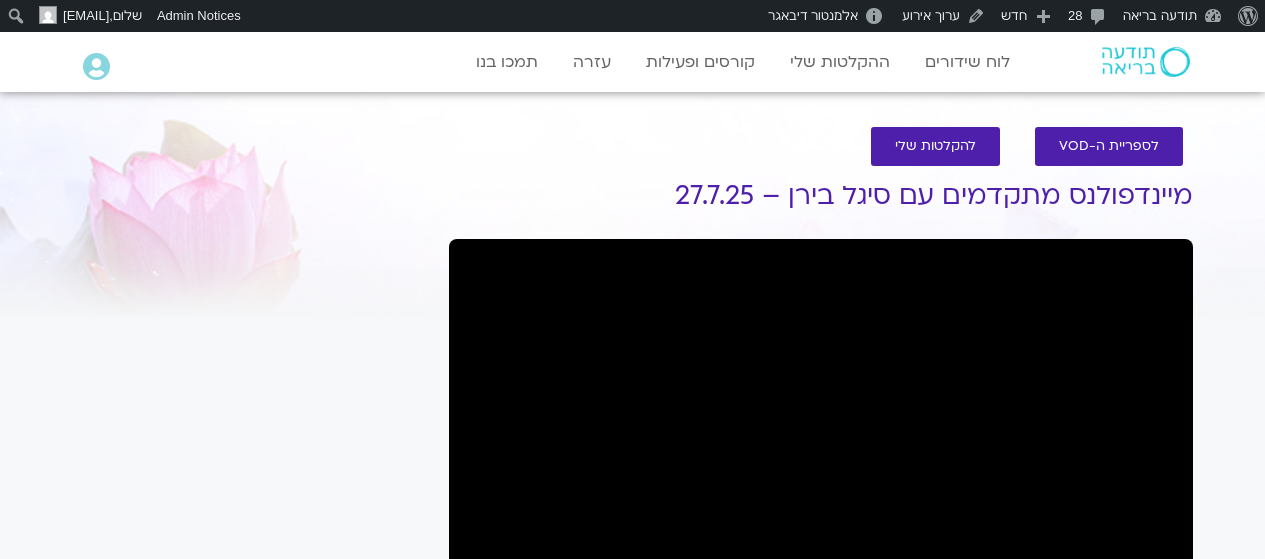 scroll, scrollTop: 0, scrollLeft: 0, axis: both 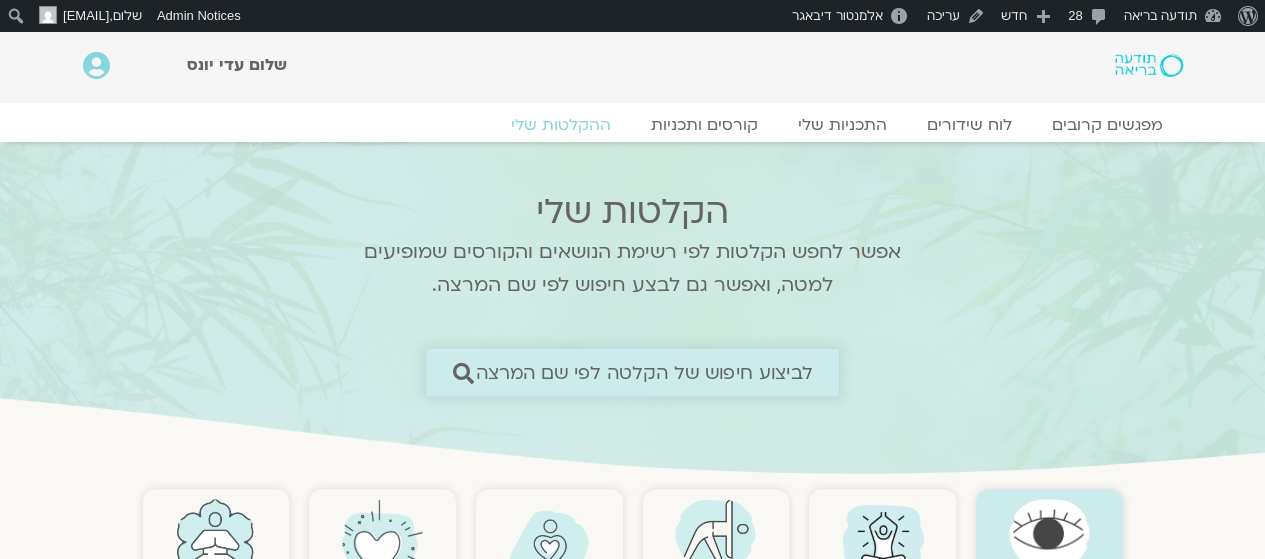 click on "לביצוע חיפוש של הקלטה לפי שם המרצה" at bounding box center [644, 372] 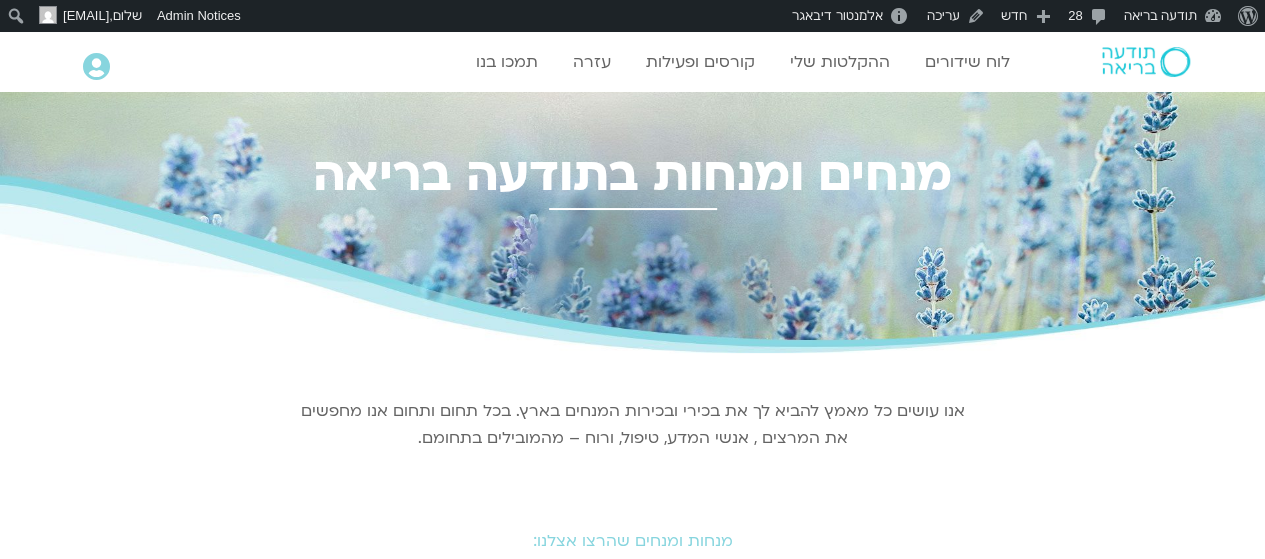 scroll, scrollTop: 275, scrollLeft: 0, axis: vertical 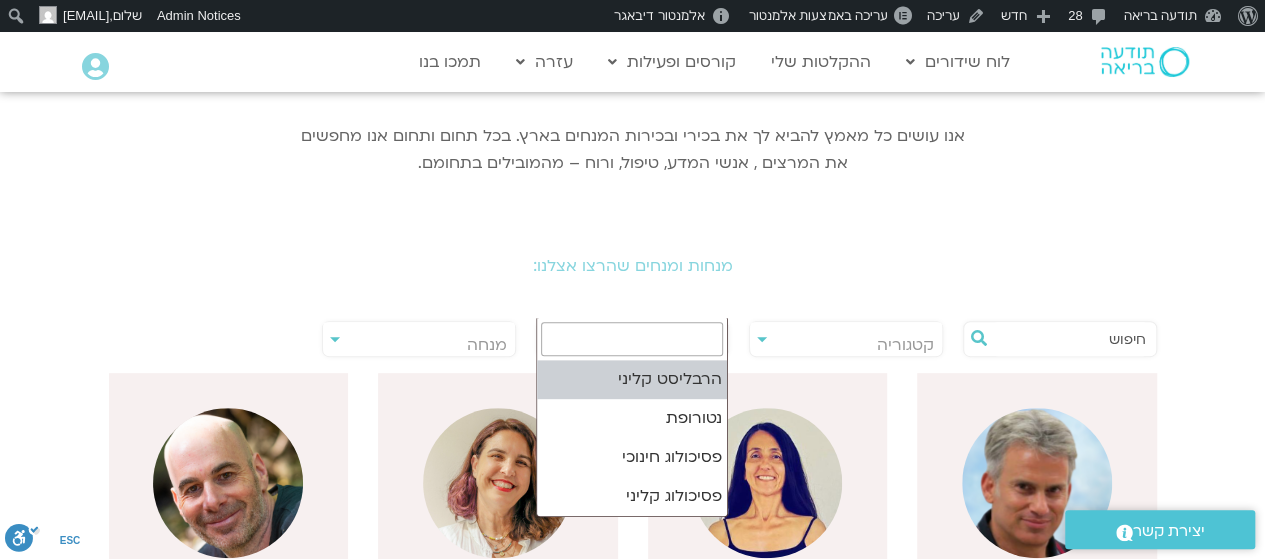 click on "אודות וורדפרס אודות וורדפרס Get Involved WordPress.org תיעוד Learn WordPress תמיכה משוב תודעה בריאה לוח בקרה 28 28 תגובות בהמתנה חדש פוסט מדיה עמוד סדרה אירוע עריכה עריכה באמצעות אלמנטור הגדרות אתר אתר בונה תבנית אתר אלמנטור דיבאגר Theme Location: פופאפ > Skipped, is not Published > אתגר Location: elementor_body_end > Skipped, is not Published > chatbot - chatmate Template File: No Templates for condition > /themes/hello-elementor/index.php Admin Notices  שלום,  [EMAIL] [EMAIL] עריכת פרופיל יציאה חיפוש חיפוש
דלג לתוכן
Main Menu" at bounding box center [632, 858] 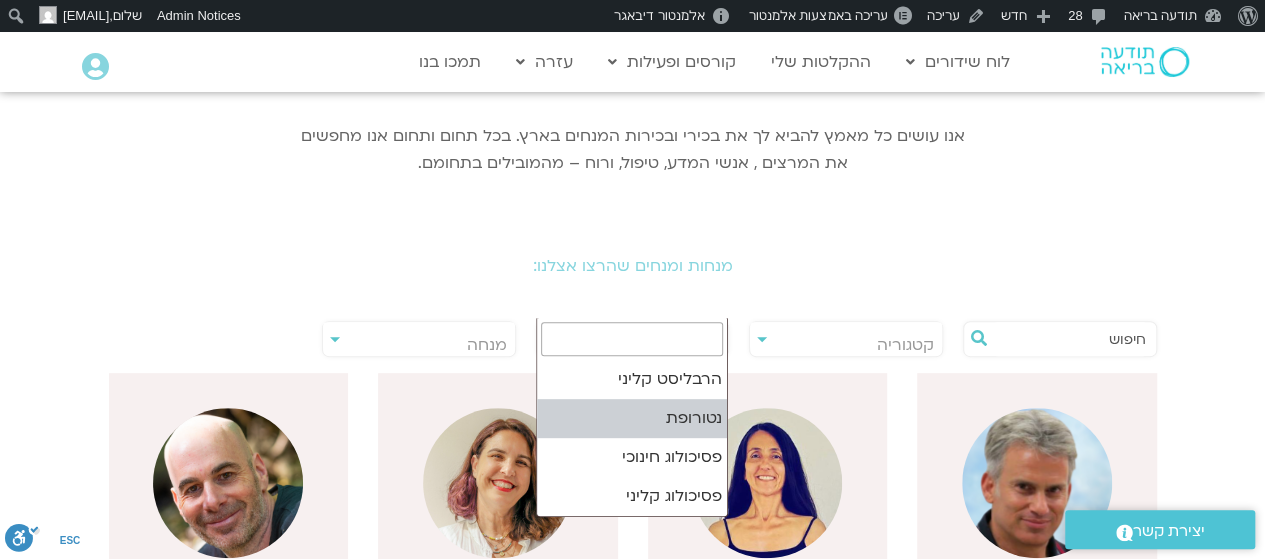 click on "קטגוריה" at bounding box center (846, 345) 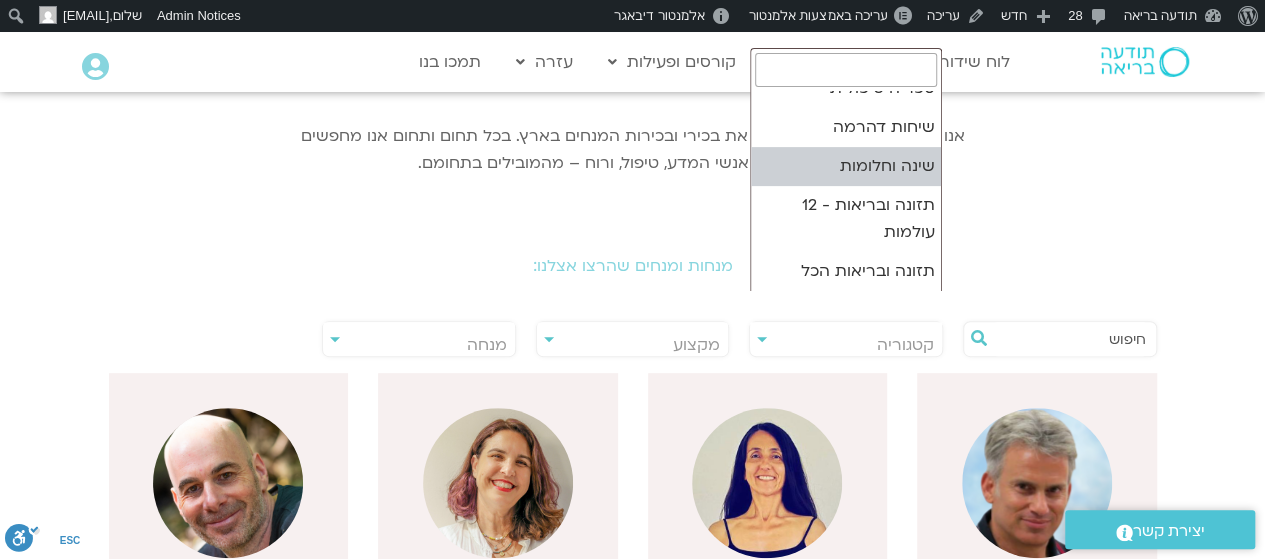scroll, scrollTop: 412, scrollLeft: 0, axis: vertical 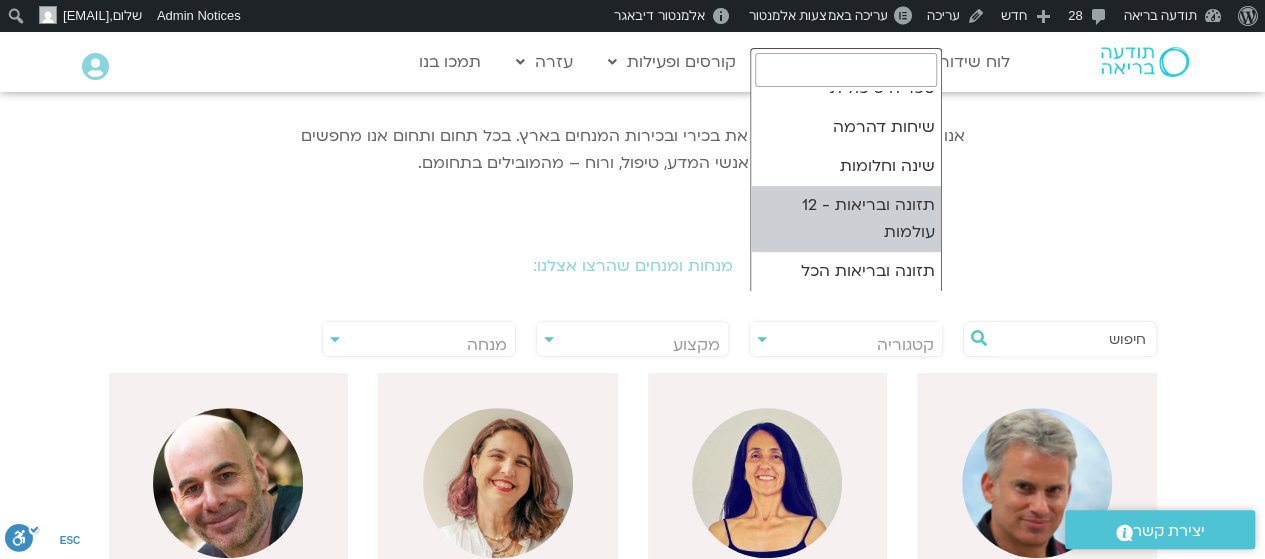 click at bounding box center (1070, 339) 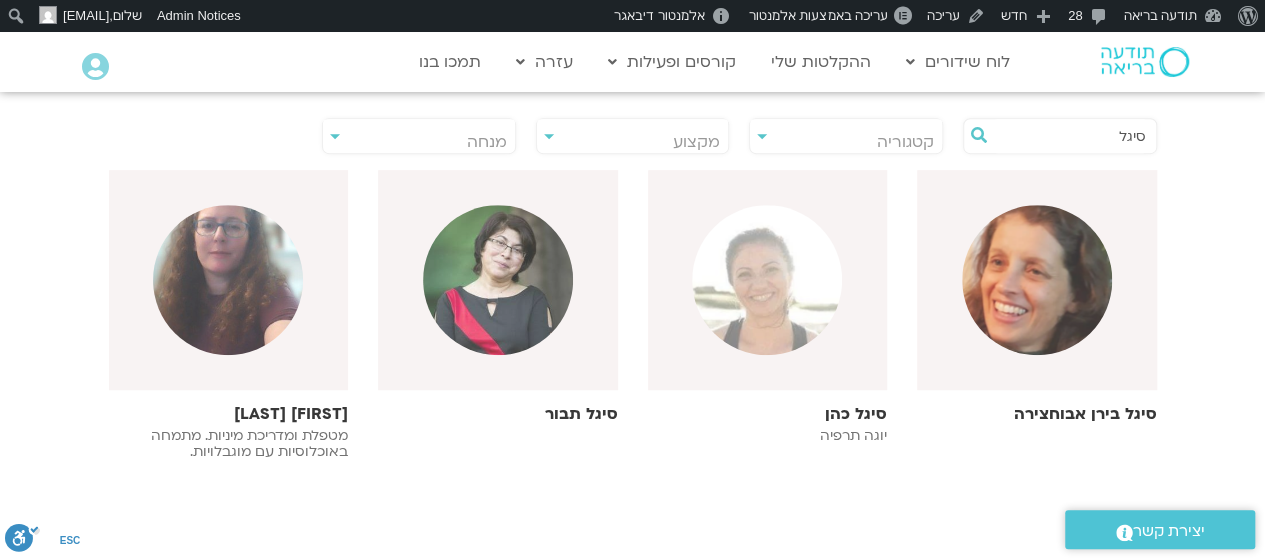 scroll, scrollTop: 480, scrollLeft: 0, axis: vertical 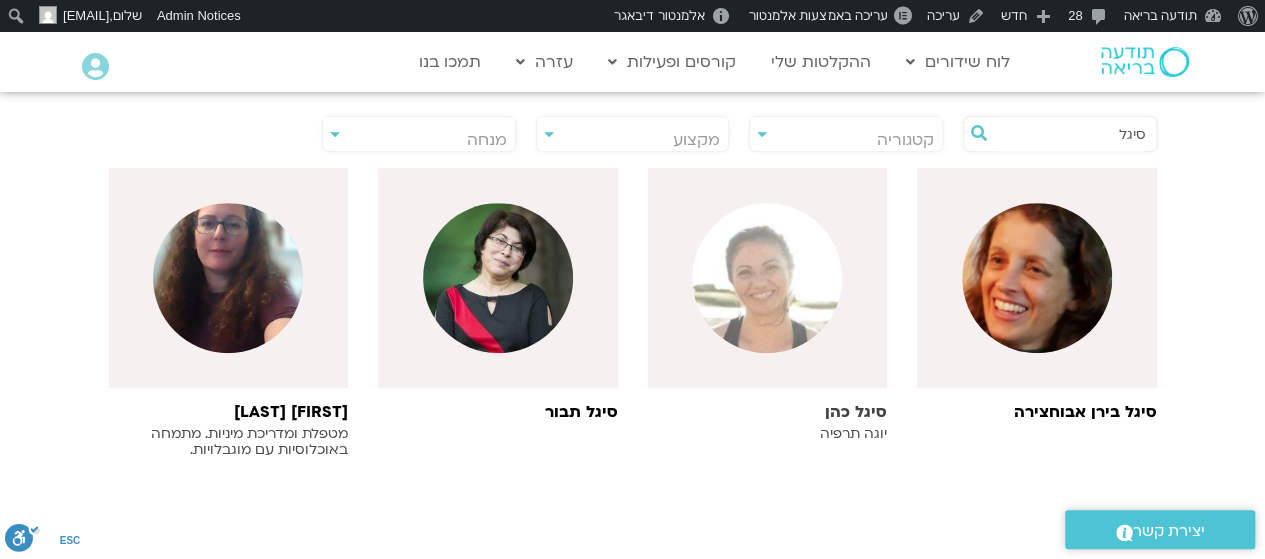 type on "סיגל" 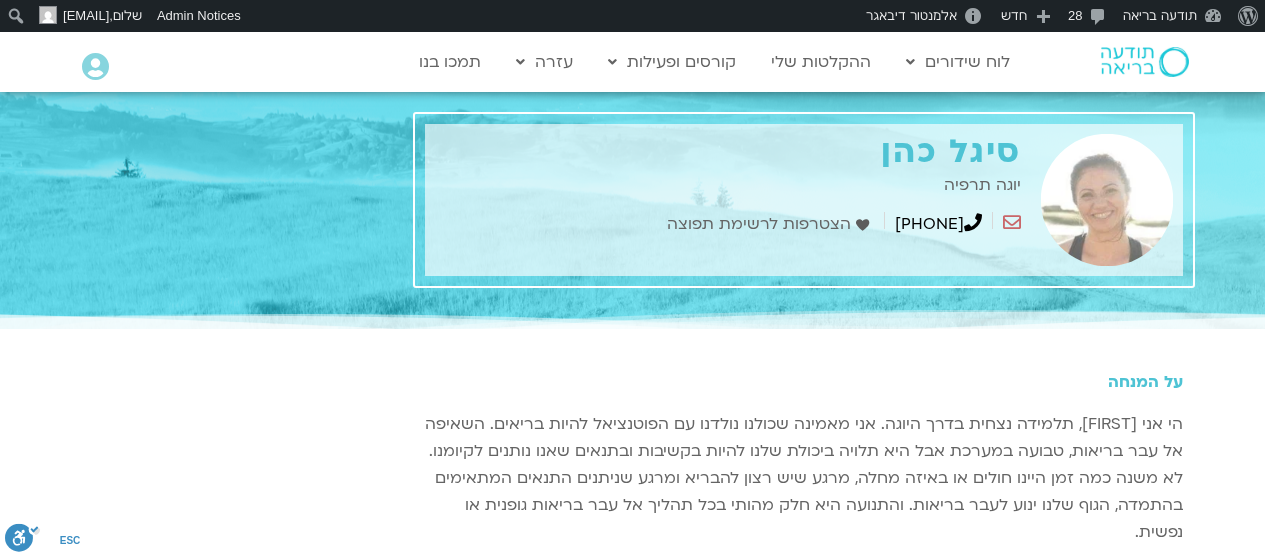 scroll, scrollTop: 0, scrollLeft: 0, axis: both 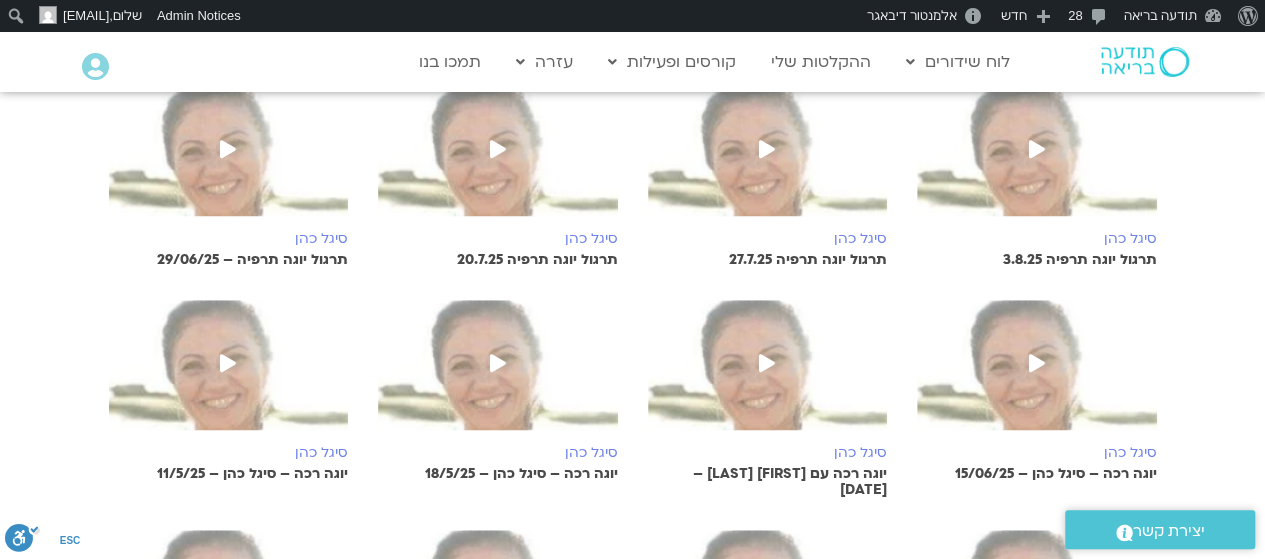 click at bounding box center [768, 161] 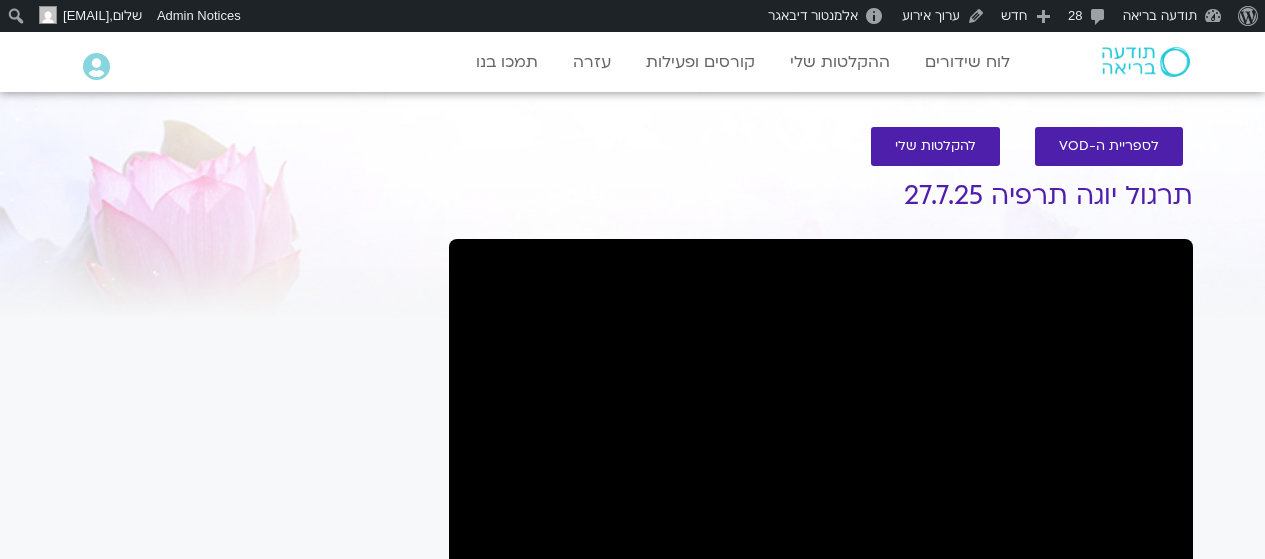 scroll, scrollTop: 0, scrollLeft: 0, axis: both 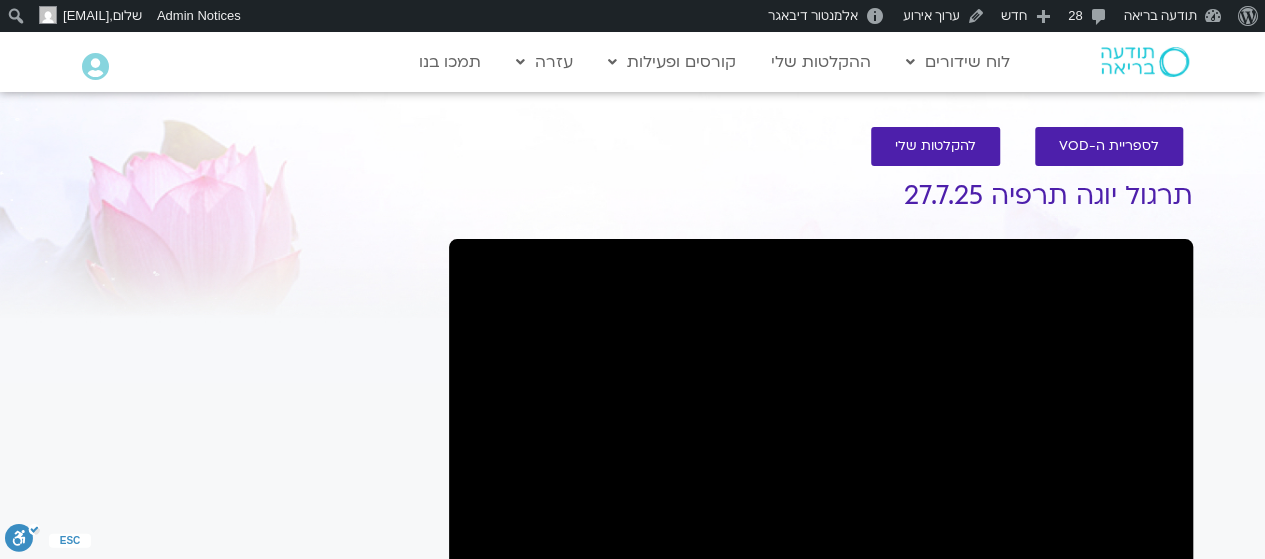 click on "לספריית ה-VOD
להקלטות שלי" at bounding box center [821, 146] 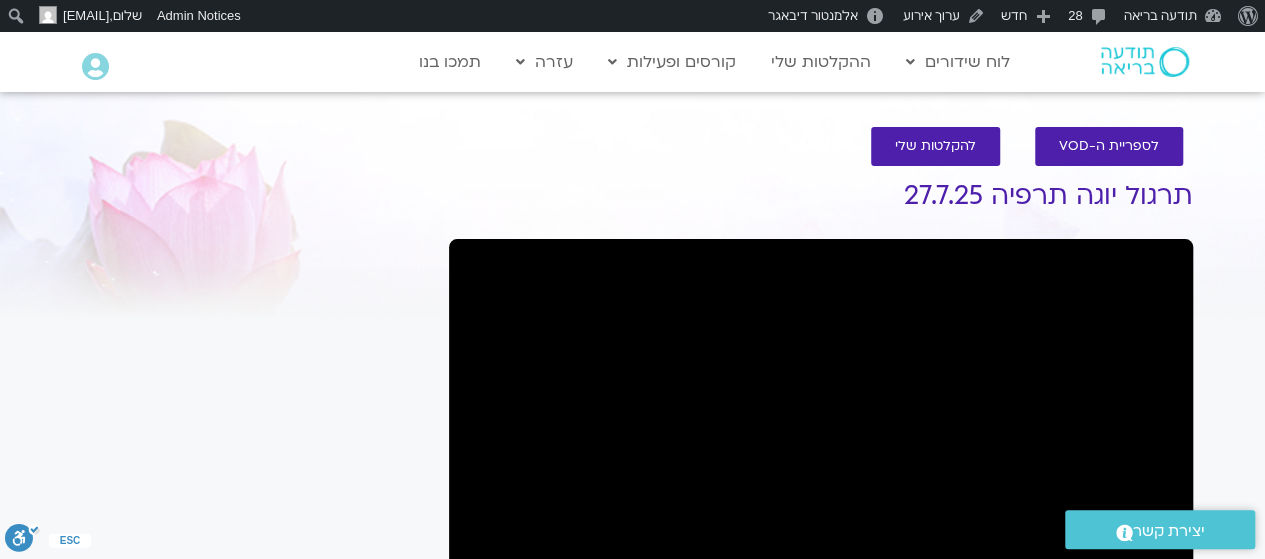 scroll, scrollTop: 0, scrollLeft: 0, axis: both 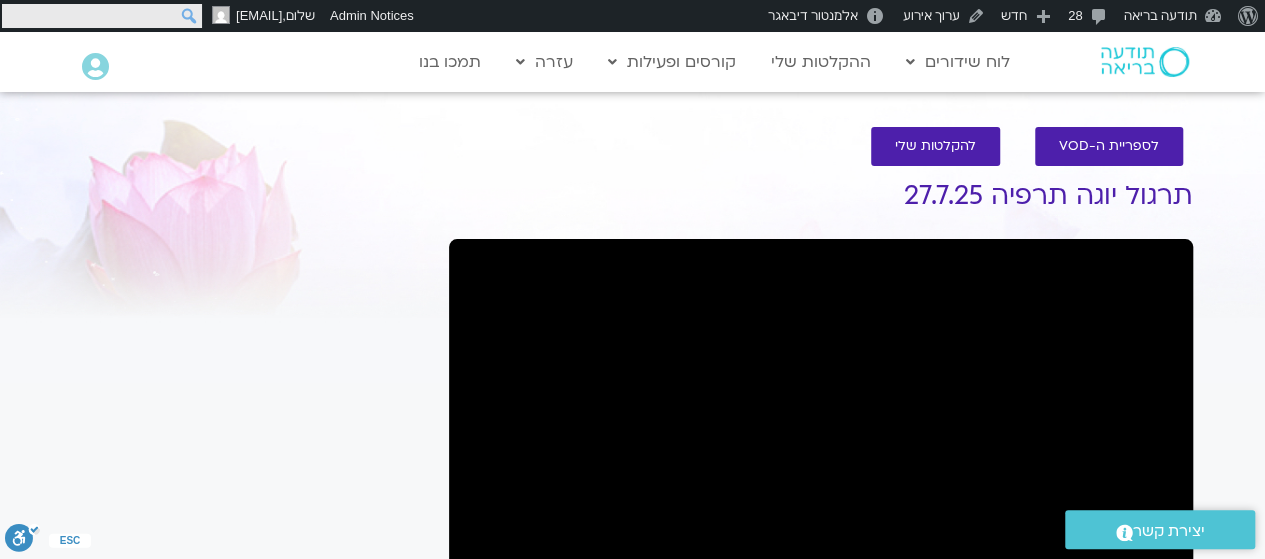 click on "חיפוש" at bounding box center (102, 16) 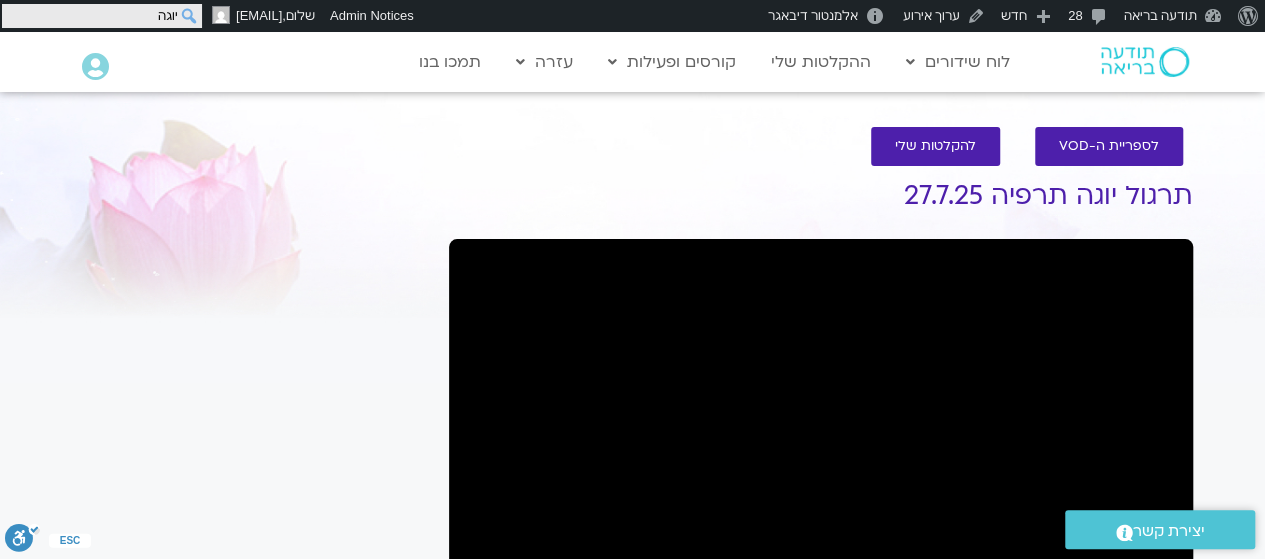 type on "יוגה" 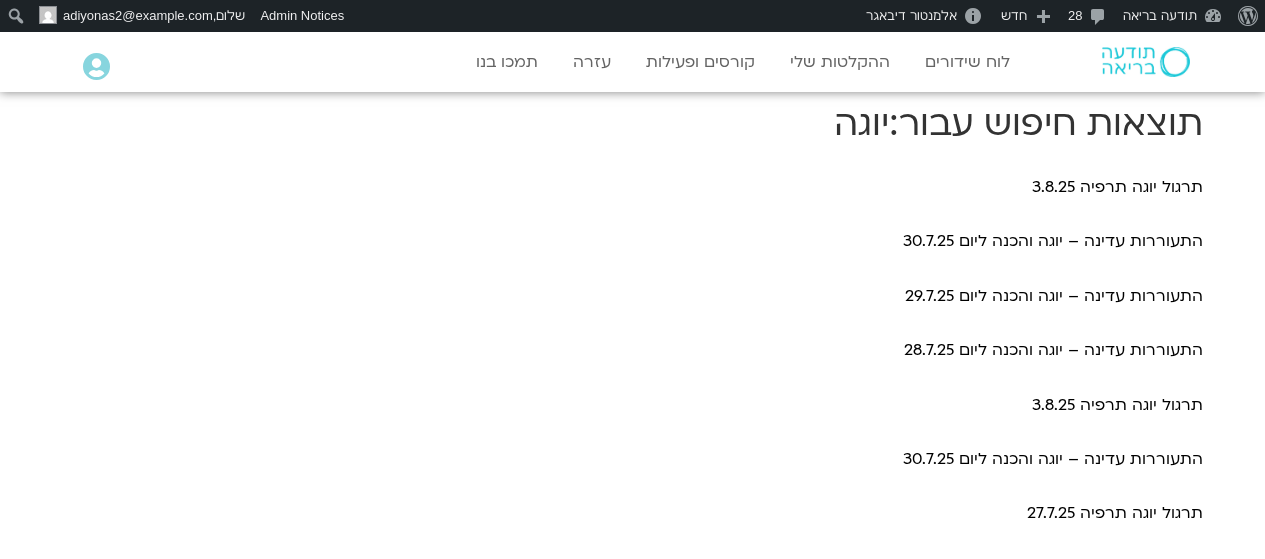 scroll, scrollTop: 0, scrollLeft: 0, axis: both 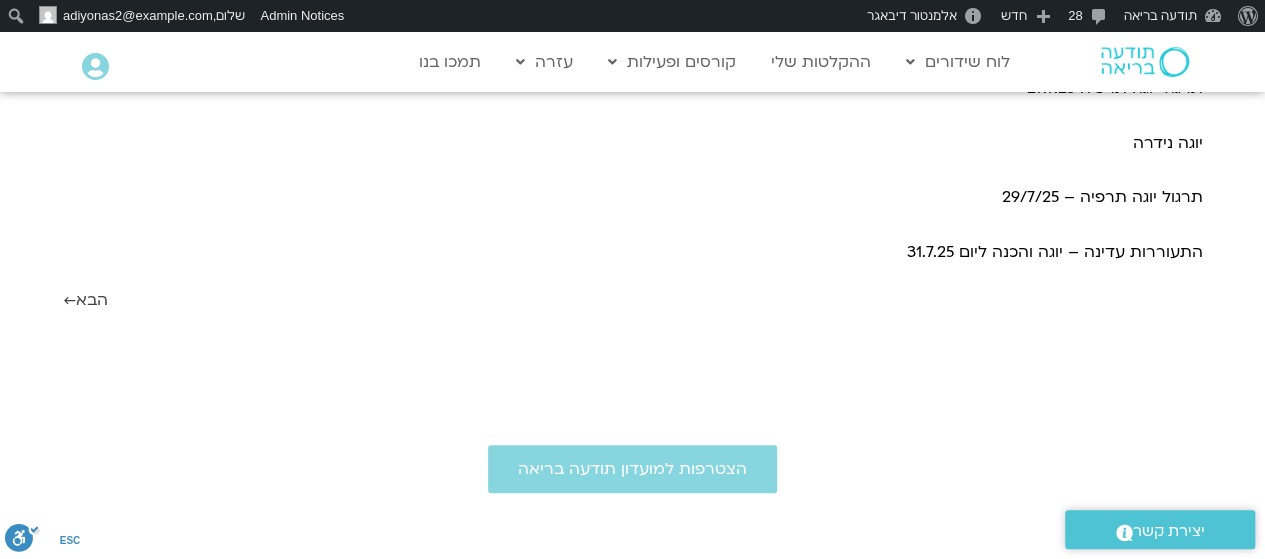 click on "הבא  ←" at bounding box center [85, 300] 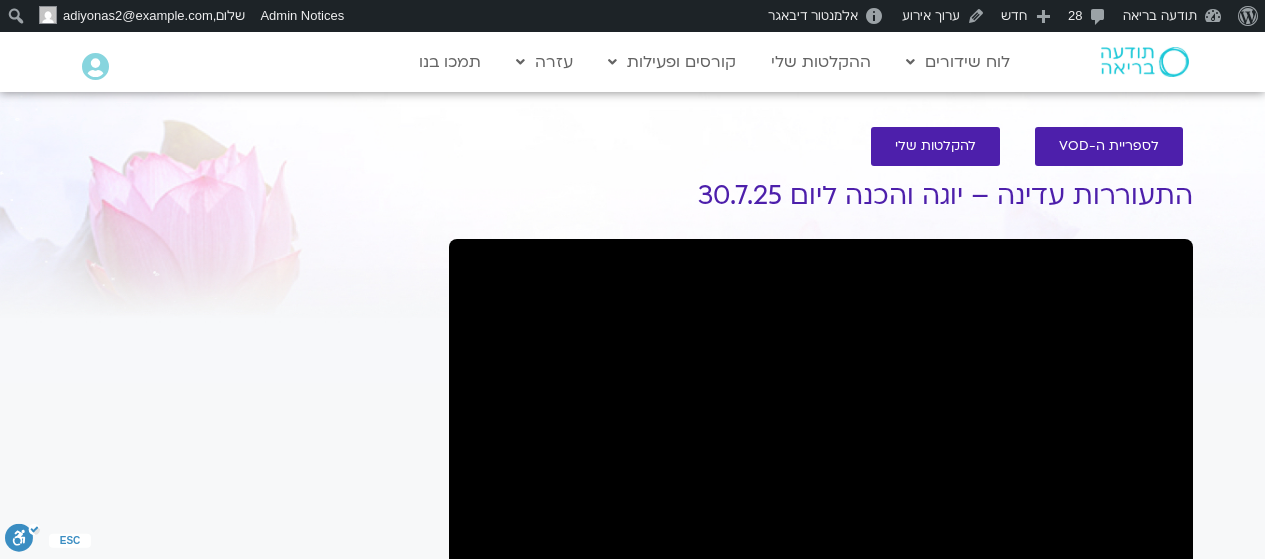 scroll, scrollTop: 0, scrollLeft: 0, axis: both 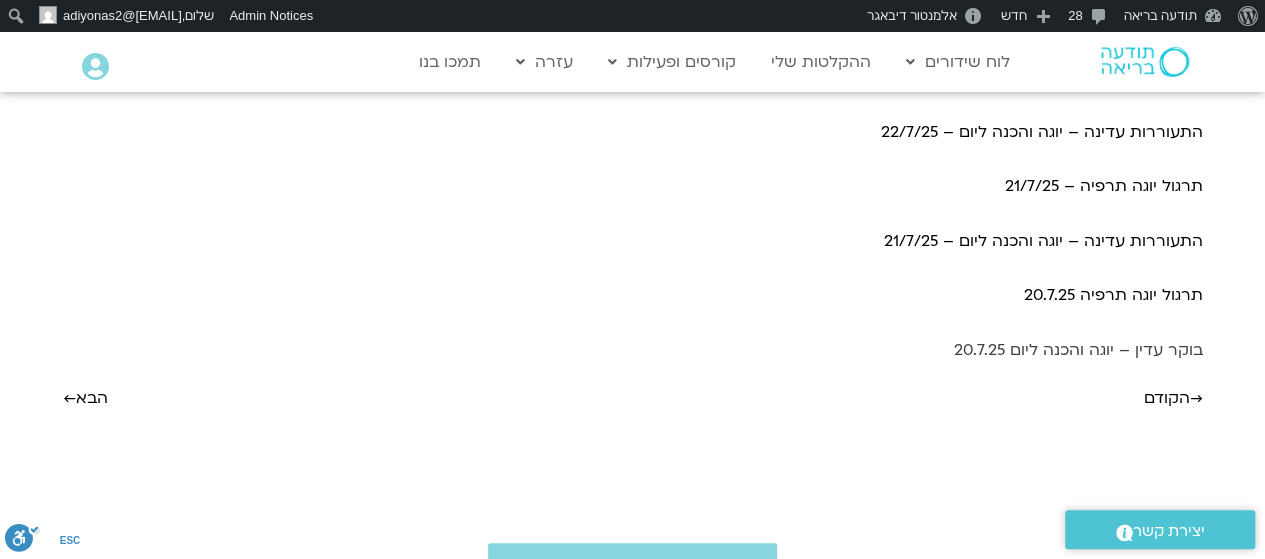 drag, startPoint x: 1062, startPoint y: 339, endPoint x: 1140, endPoint y: 350, distance: 78.77182 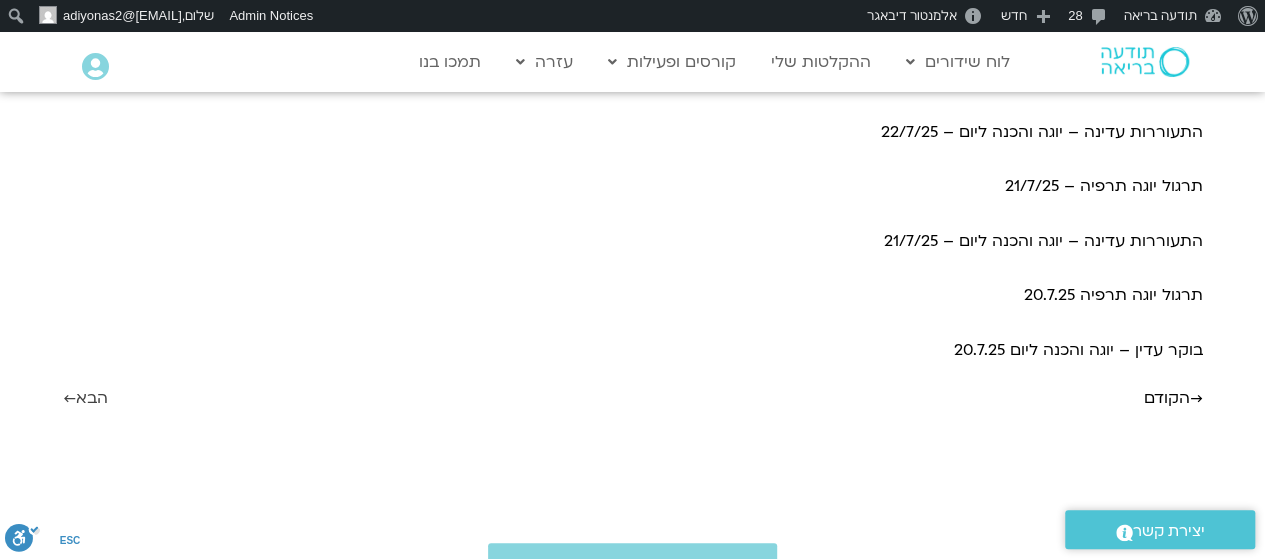 click on "הבא  ←" at bounding box center (85, 398) 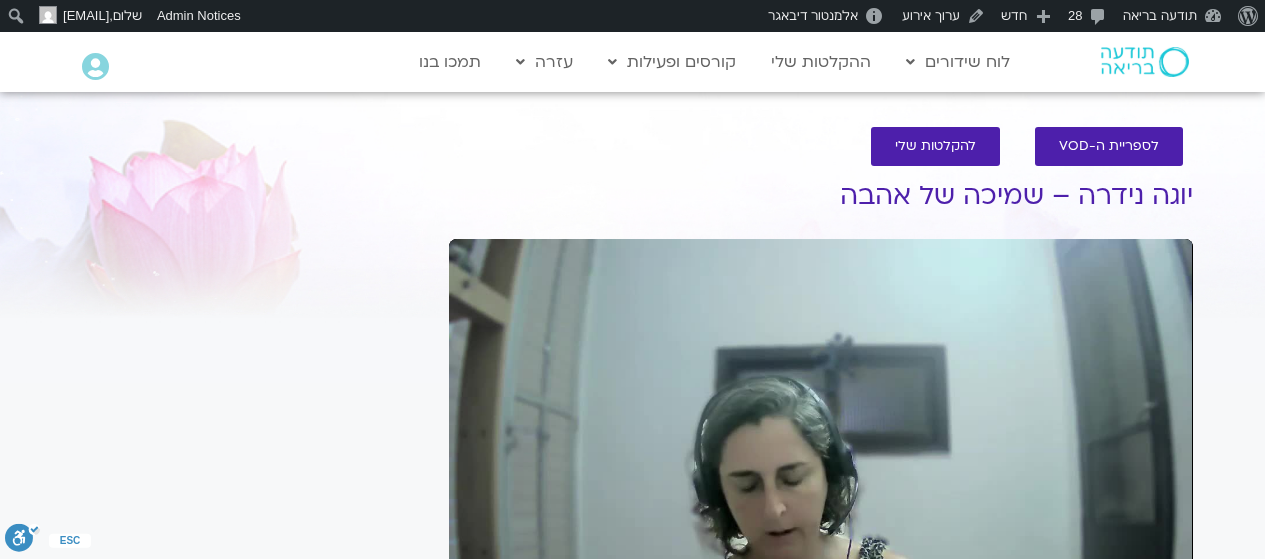 scroll, scrollTop: 88, scrollLeft: 0, axis: vertical 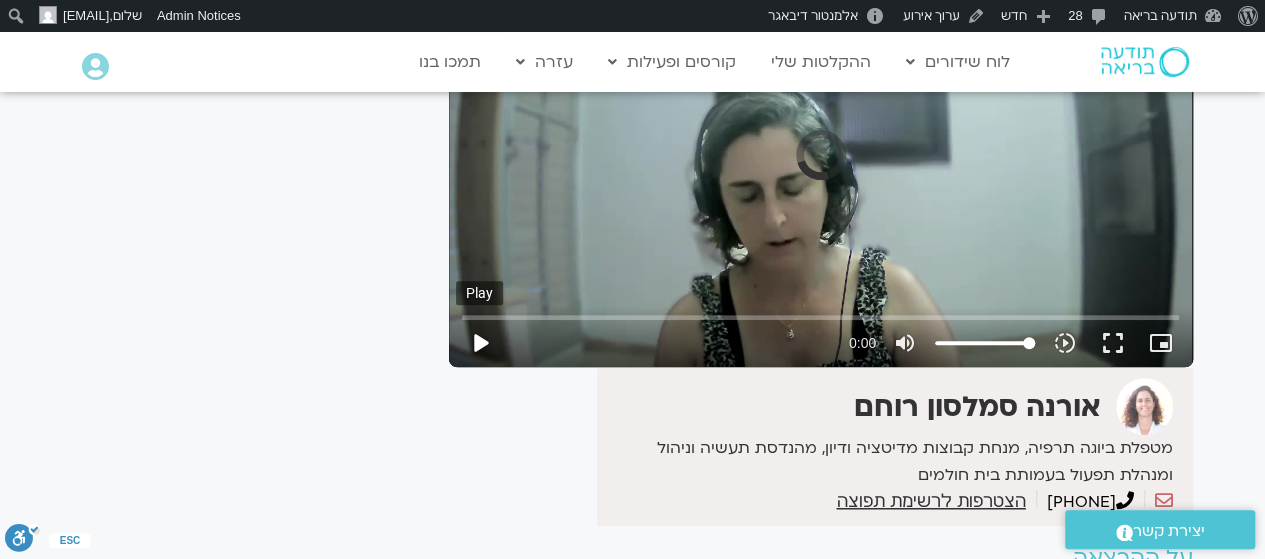 click on "play_arrow" at bounding box center (480, 343) 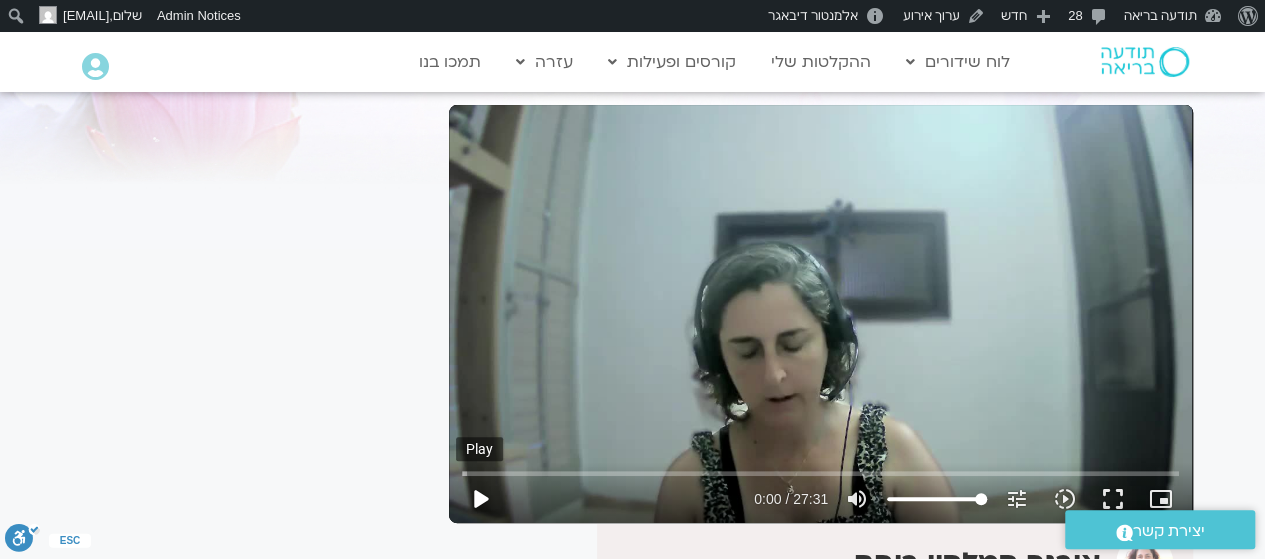 scroll, scrollTop: 136, scrollLeft: 0, axis: vertical 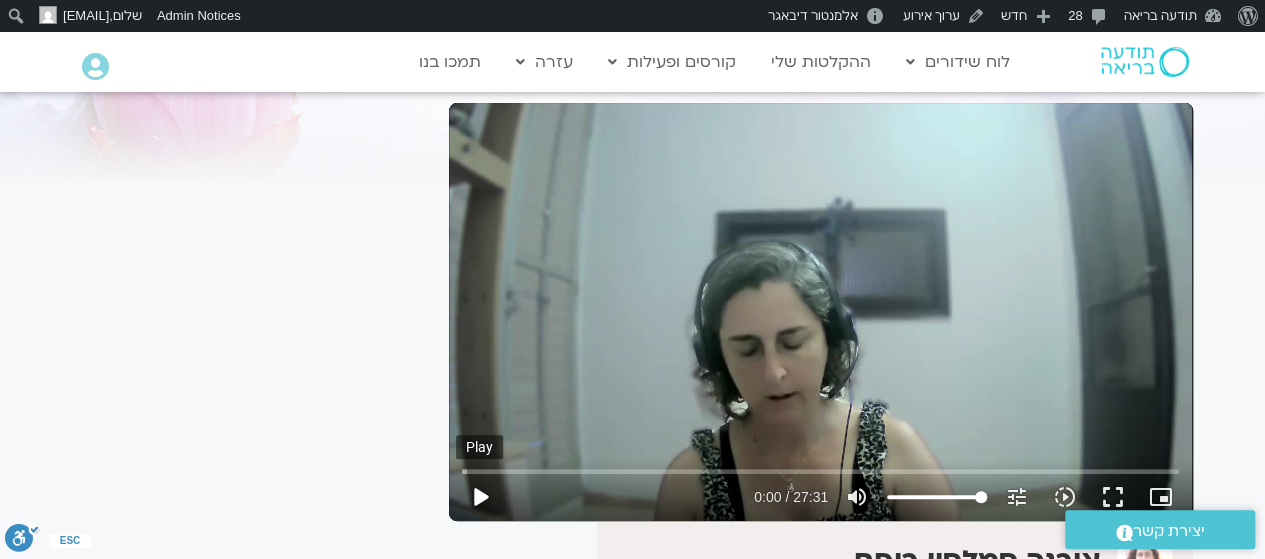click on "play_arrow" at bounding box center [480, 497] 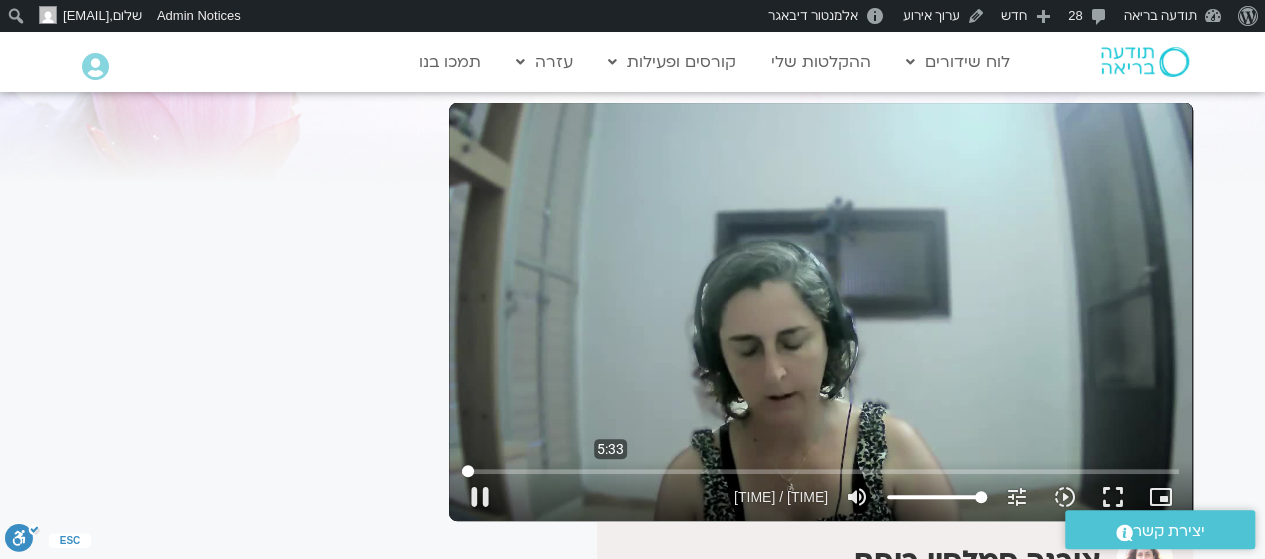 click at bounding box center (820, 471) 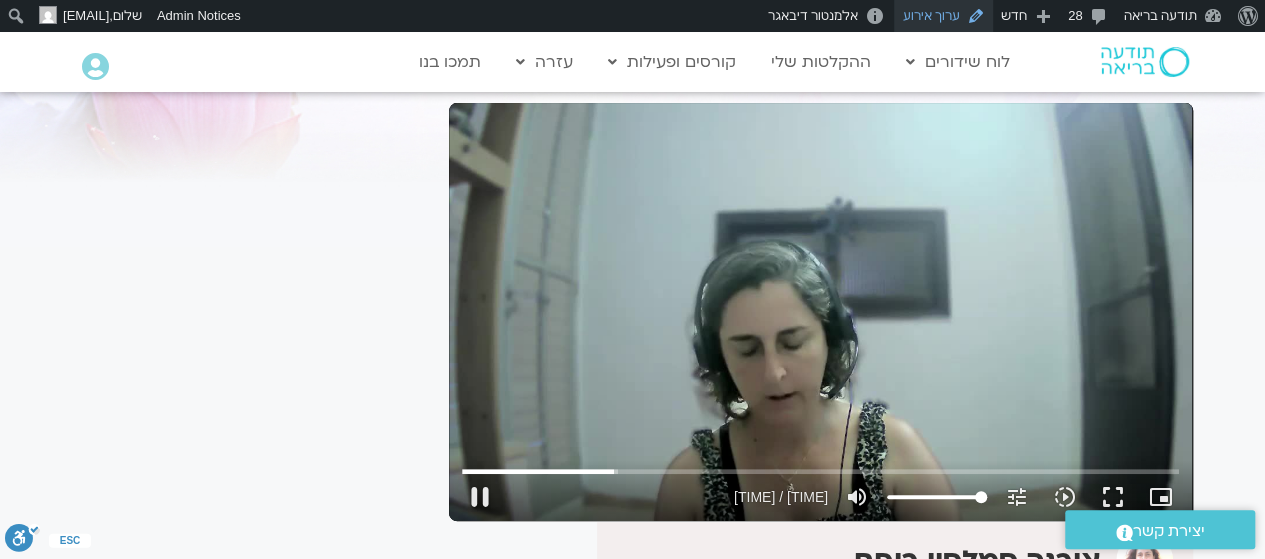 type on "349.852433" 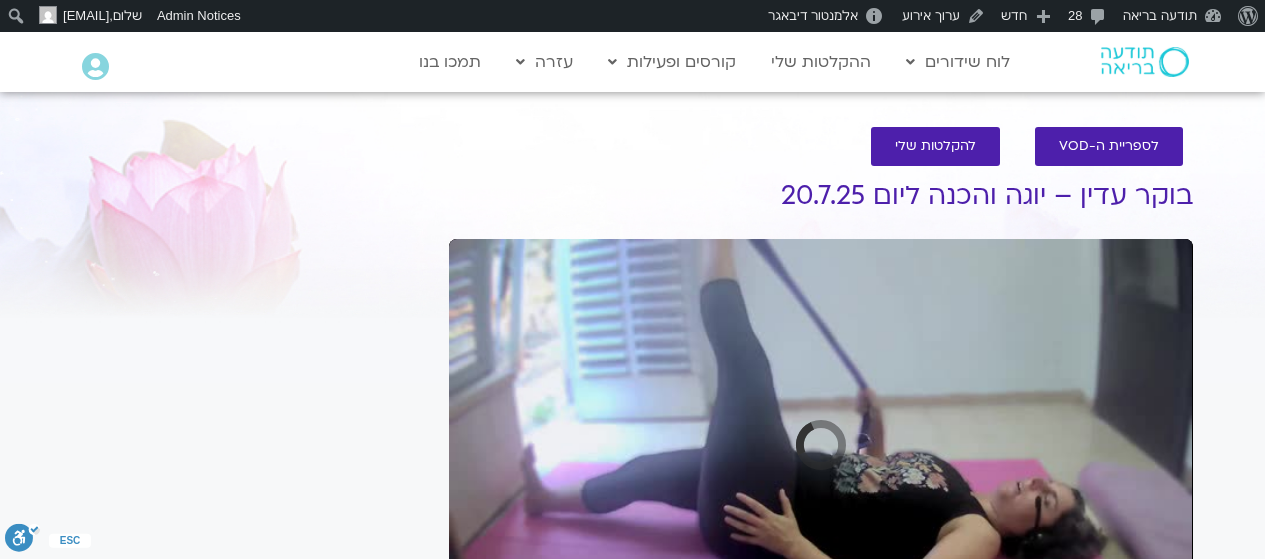 scroll, scrollTop: 134, scrollLeft: 0, axis: vertical 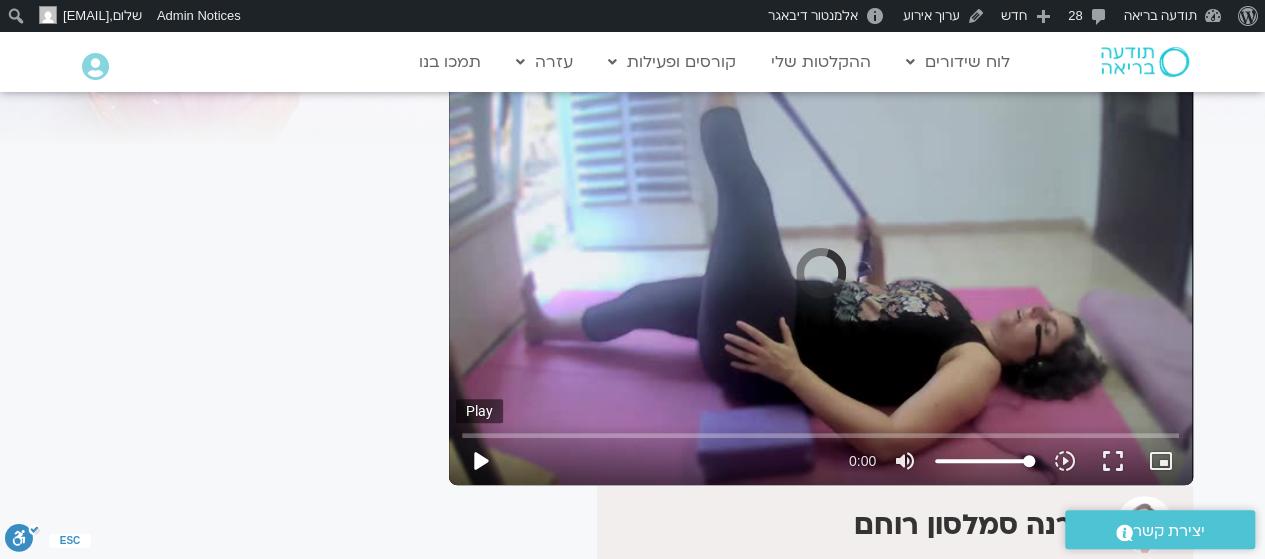 click on "play_arrow" at bounding box center [480, 461] 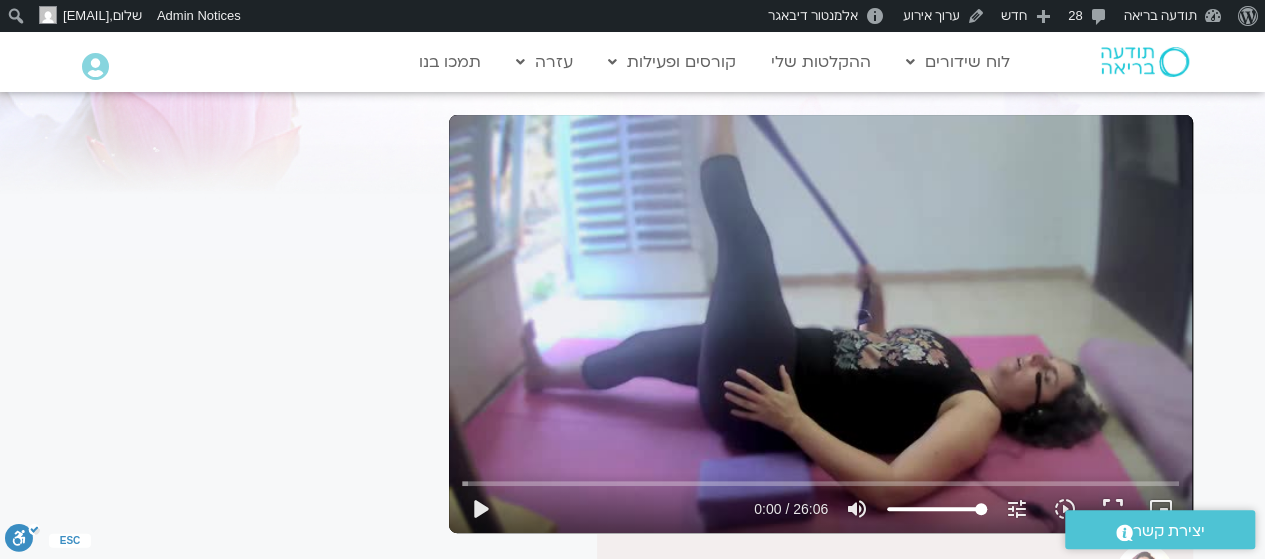 scroll, scrollTop: 136, scrollLeft: 0, axis: vertical 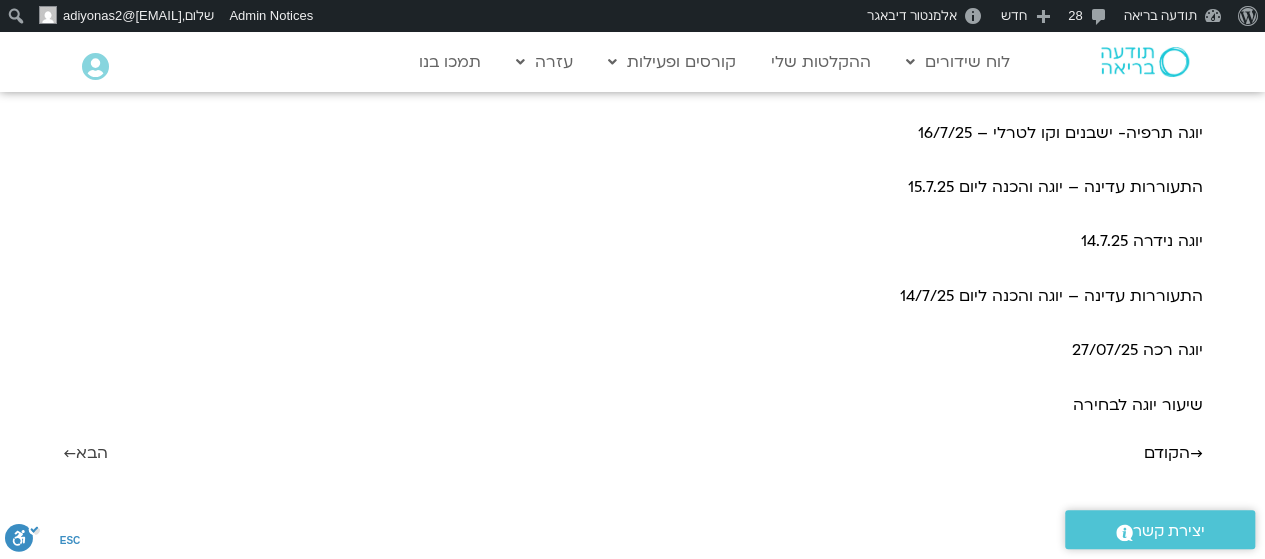 click on "הבא  ←" at bounding box center (85, 453) 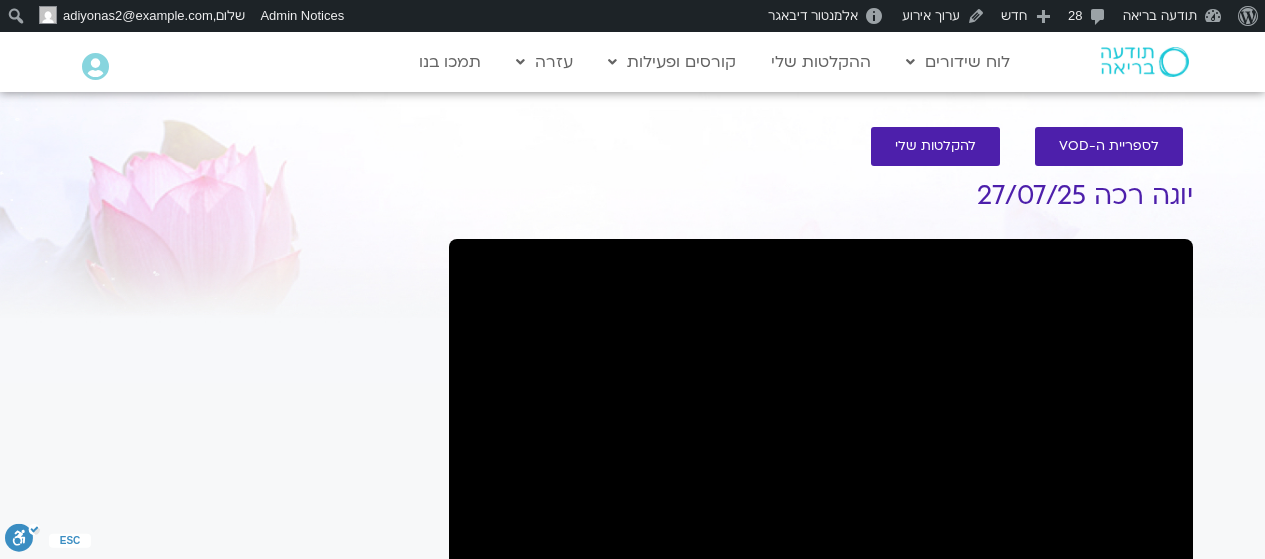 scroll, scrollTop: 0, scrollLeft: 0, axis: both 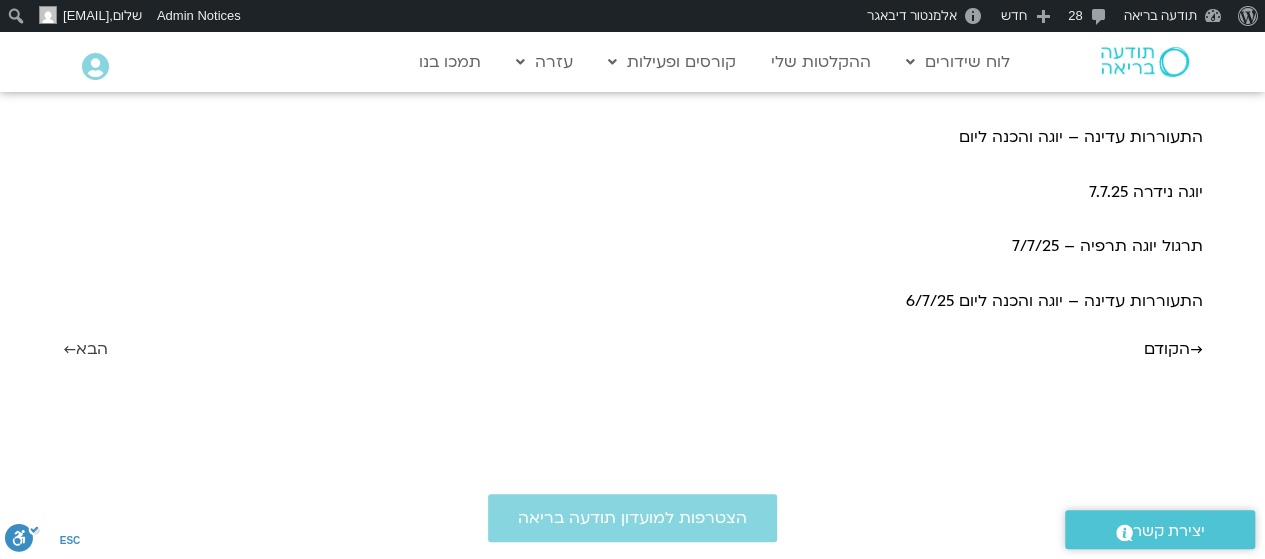 click on "הבא  ←" at bounding box center [85, 349] 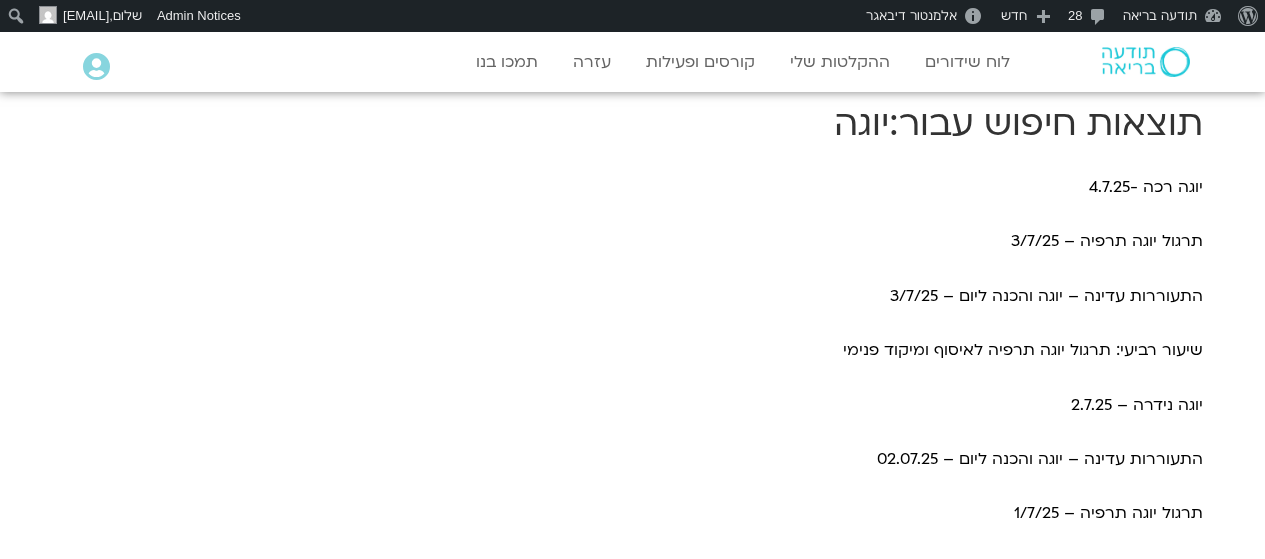 scroll, scrollTop: 0, scrollLeft: 0, axis: both 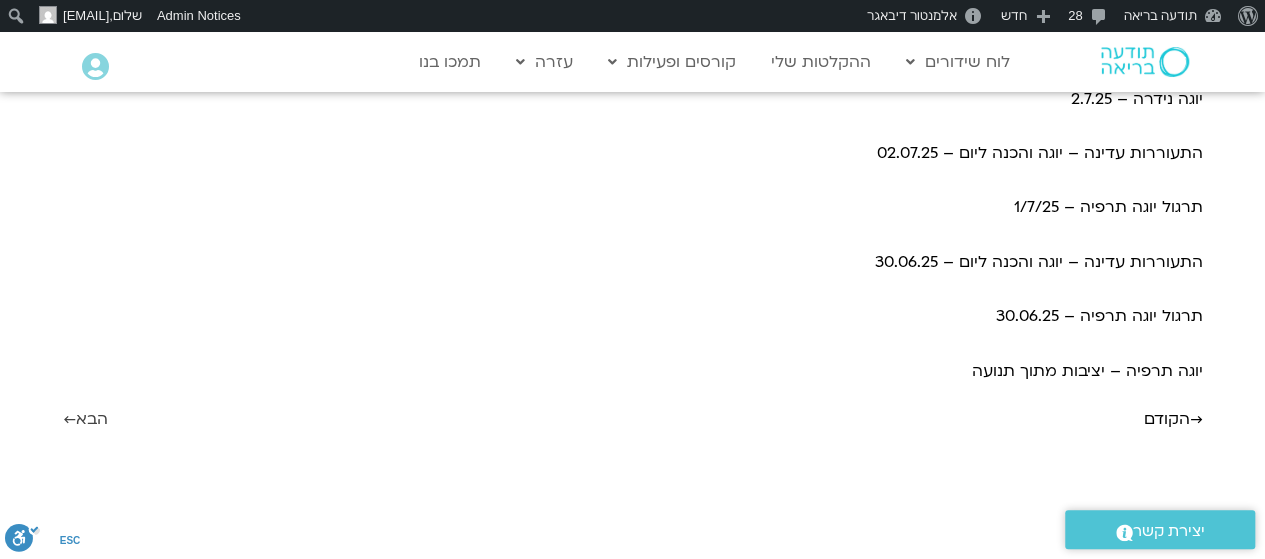 click on "הבא  ←" at bounding box center (85, 419) 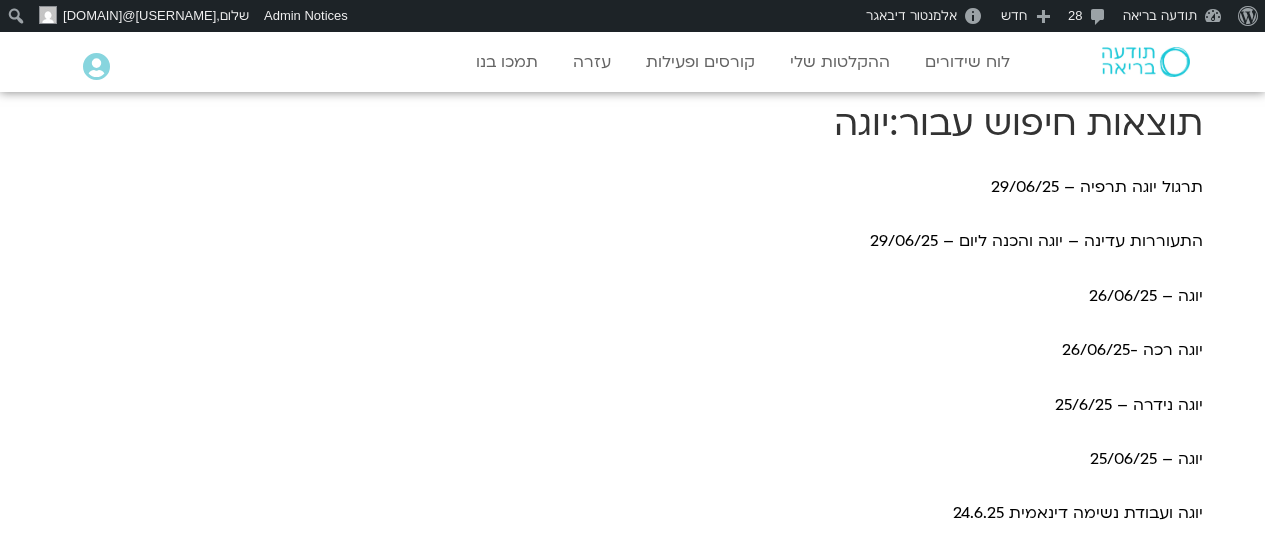 scroll, scrollTop: 0, scrollLeft: 0, axis: both 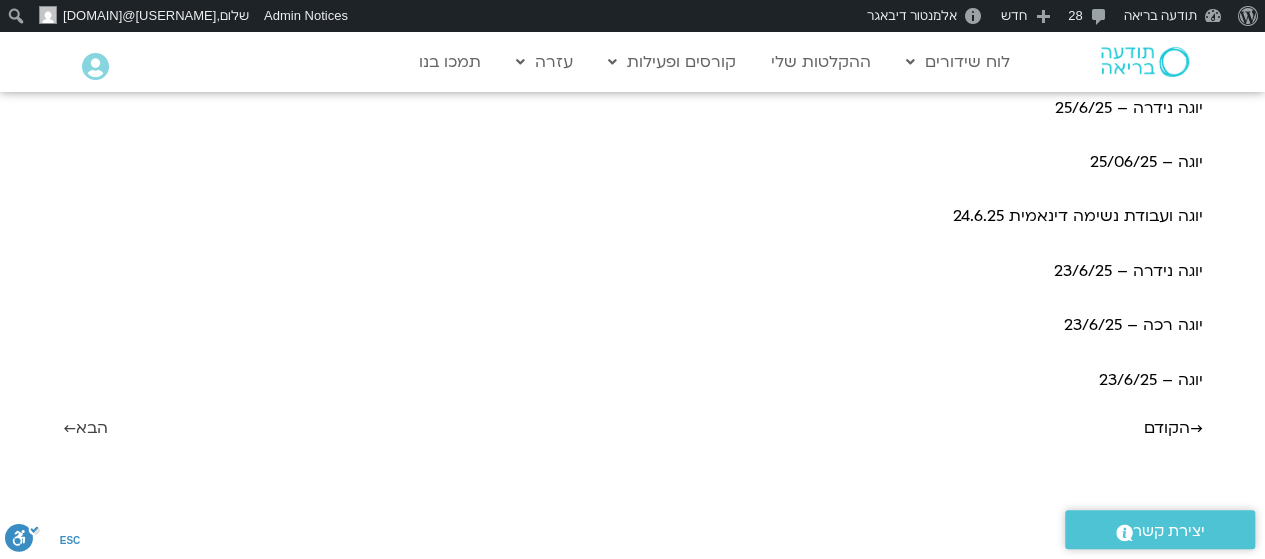 click on "הבא  ←" at bounding box center (85, 428) 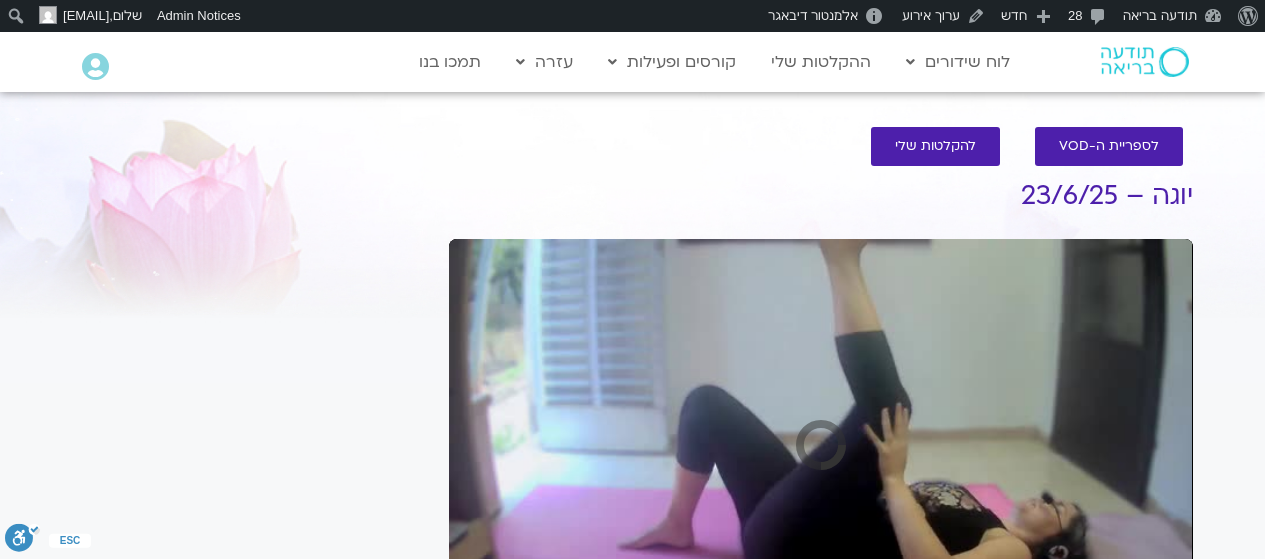 scroll, scrollTop: 0, scrollLeft: 0, axis: both 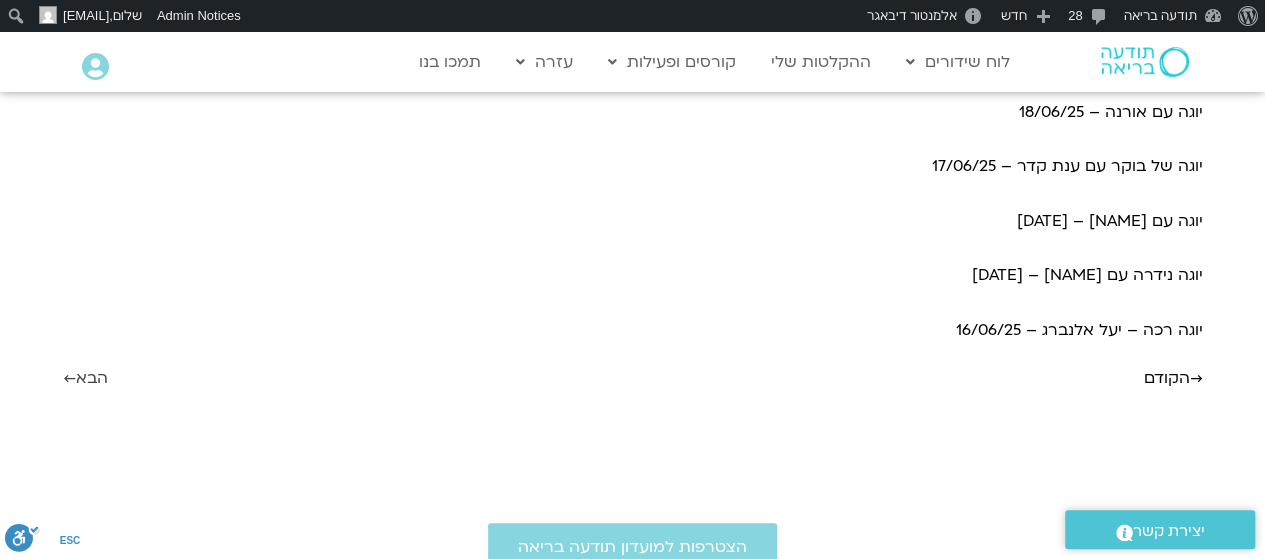 click on "הבא  ←" at bounding box center [85, 378] 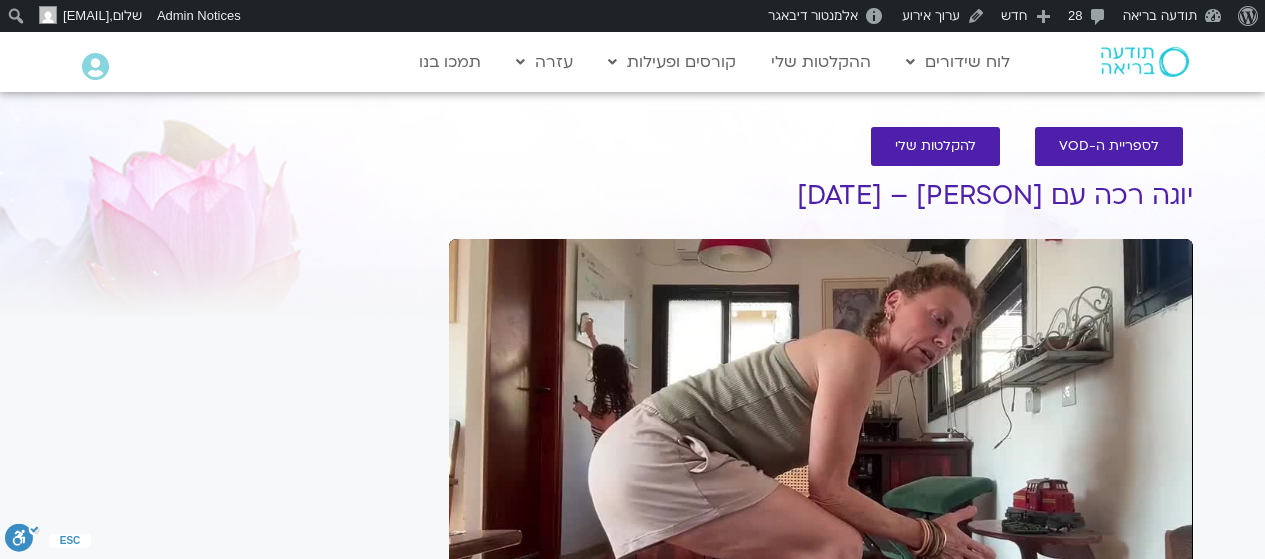 scroll, scrollTop: 12, scrollLeft: 0, axis: vertical 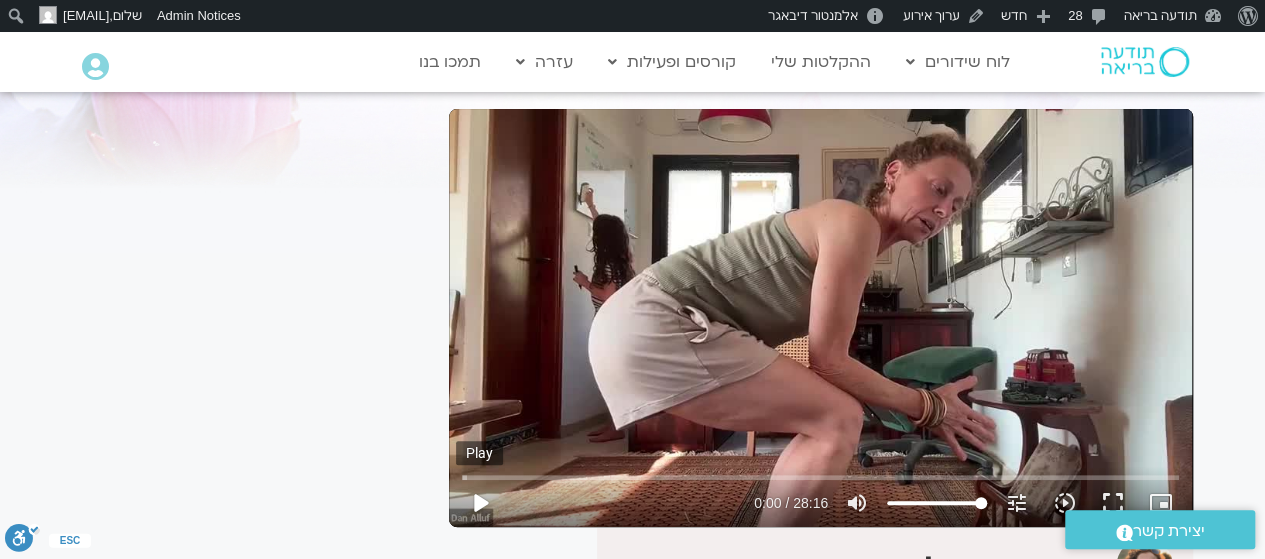 click on "play_arrow" at bounding box center [480, 503] 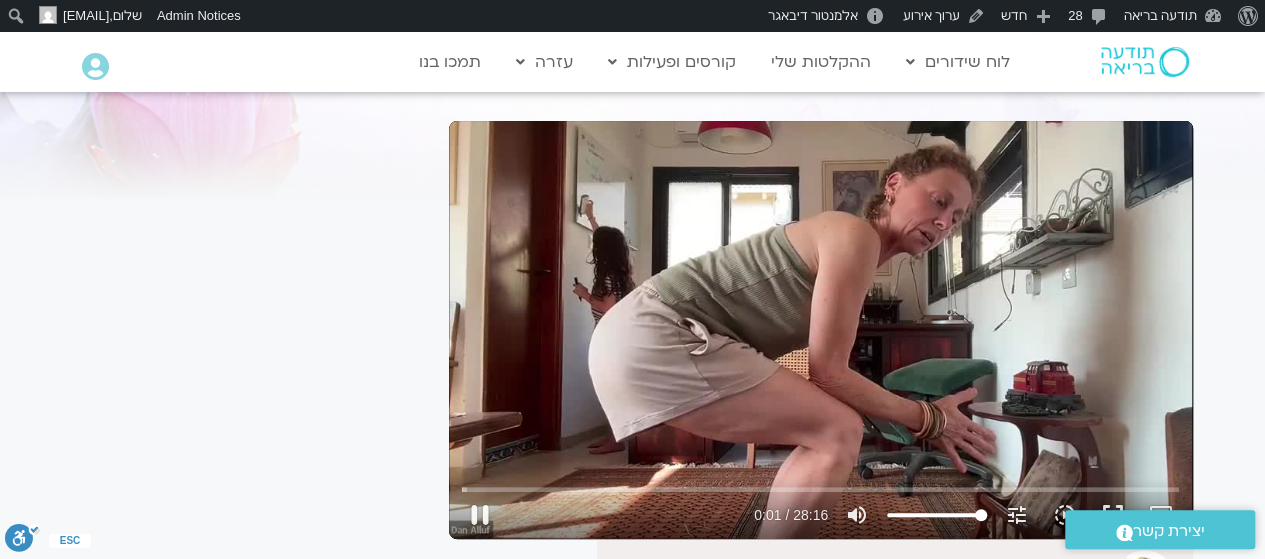 scroll, scrollTop: 120, scrollLeft: 0, axis: vertical 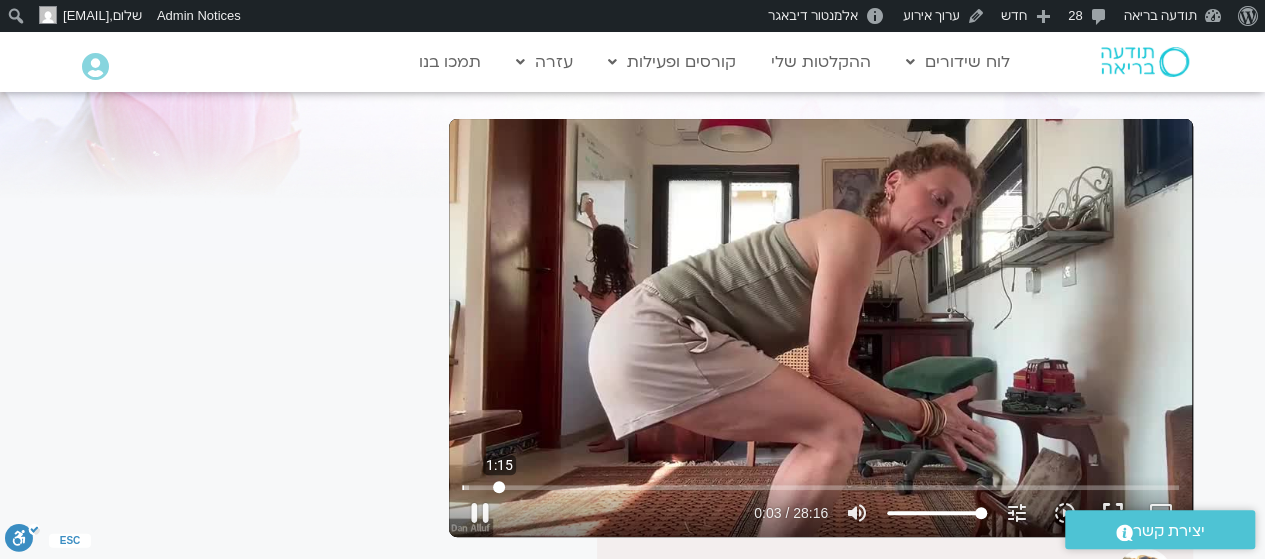 click at bounding box center [820, 487] 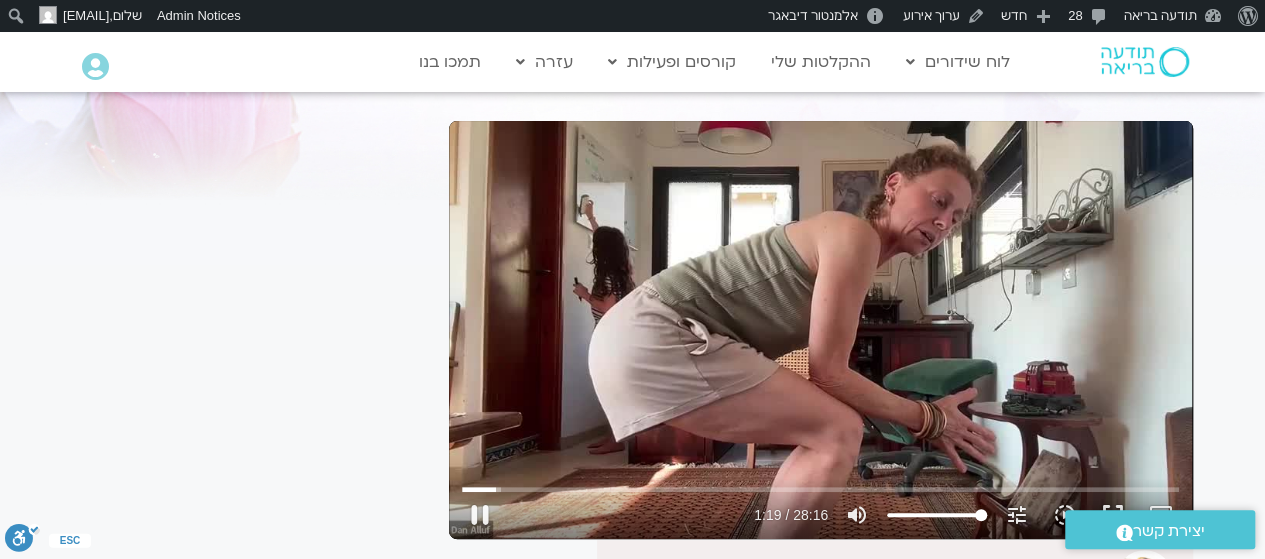 scroll, scrollTop: 123, scrollLeft: 0, axis: vertical 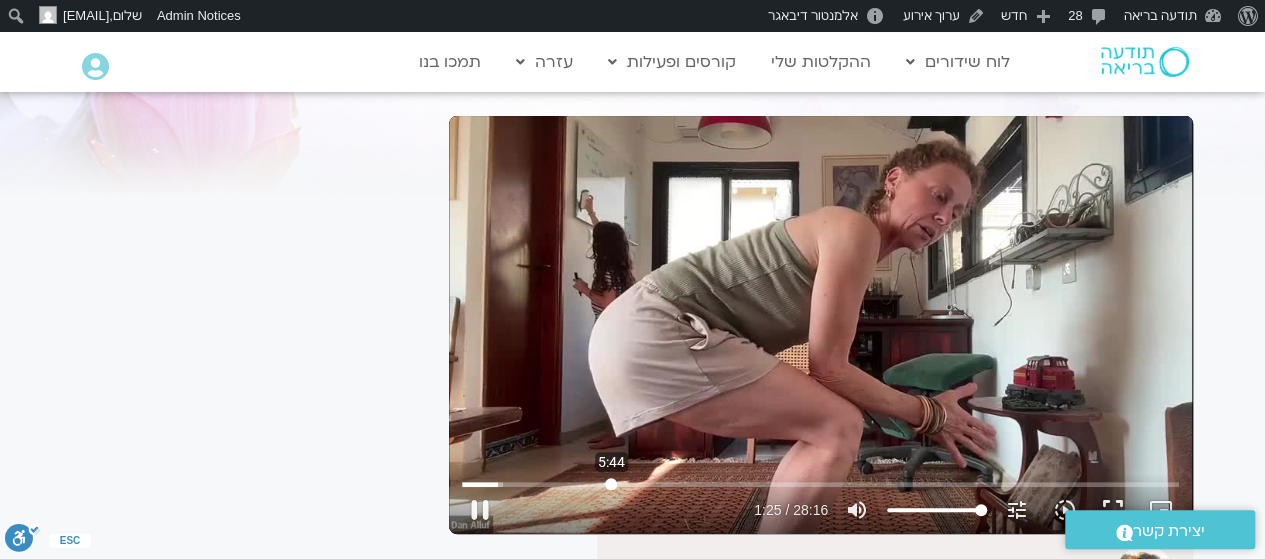 click at bounding box center (820, 484) 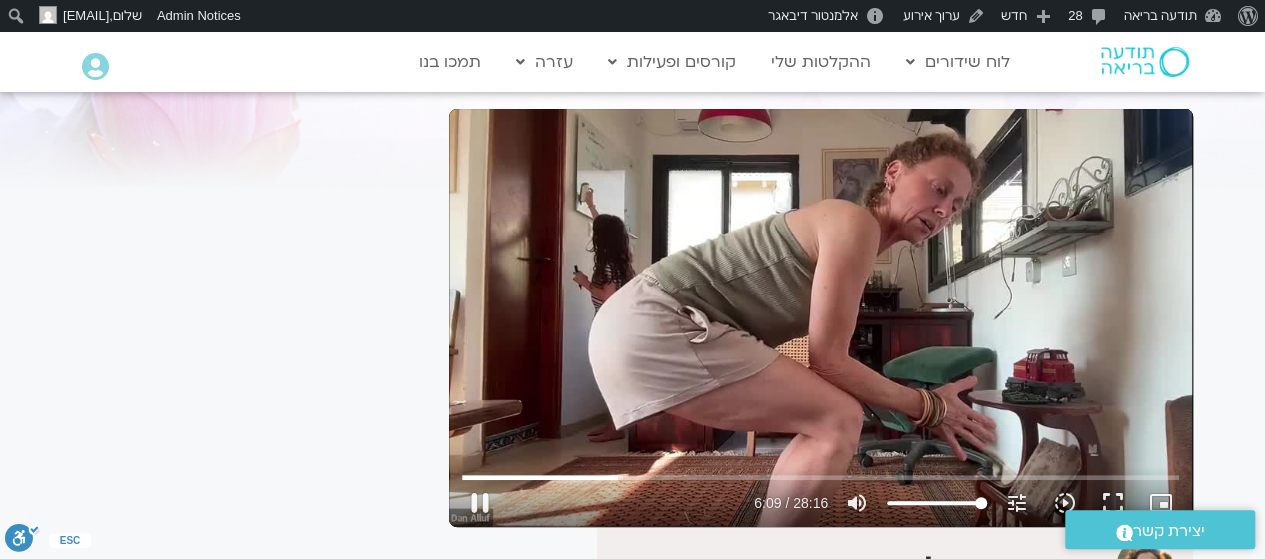 scroll, scrollTop: 134, scrollLeft: 0, axis: vertical 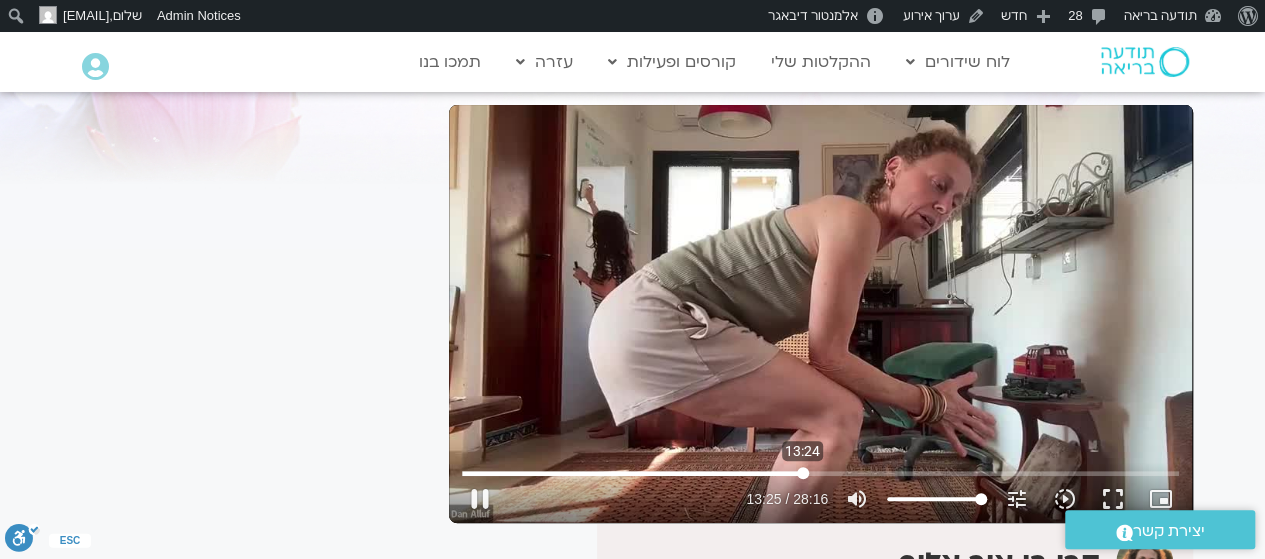click at bounding box center [820, 473] 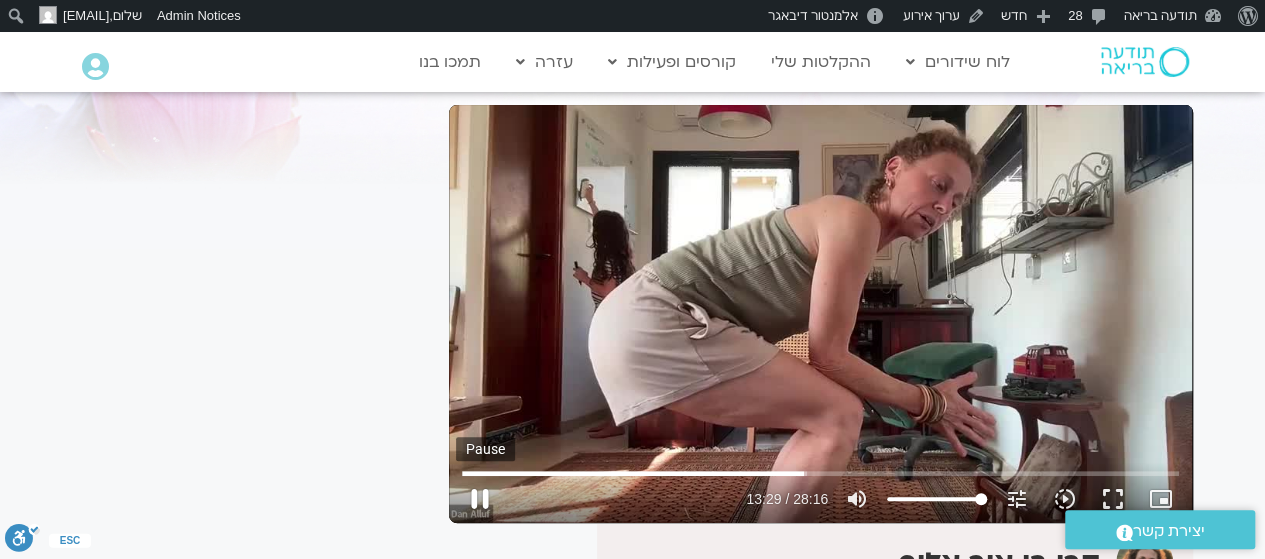 click on "pause" at bounding box center (480, 499) 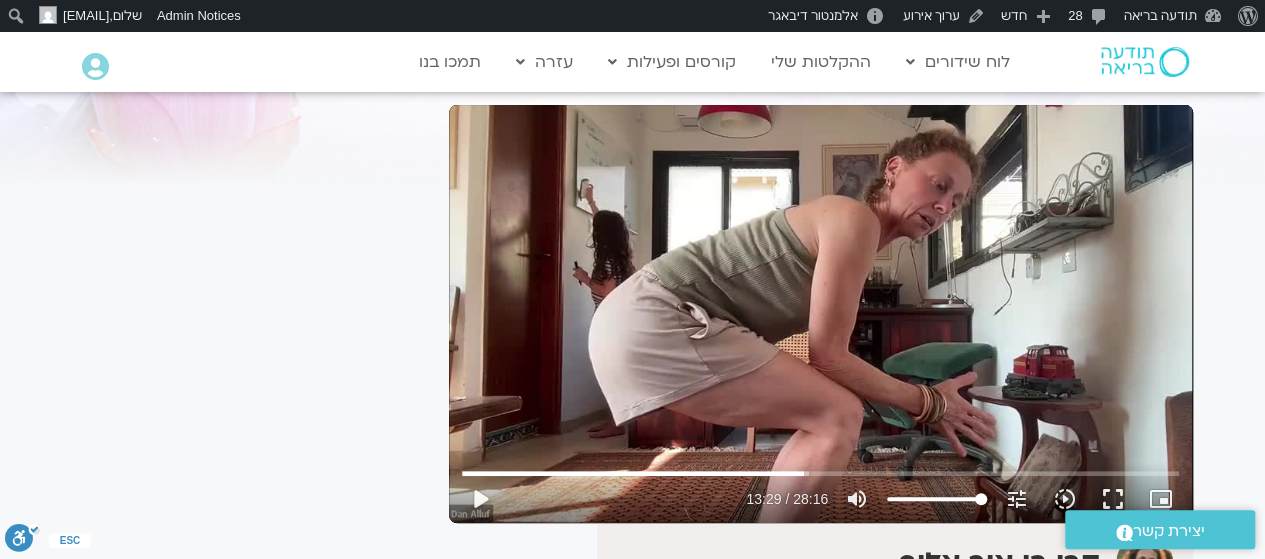 type 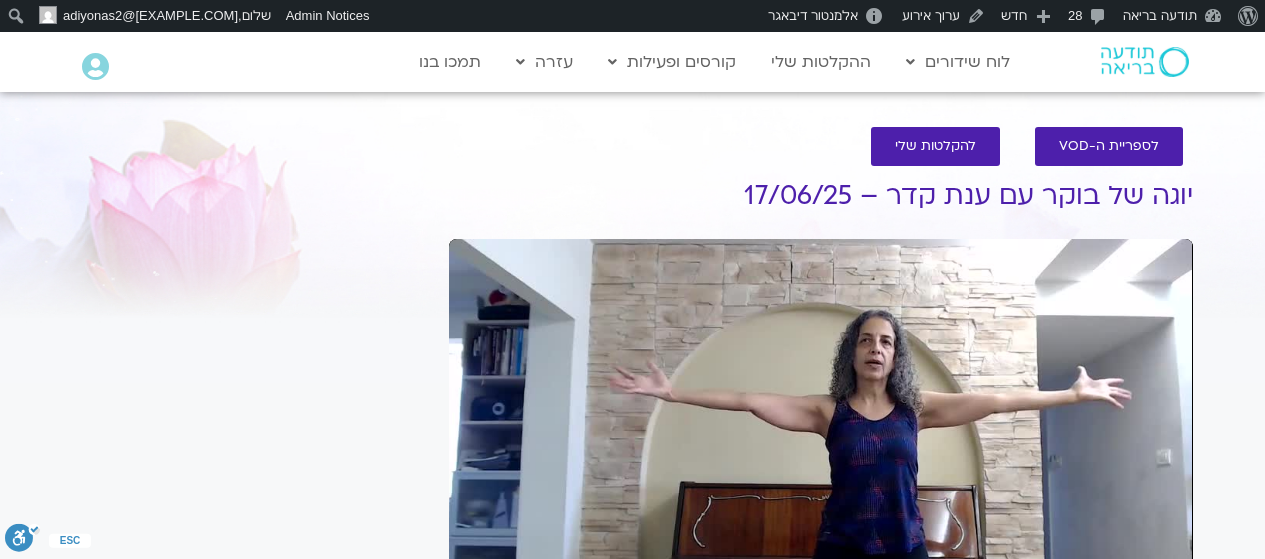 scroll, scrollTop: 12, scrollLeft: 0, axis: vertical 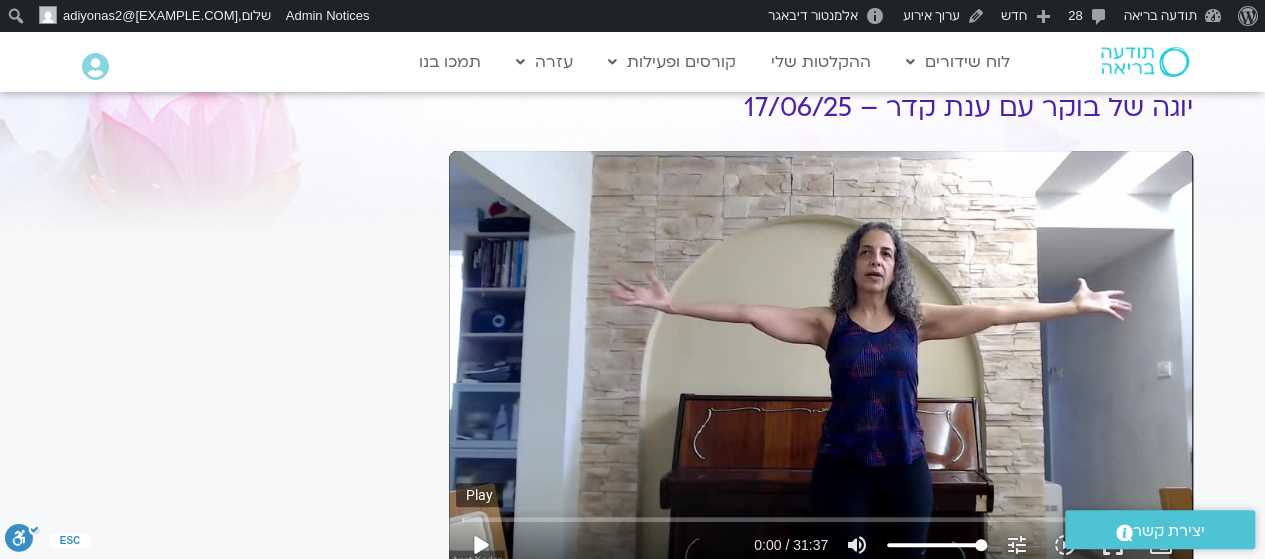 click on "play_arrow" at bounding box center [480, 545] 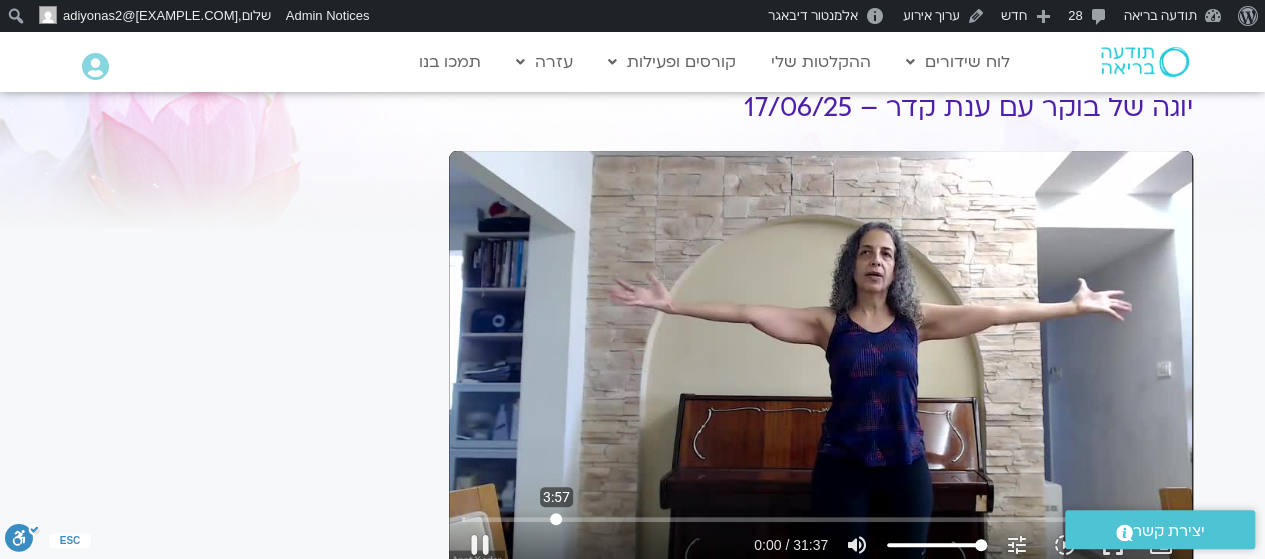 click at bounding box center [820, 519] 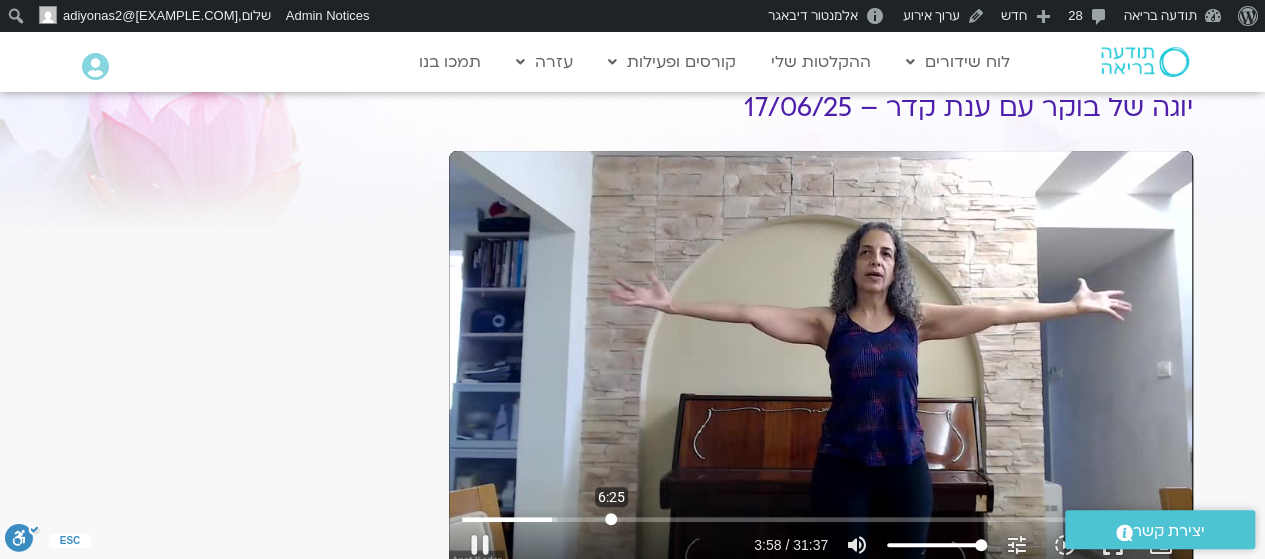 click at bounding box center (820, 519) 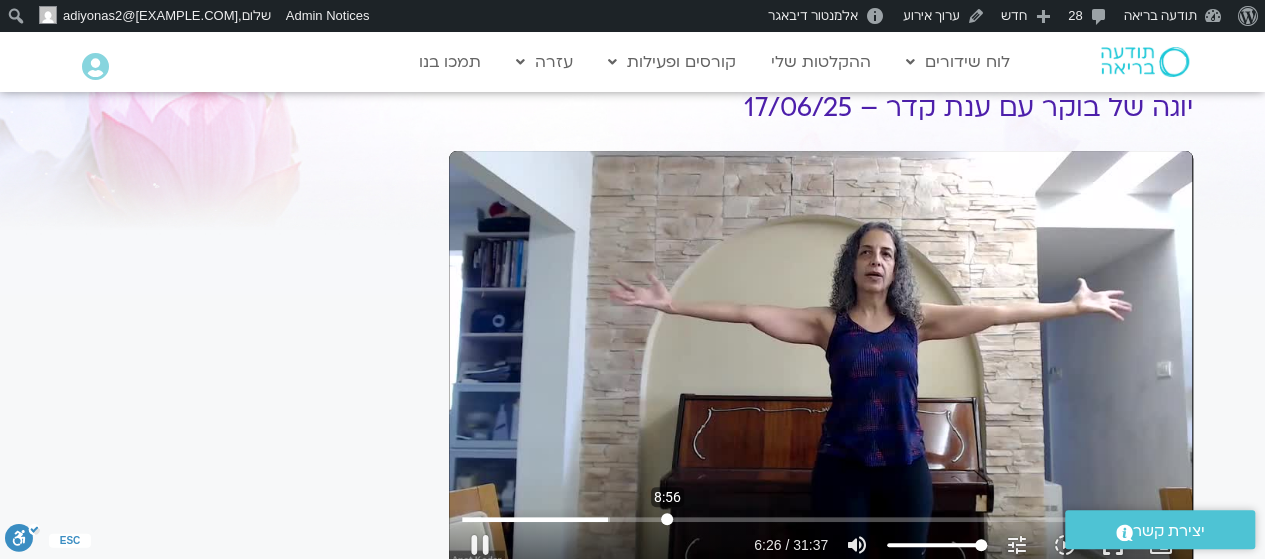 click at bounding box center [820, 519] 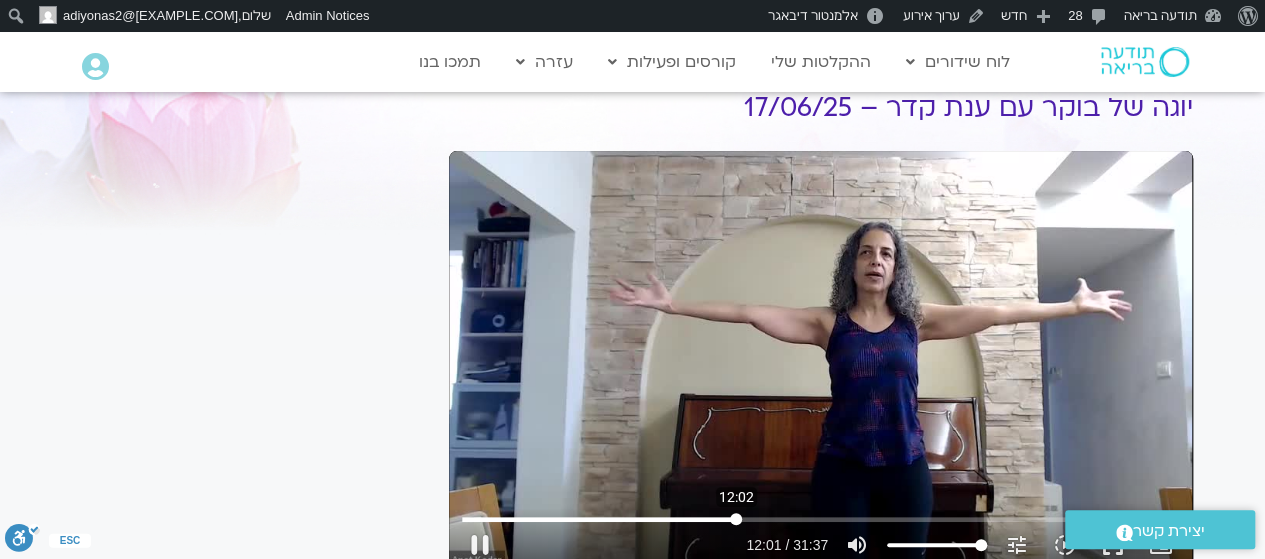 click at bounding box center [820, 519] 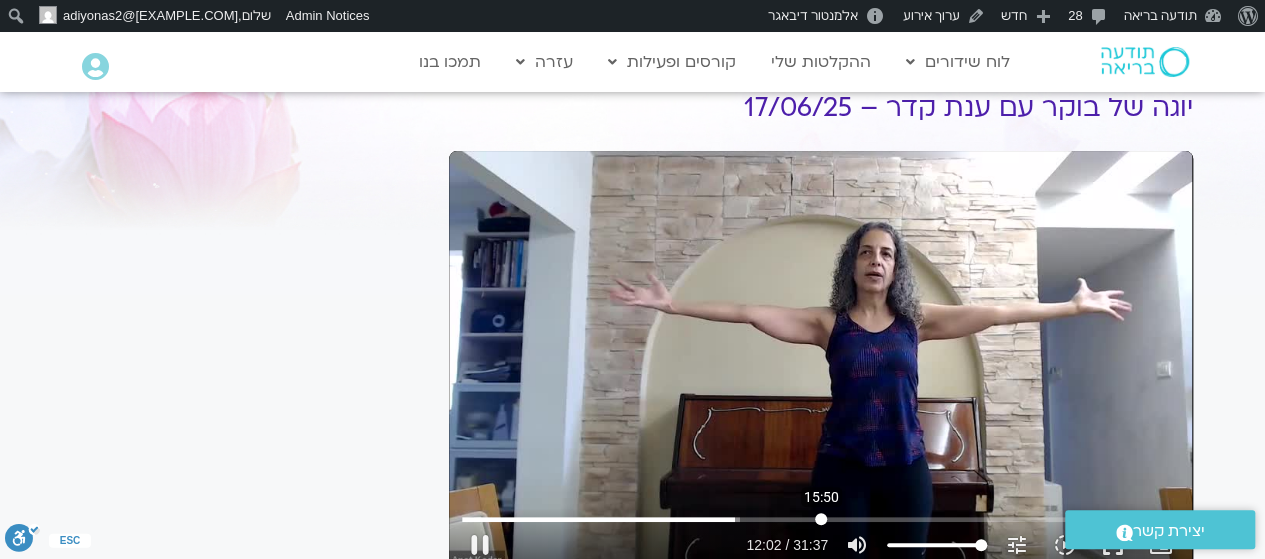 click at bounding box center (820, 519) 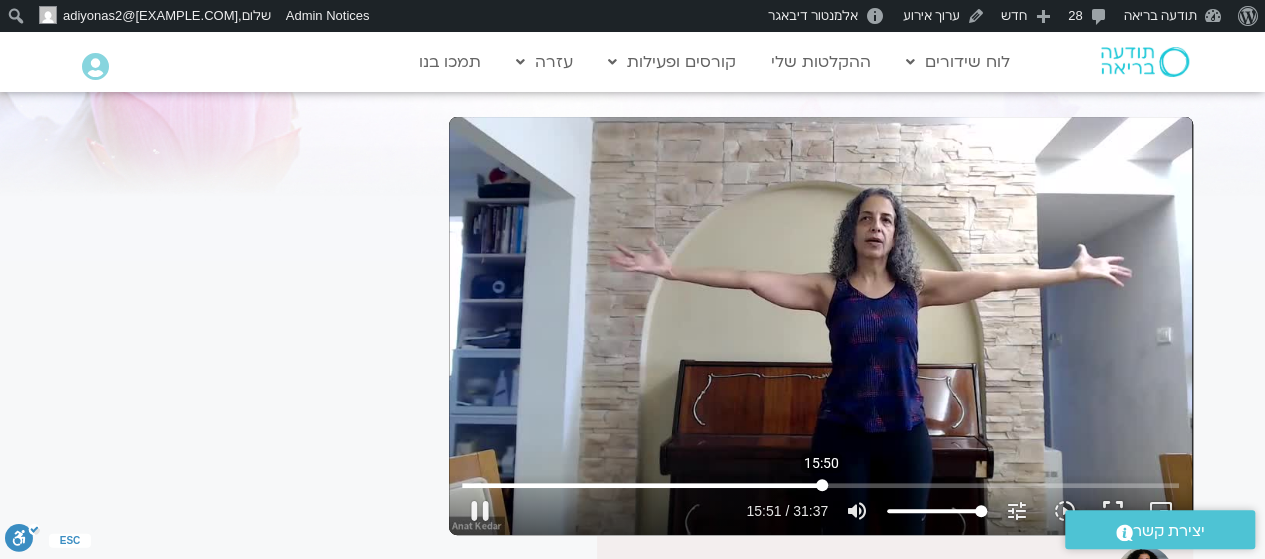 scroll, scrollTop: 130, scrollLeft: 0, axis: vertical 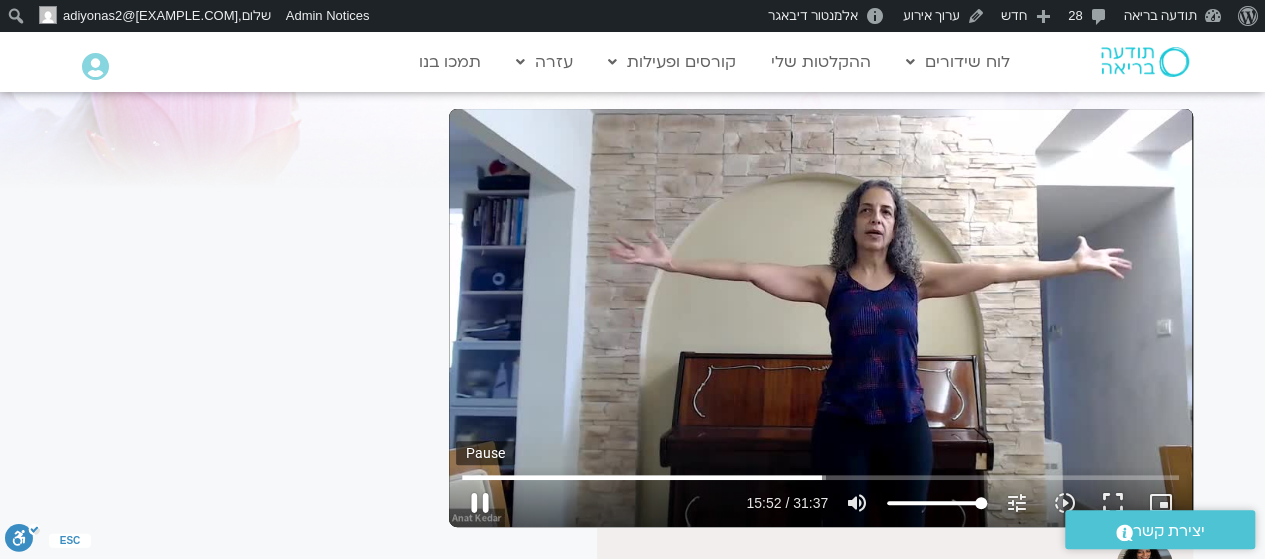 click on "pause" at bounding box center [480, 503] 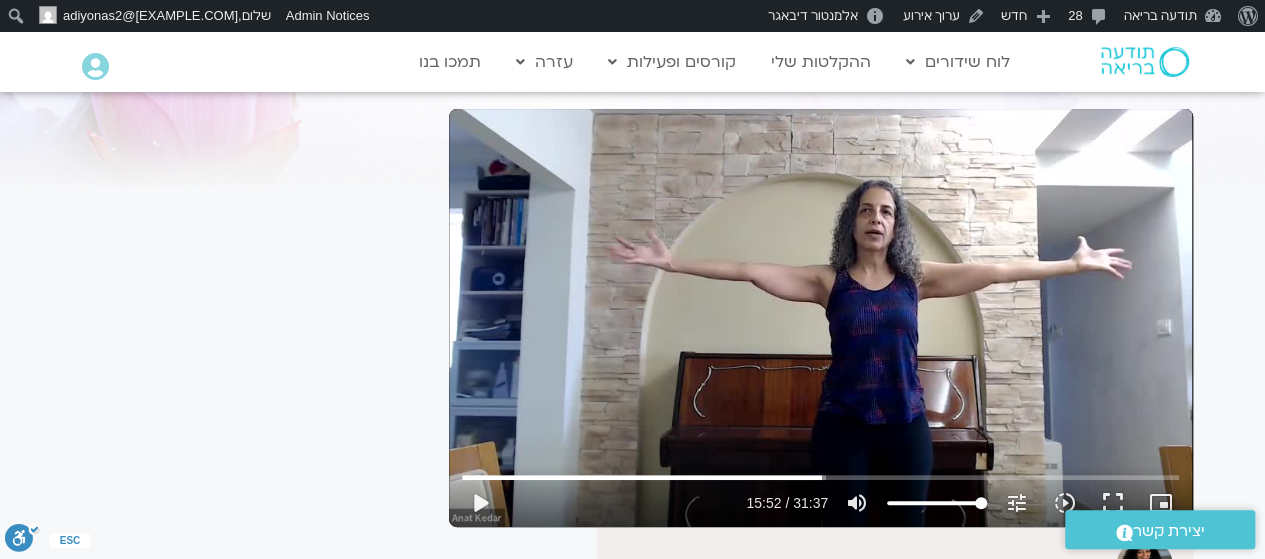 type 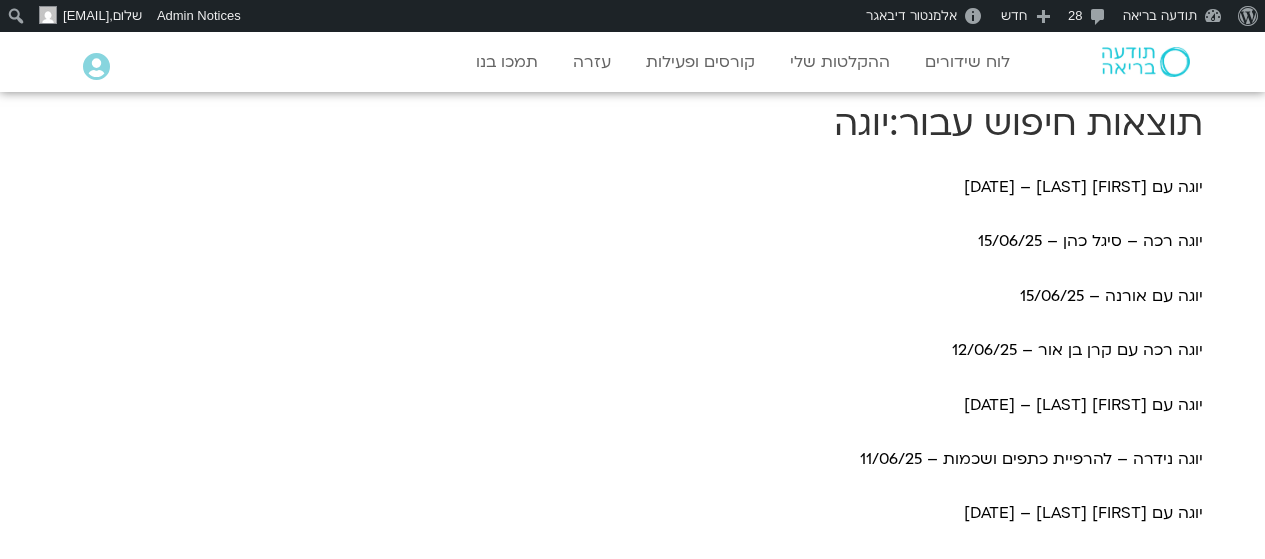 scroll, scrollTop: 0, scrollLeft: 0, axis: both 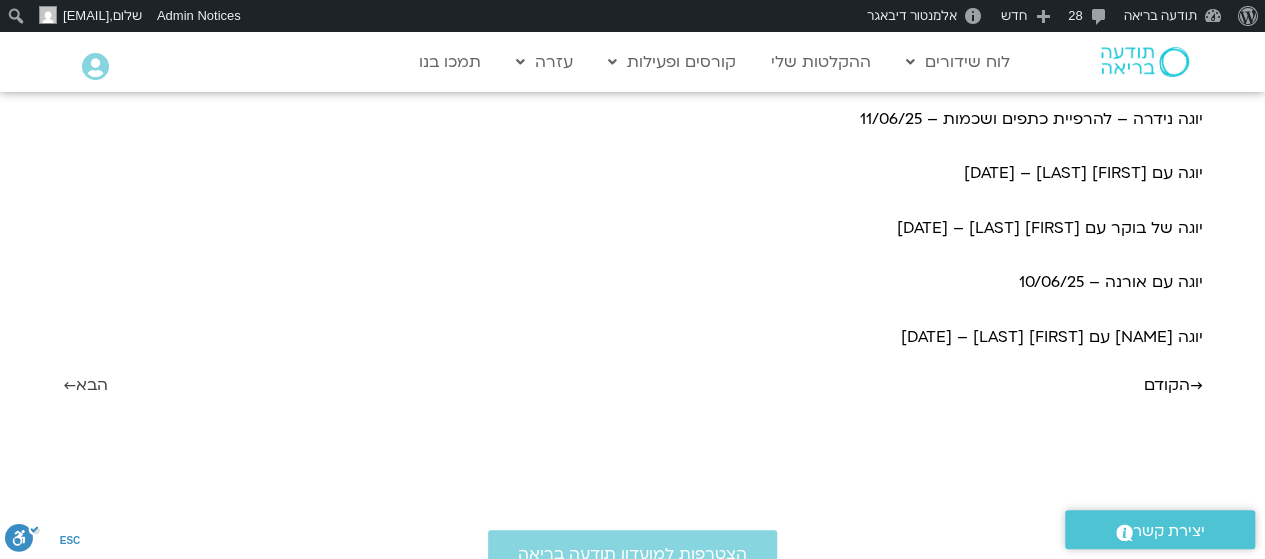 click on "הבא  ←" at bounding box center (85, 385) 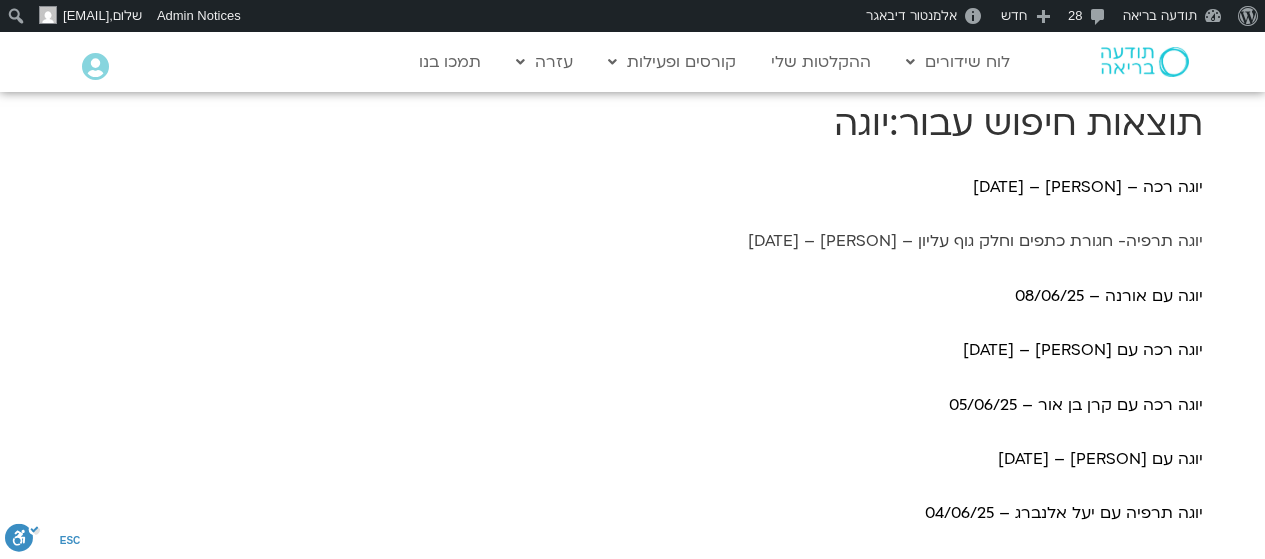 scroll, scrollTop: 0, scrollLeft: 0, axis: both 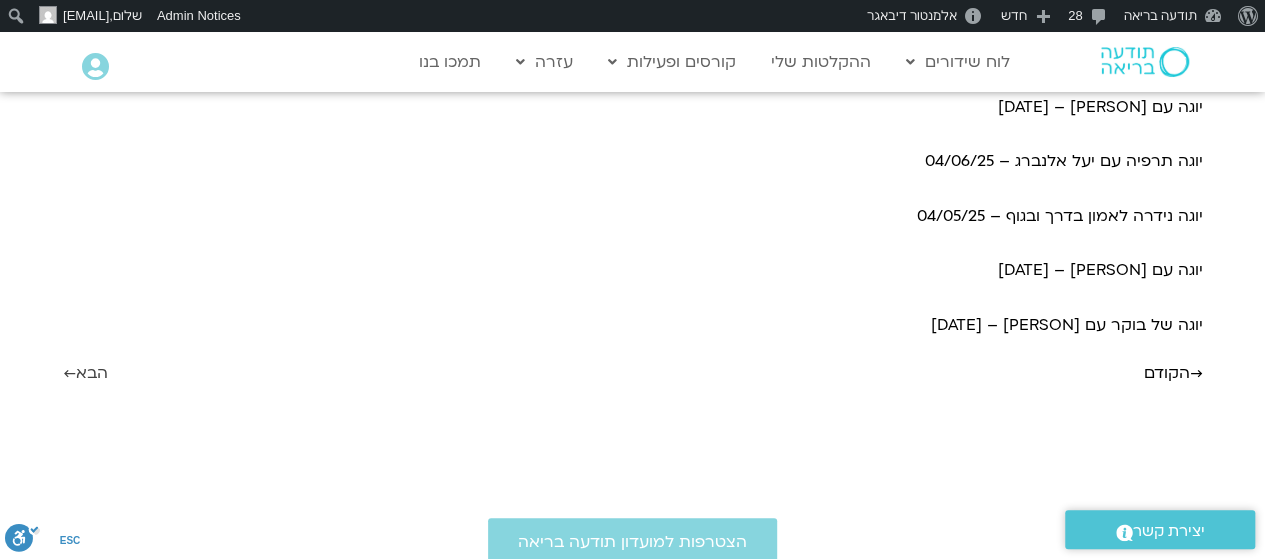 click on "הבא  ←" at bounding box center (85, 373) 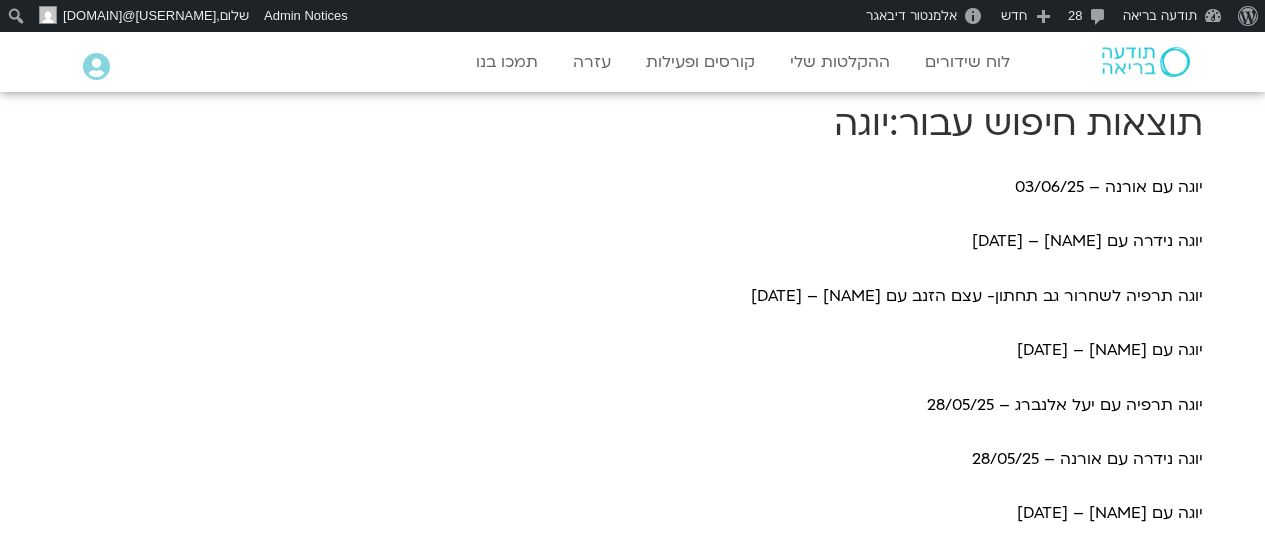 scroll, scrollTop: 0, scrollLeft: 0, axis: both 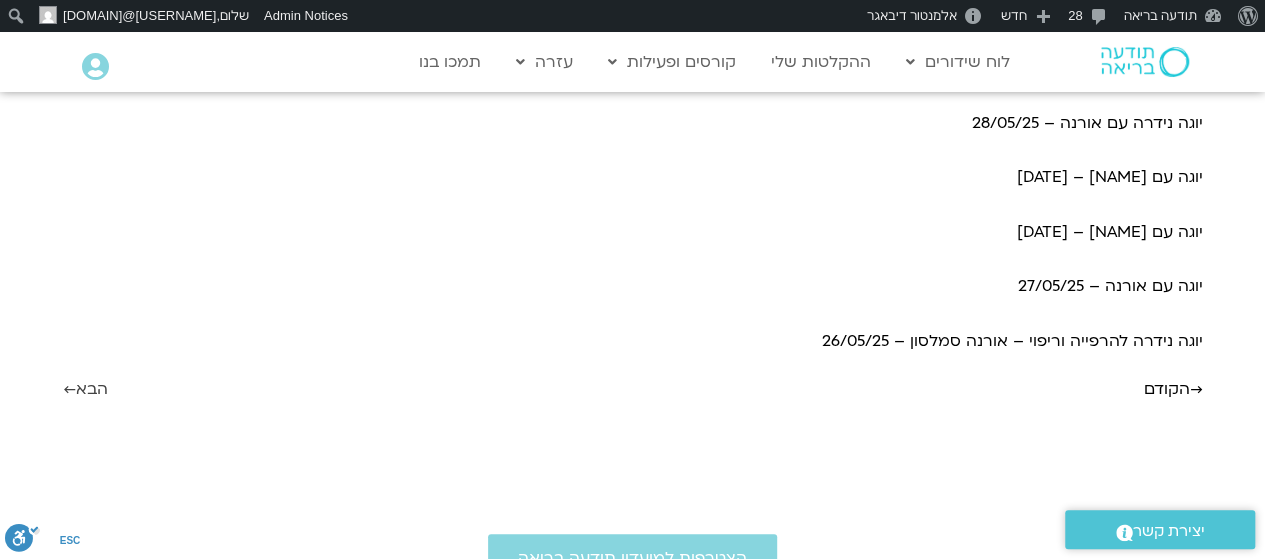 click on "הבא  ←" at bounding box center [85, 389] 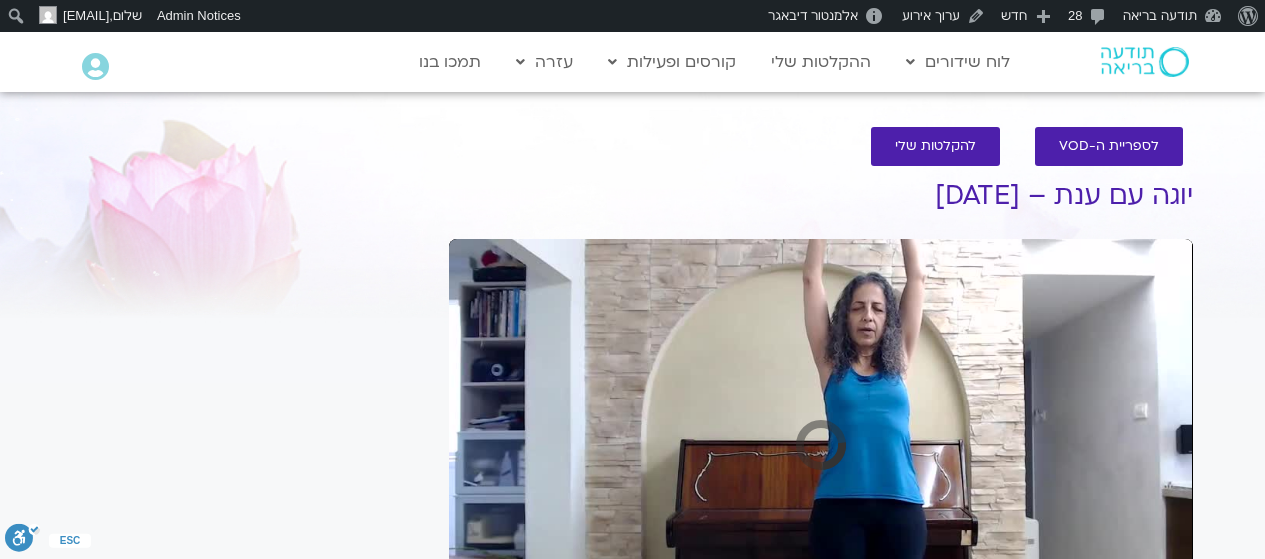 scroll, scrollTop: 0, scrollLeft: 0, axis: both 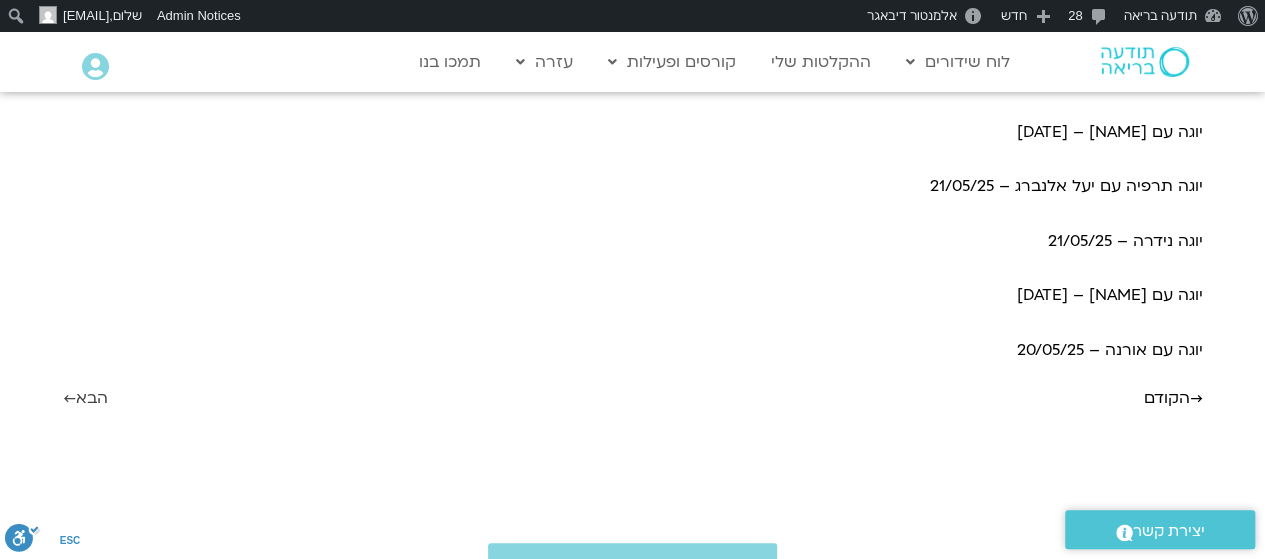click on "הבא  ←" at bounding box center (85, 398) 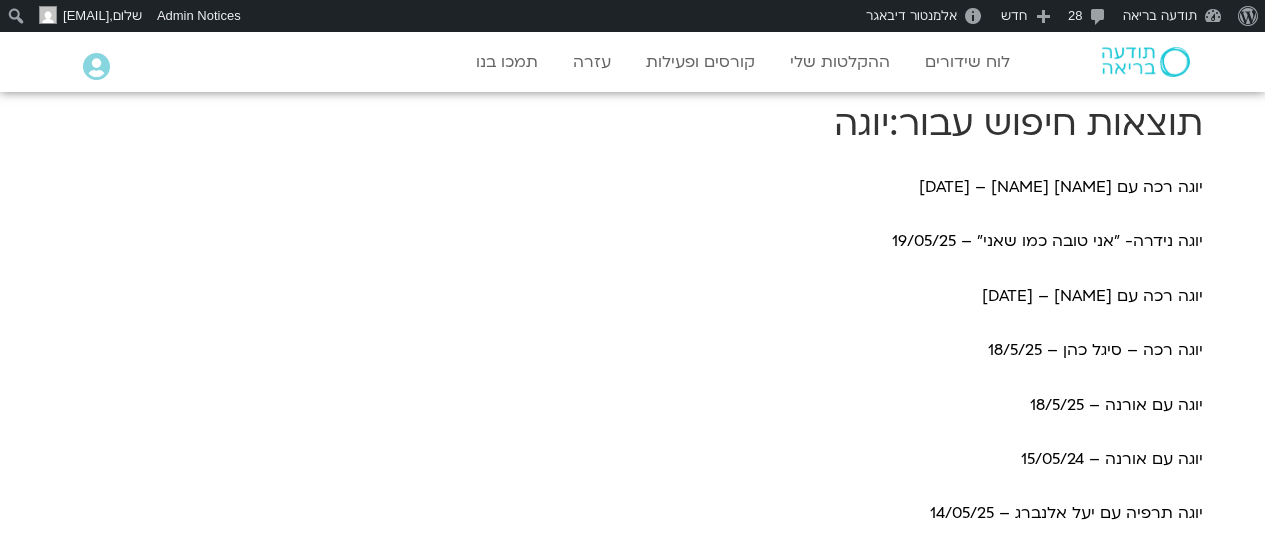 scroll, scrollTop: 0, scrollLeft: 0, axis: both 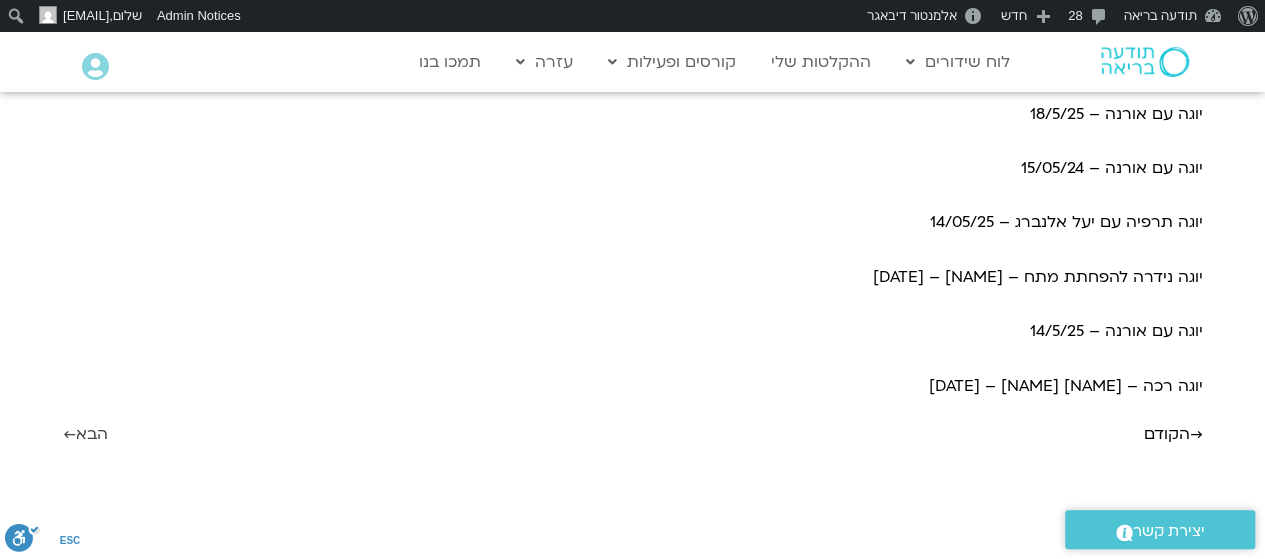 click on "הבא  ←" at bounding box center [85, 434] 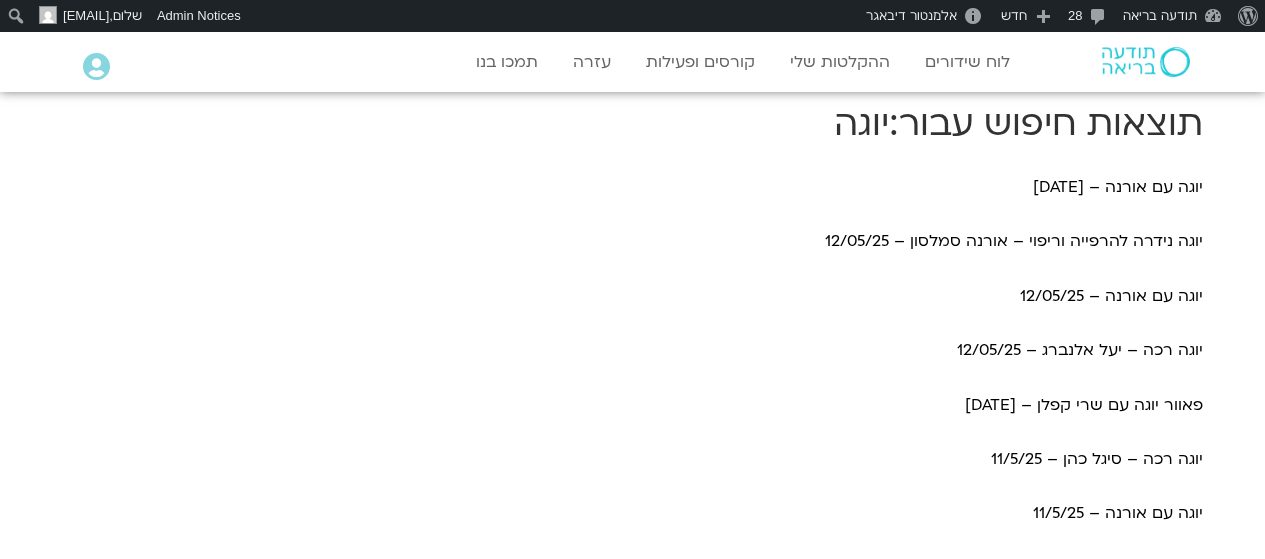 scroll, scrollTop: 0, scrollLeft: 0, axis: both 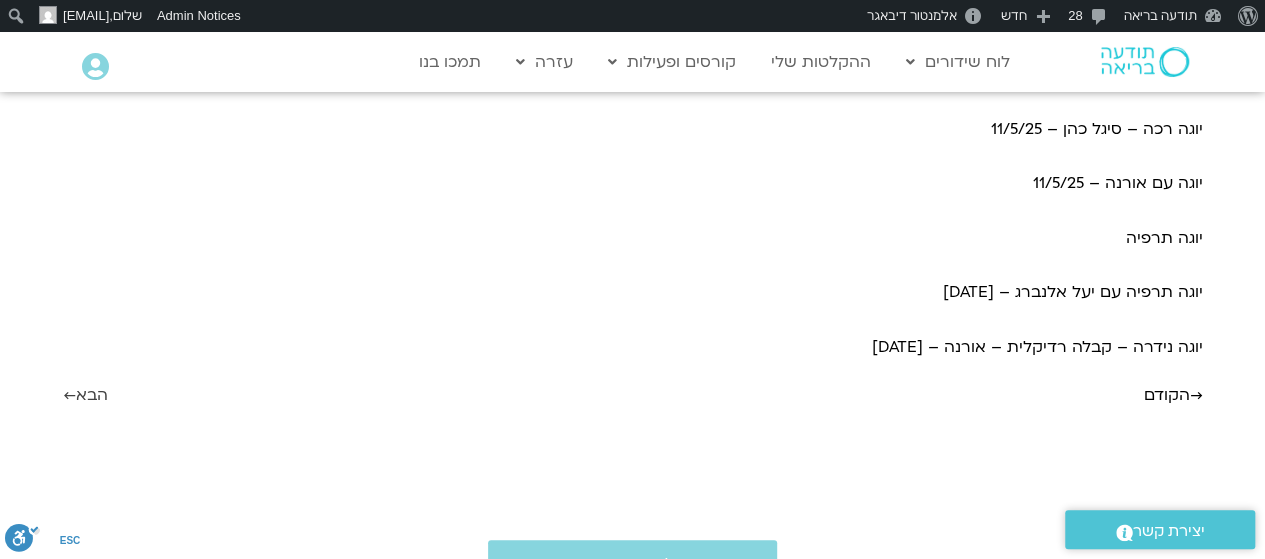 click on "הבא  ←" at bounding box center (85, 395) 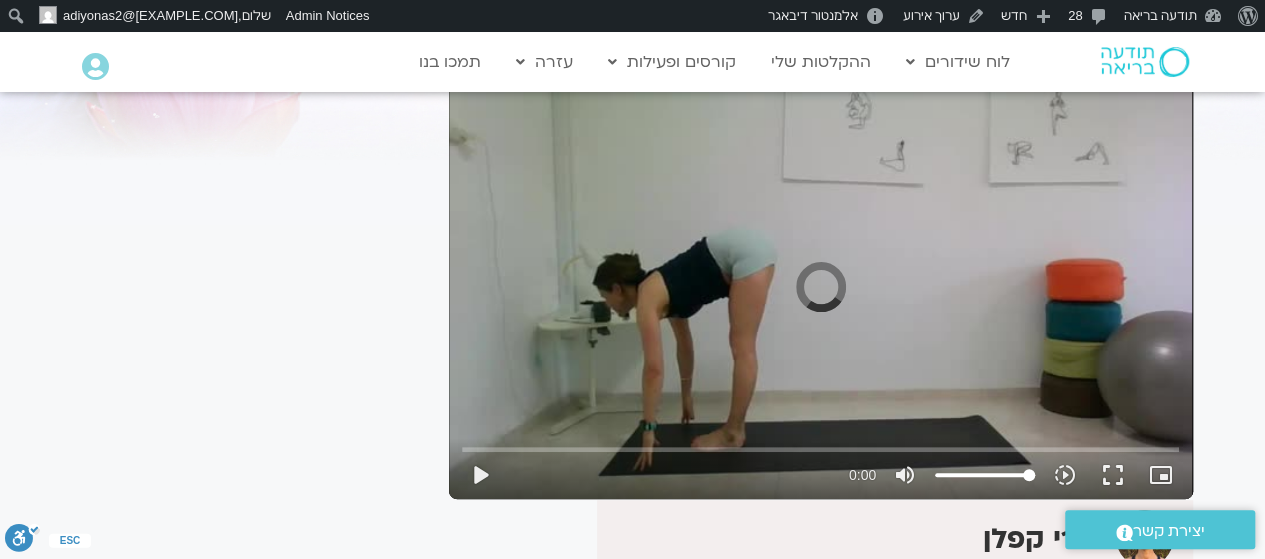 scroll, scrollTop: 182, scrollLeft: 0, axis: vertical 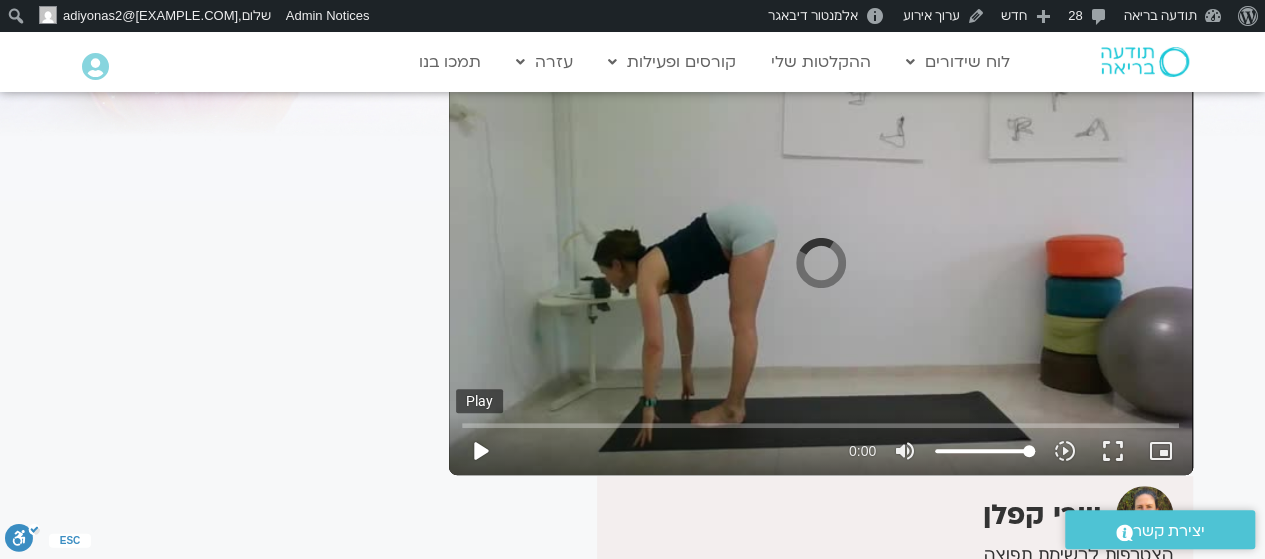 click on "play_arrow" at bounding box center [480, 451] 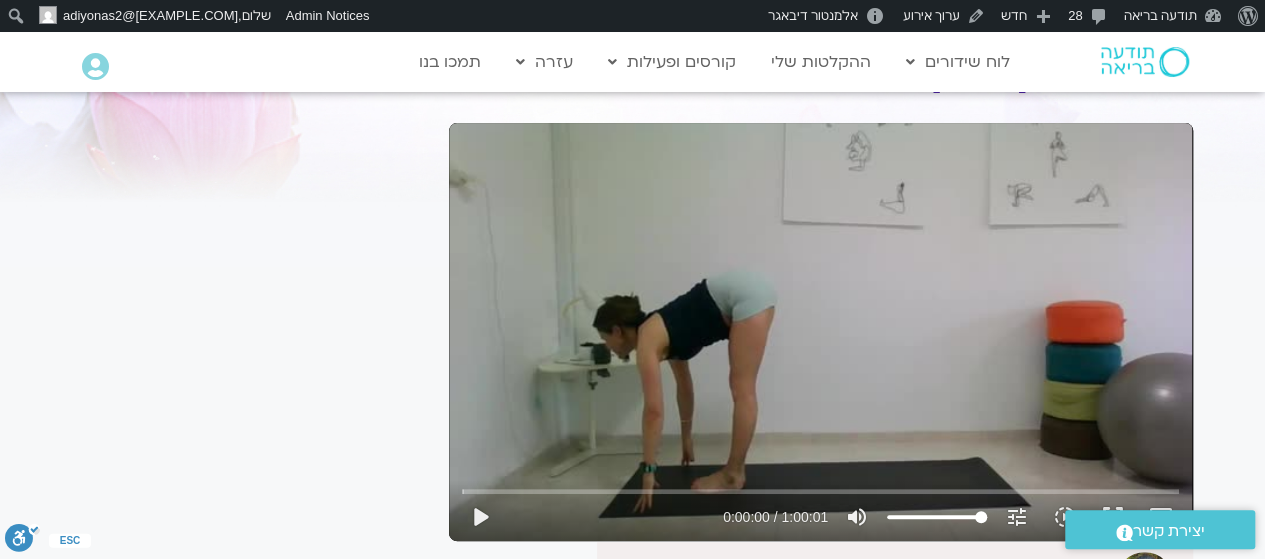 scroll, scrollTop: 118, scrollLeft: 0, axis: vertical 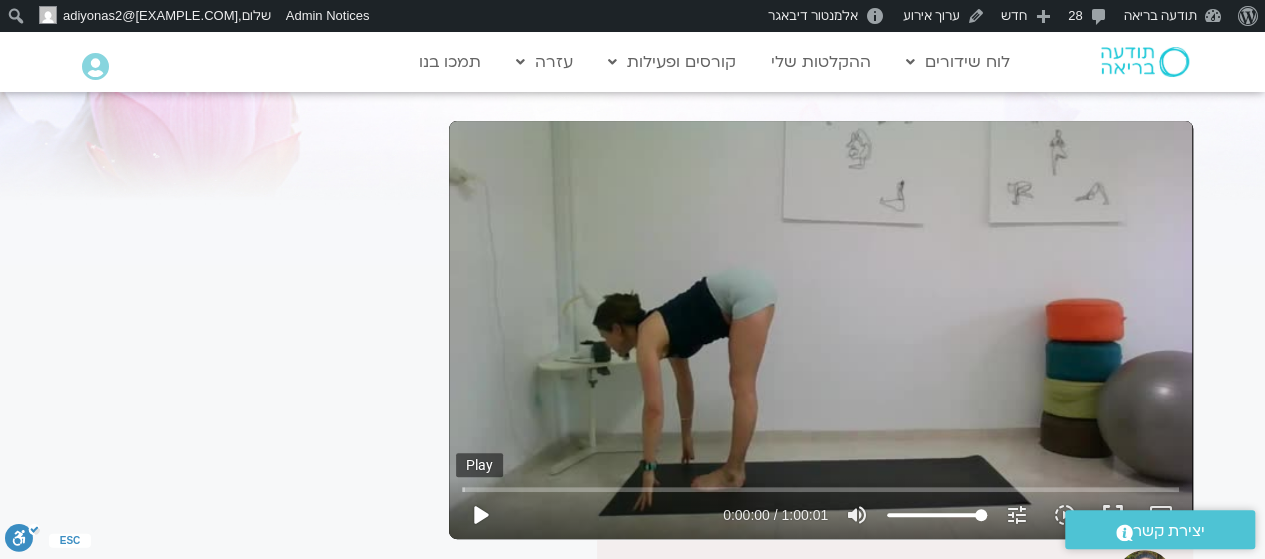 click on "play_arrow" at bounding box center (480, 515) 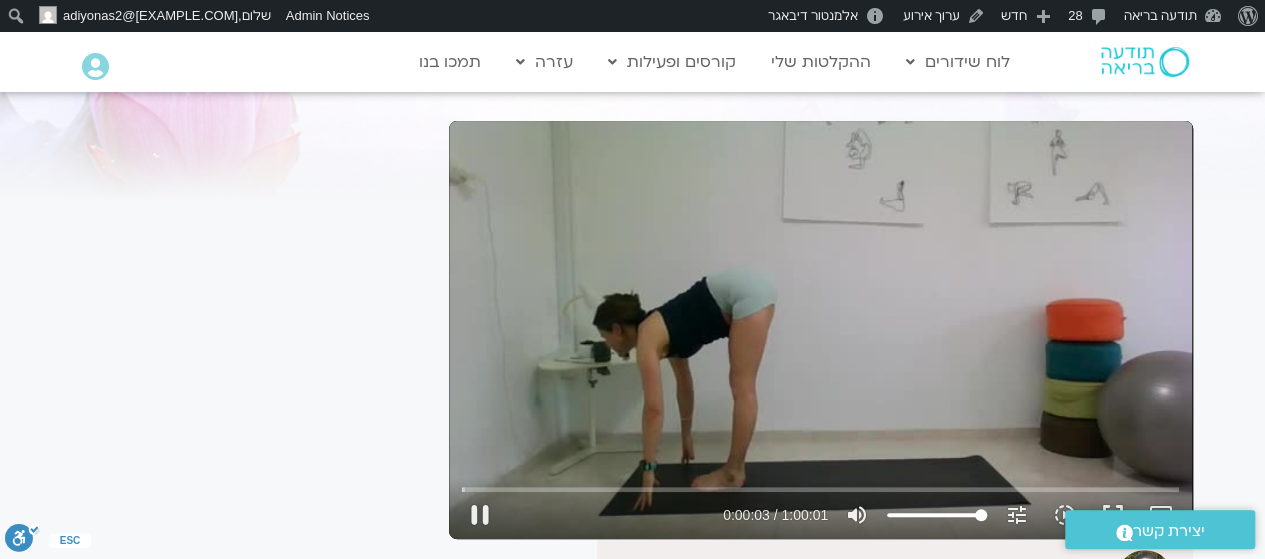 type on "3.654225" 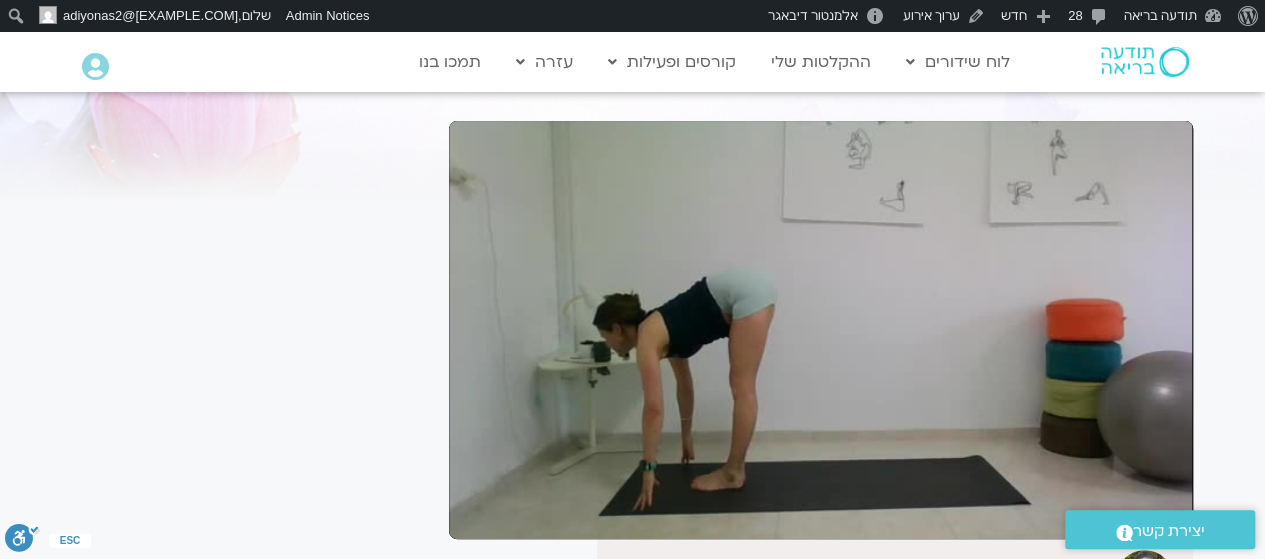type 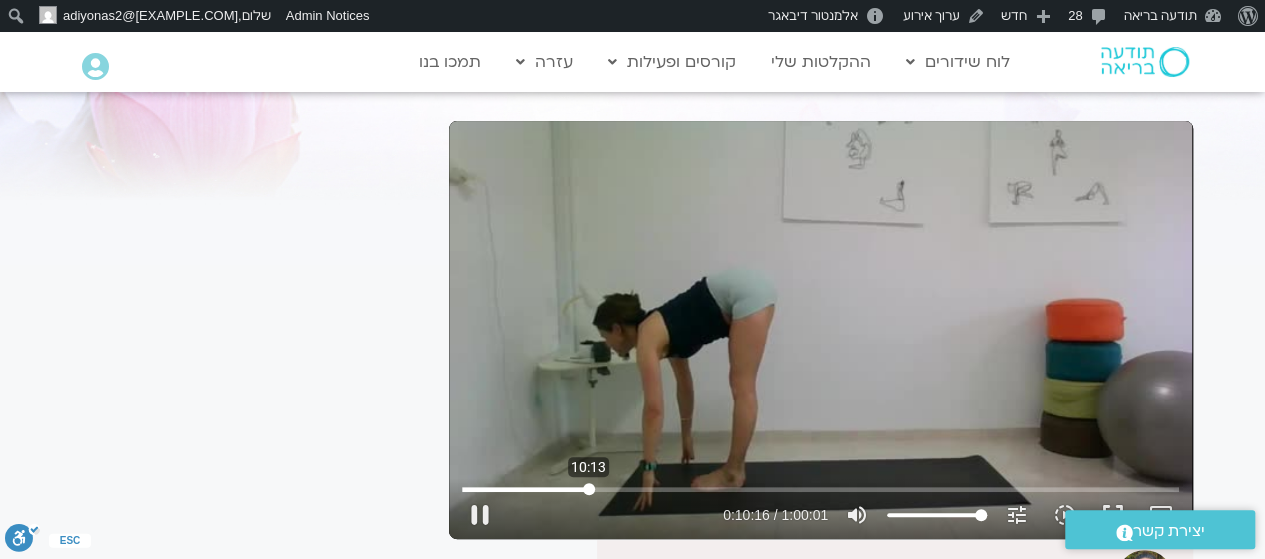 click at bounding box center [820, 489] 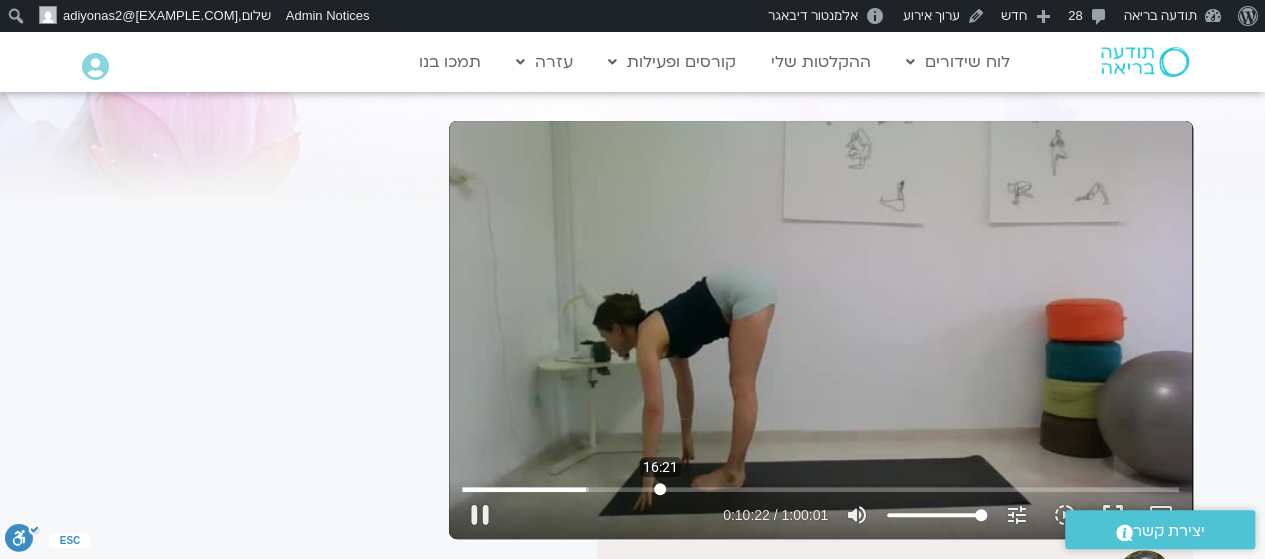 click at bounding box center (820, 489) 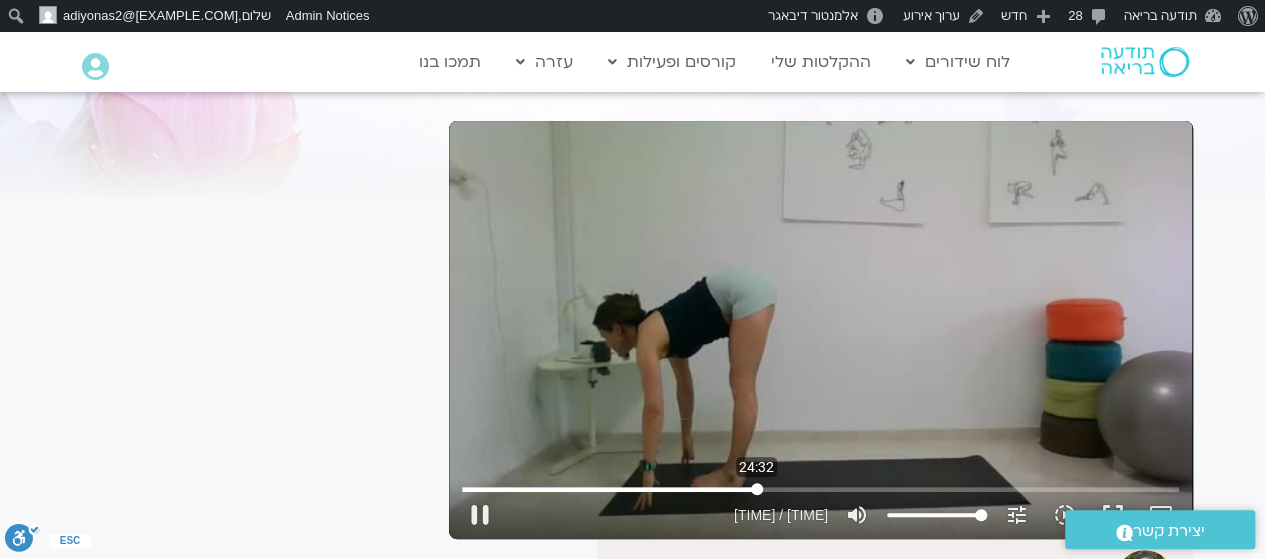 click at bounding box center (820, 489) 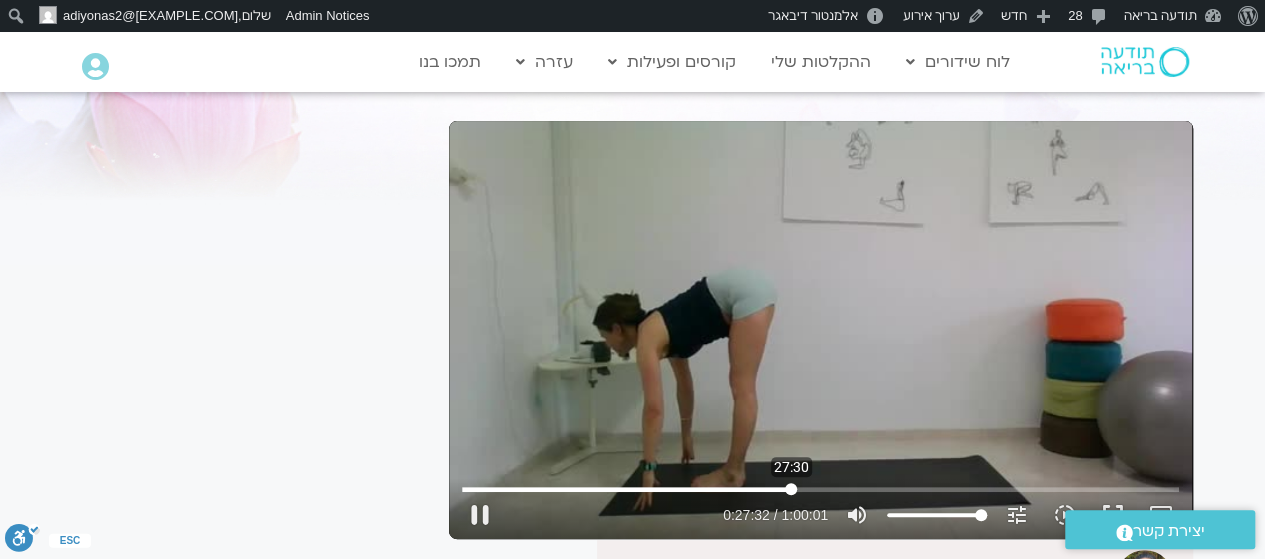 click at bounding box center (820, 489) 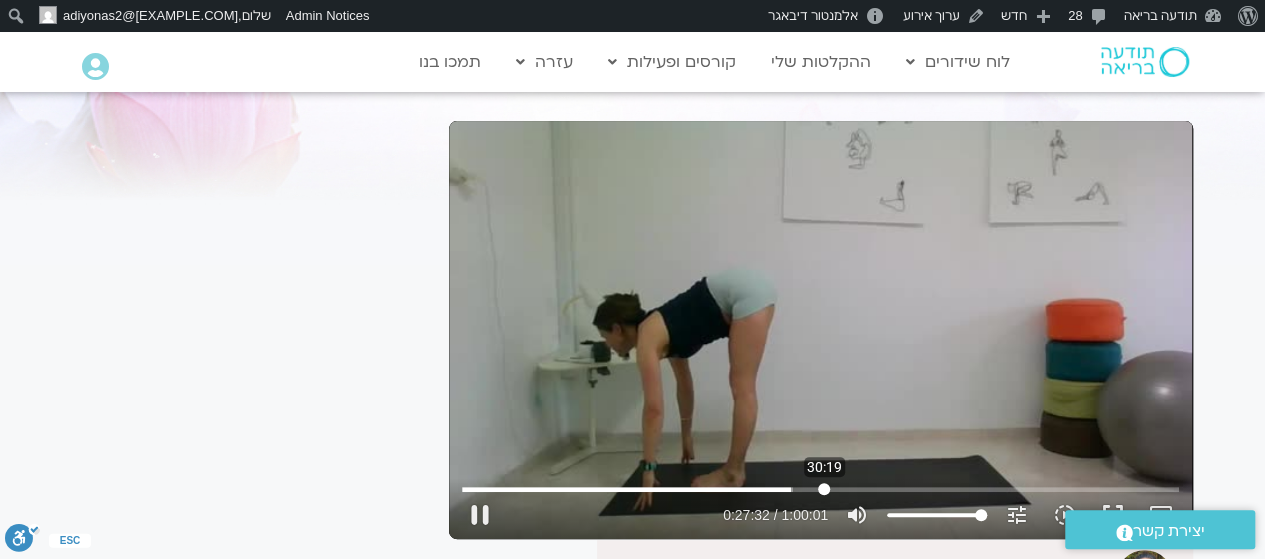 click at bounding box center [820, 489] 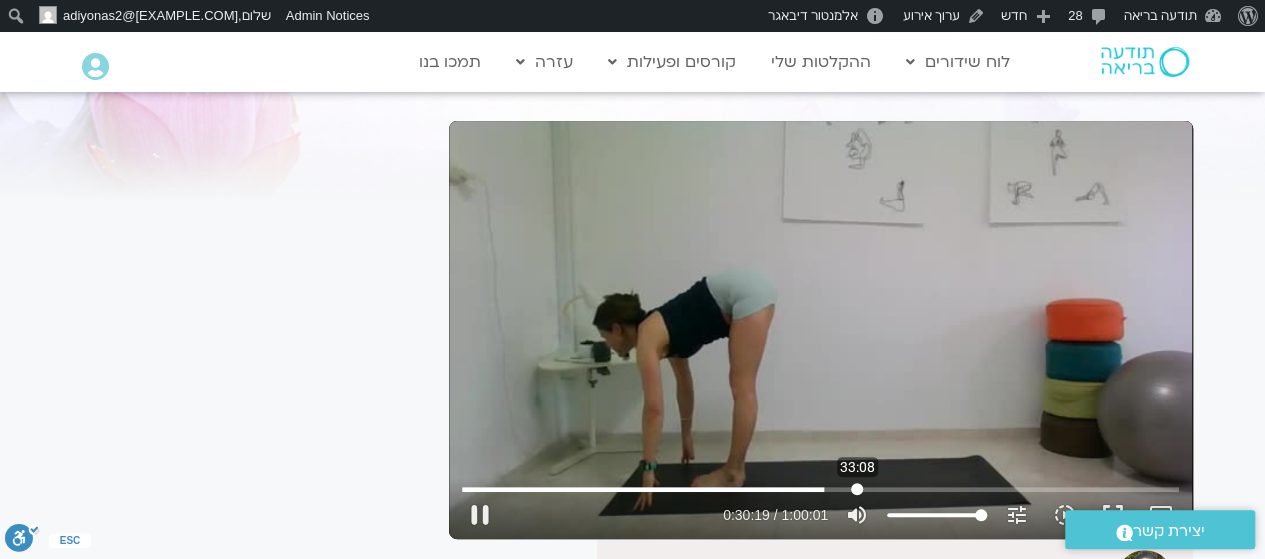 click at bounding box center [820, 489] 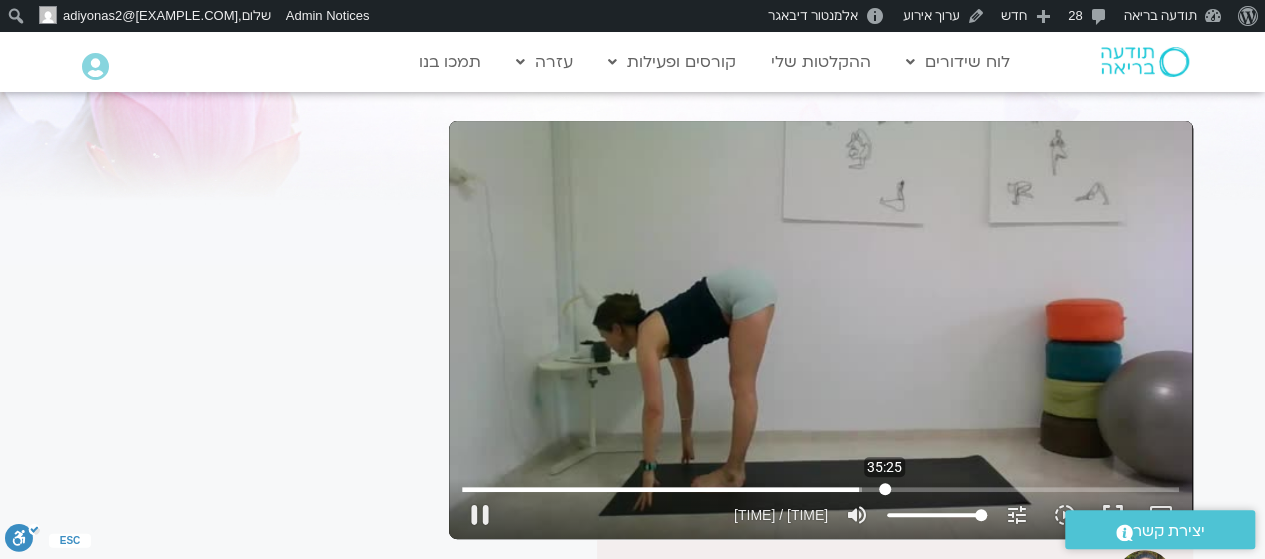 click at bounding box center [820, 489] 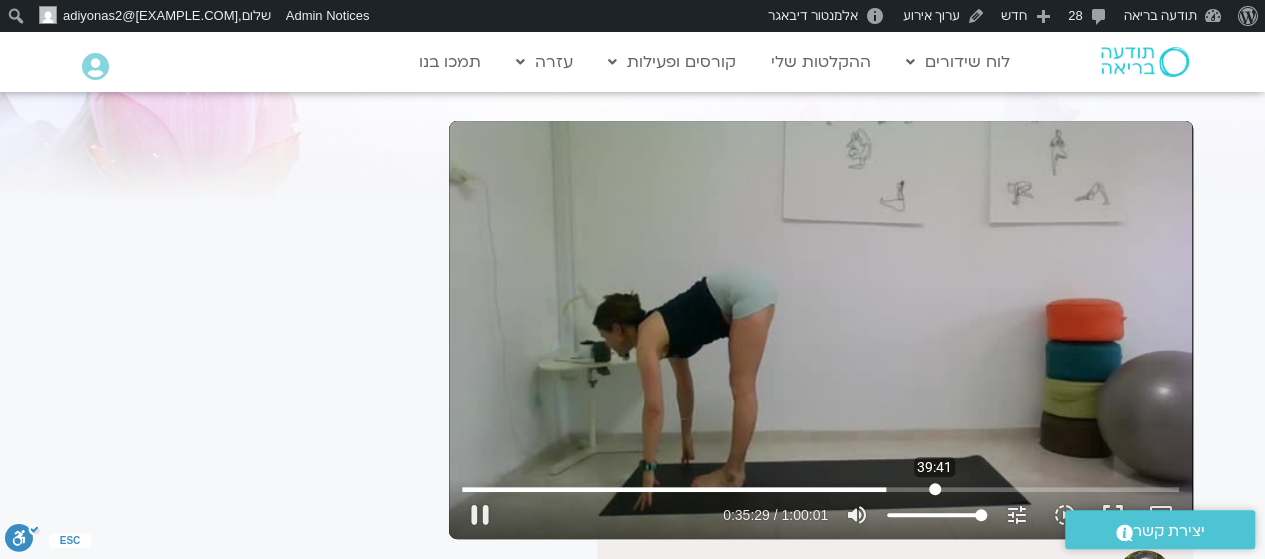 click at bounding box center [820, 489] 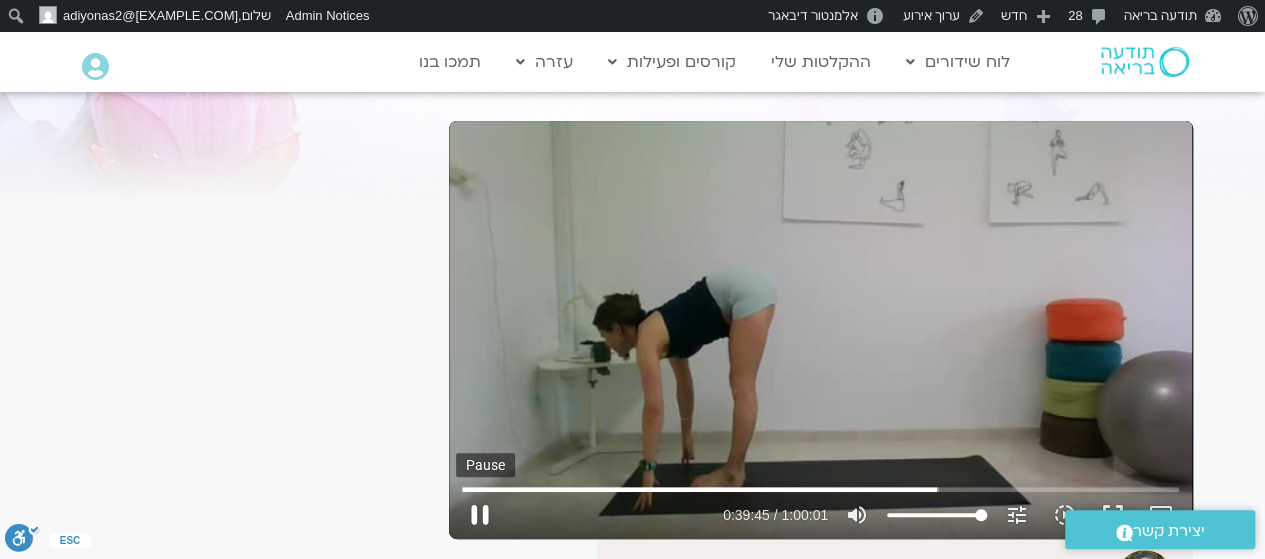 click on "pause" at bounding box center (480, 515) 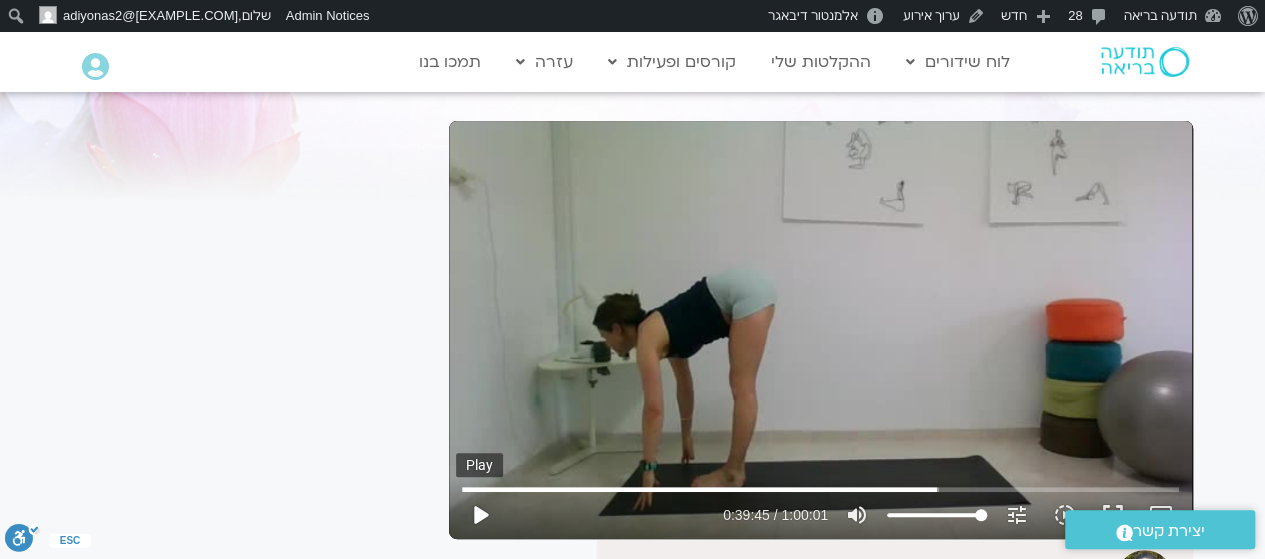 type on "2385.78271" 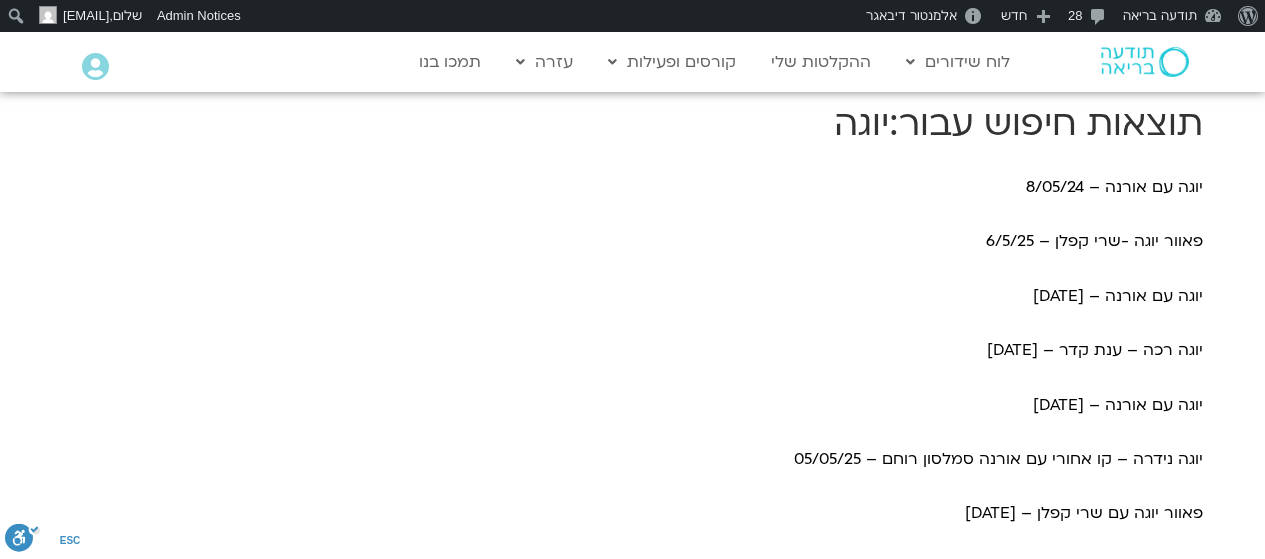 scroll, scrollTop: 0, scrollLeft: 0, axis: both 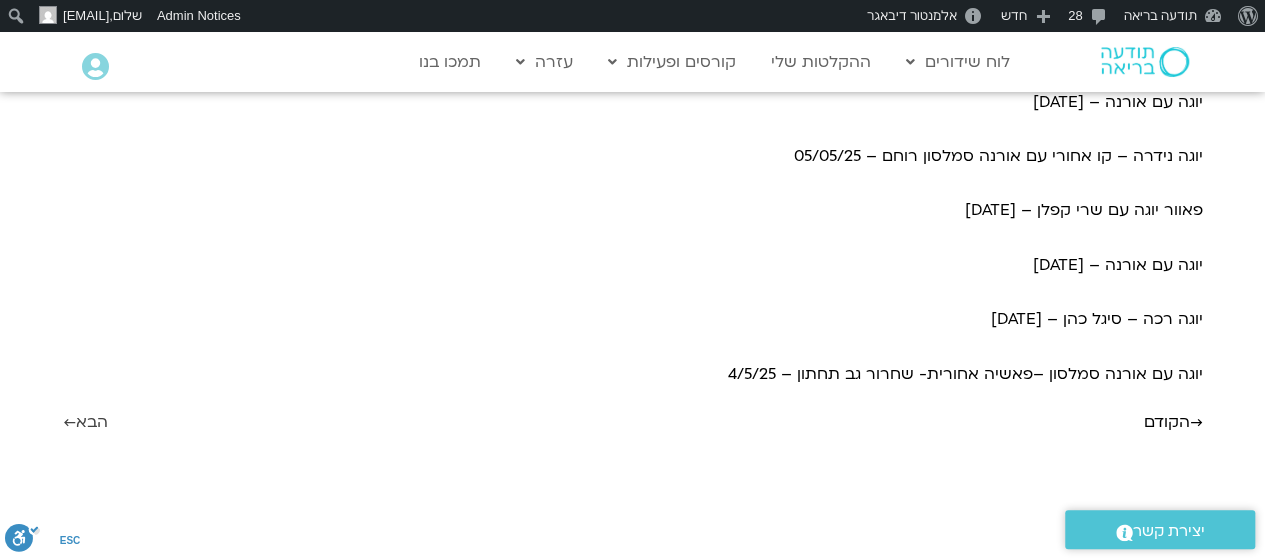 click on "הבא  ←" at bounding box center (85, 422) 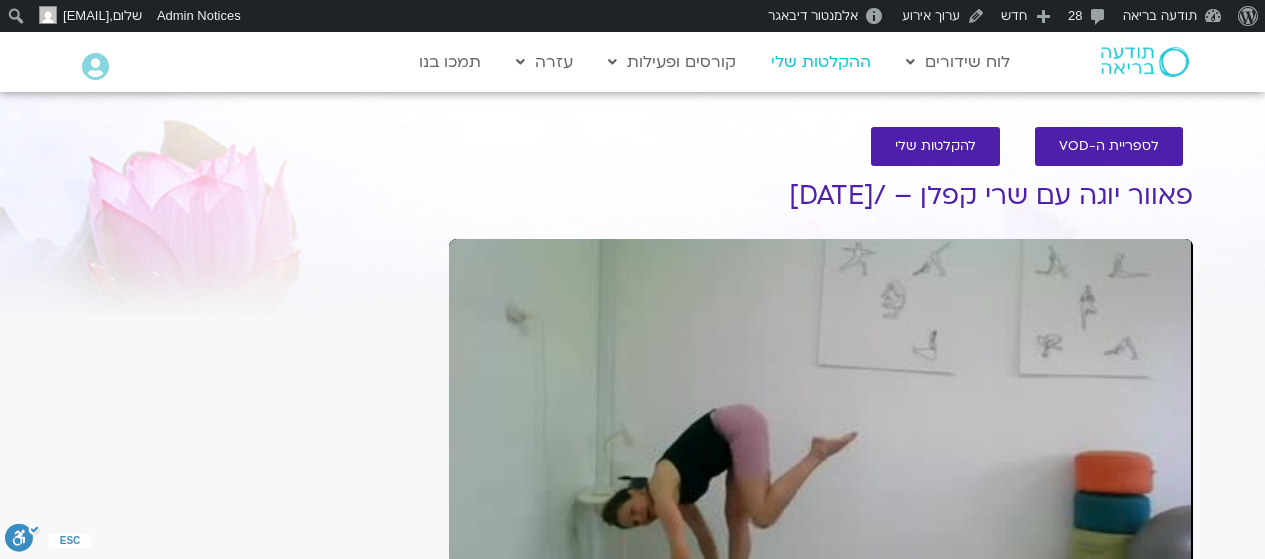 scroll, scrollTop: 1, scrollLeft: 0, axis: vertical 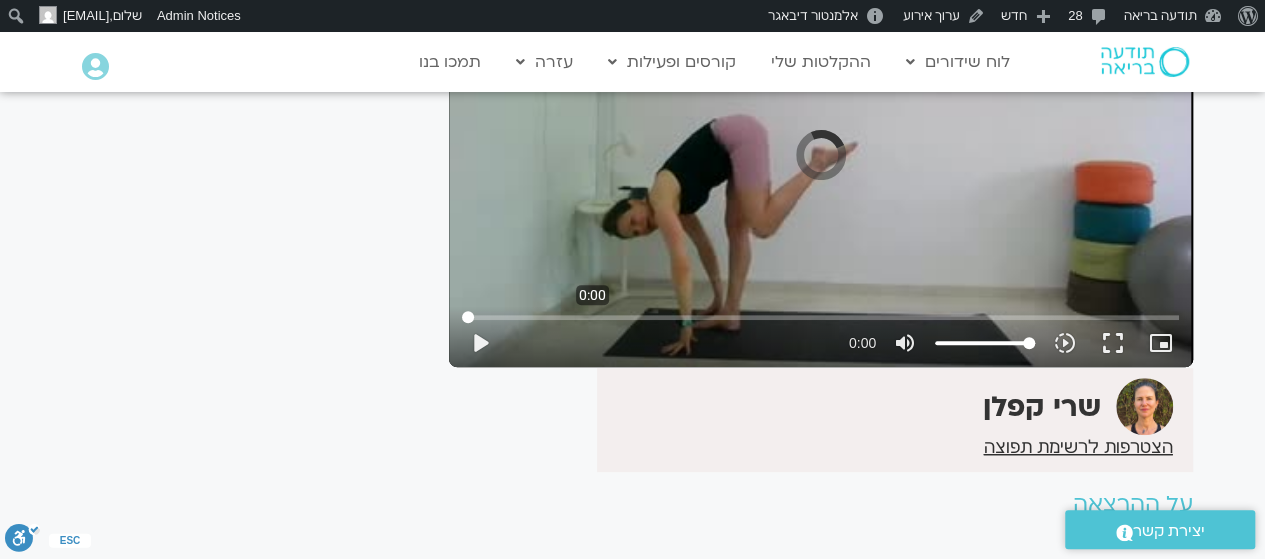 click at bounding box center (820, 317) 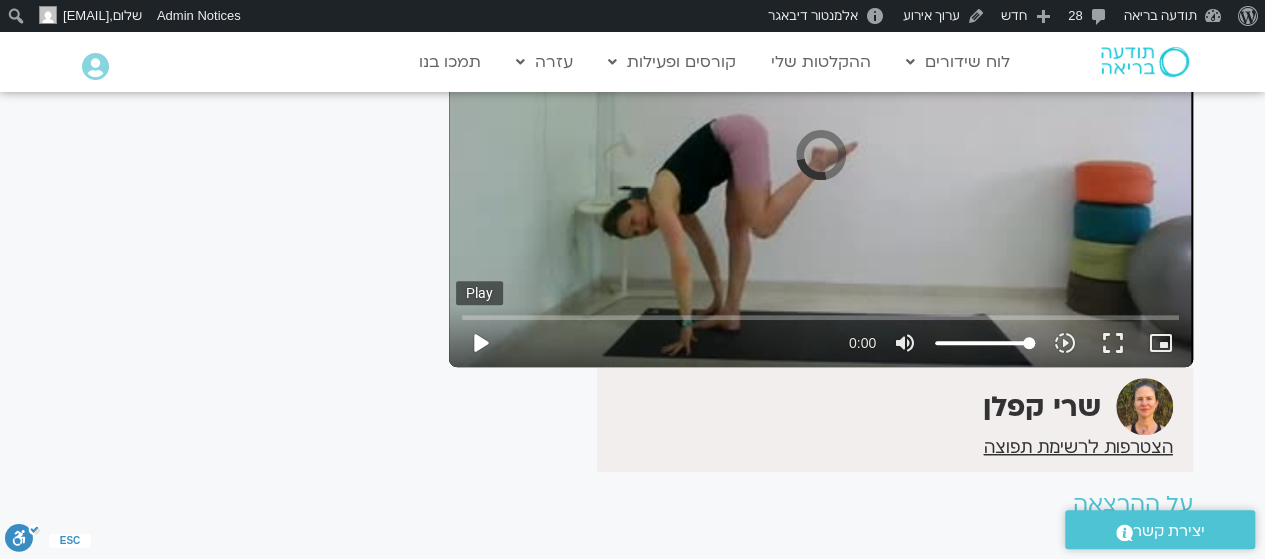 click on "play_arrow" at bounding box center [480, 343] 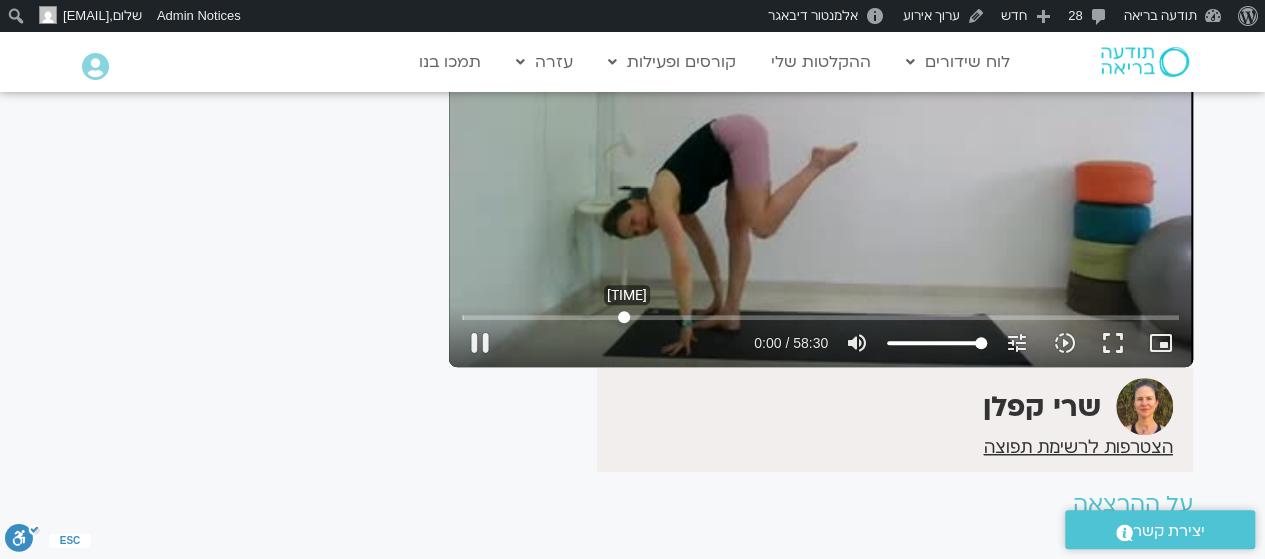 click at bounding box center [820, 317] 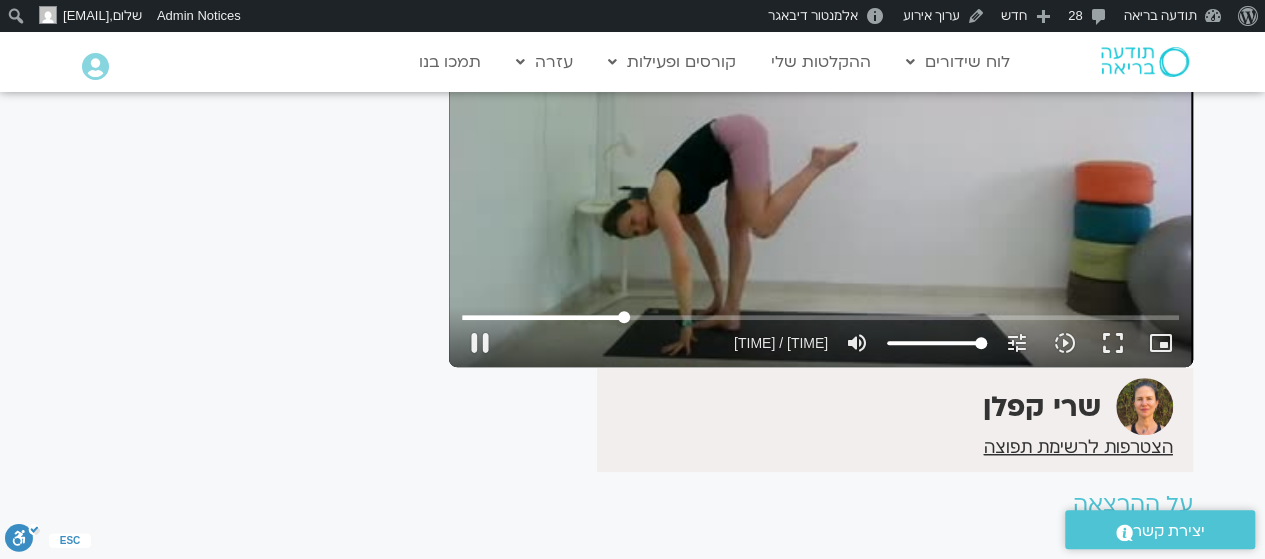 scroll, scrollTop: 120, scrollLeft: 0, axis: vertical 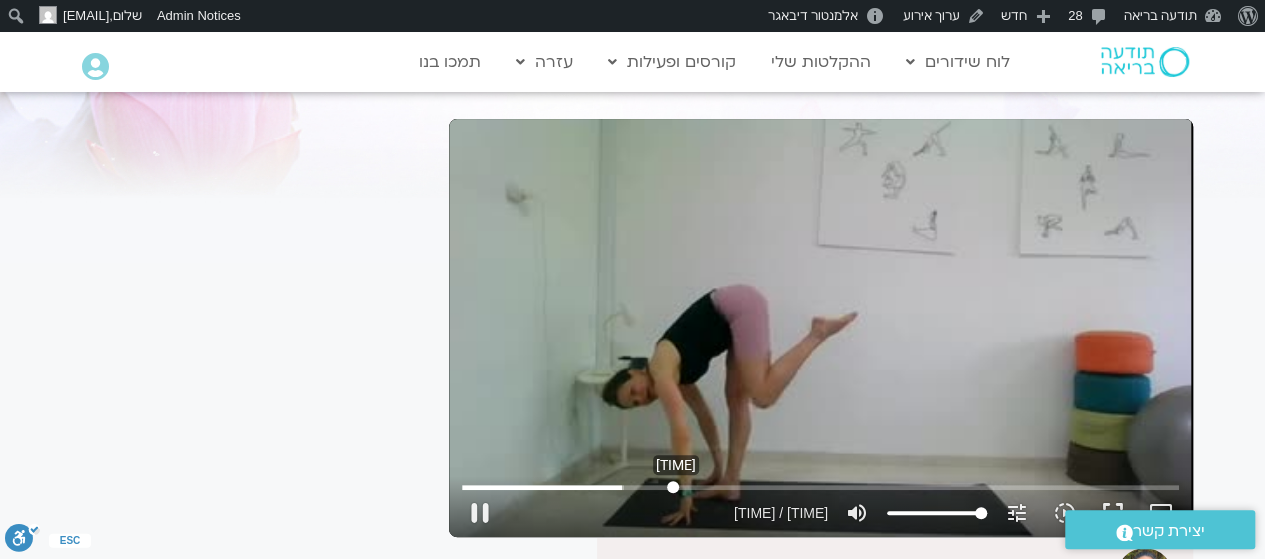 click at bounding box center [820, 487] 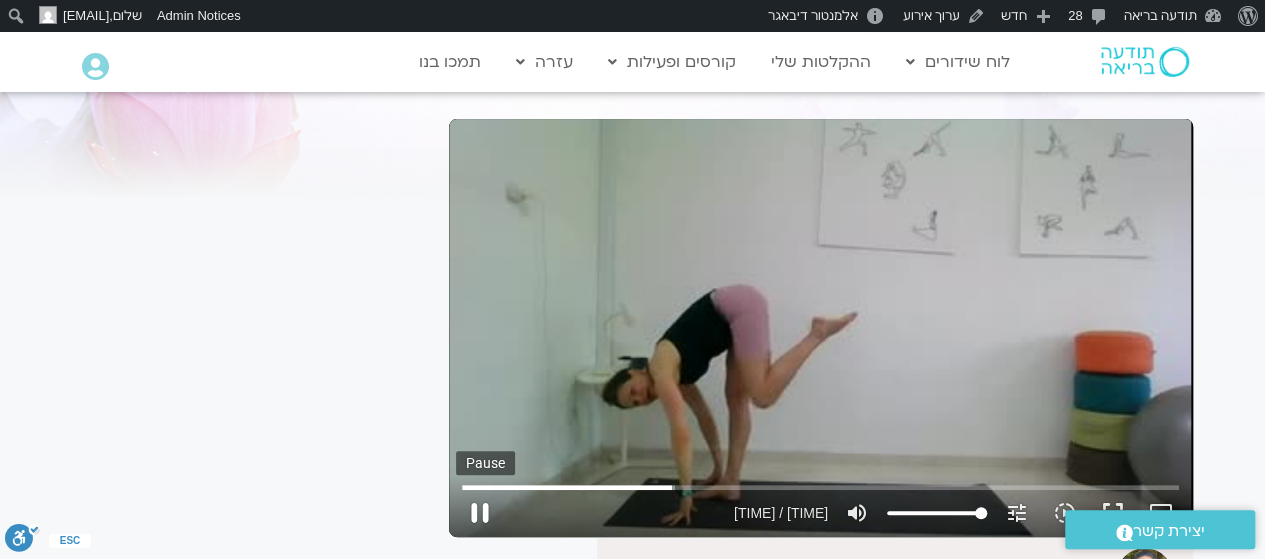 click on "pause" at bounding box center (480, 513) 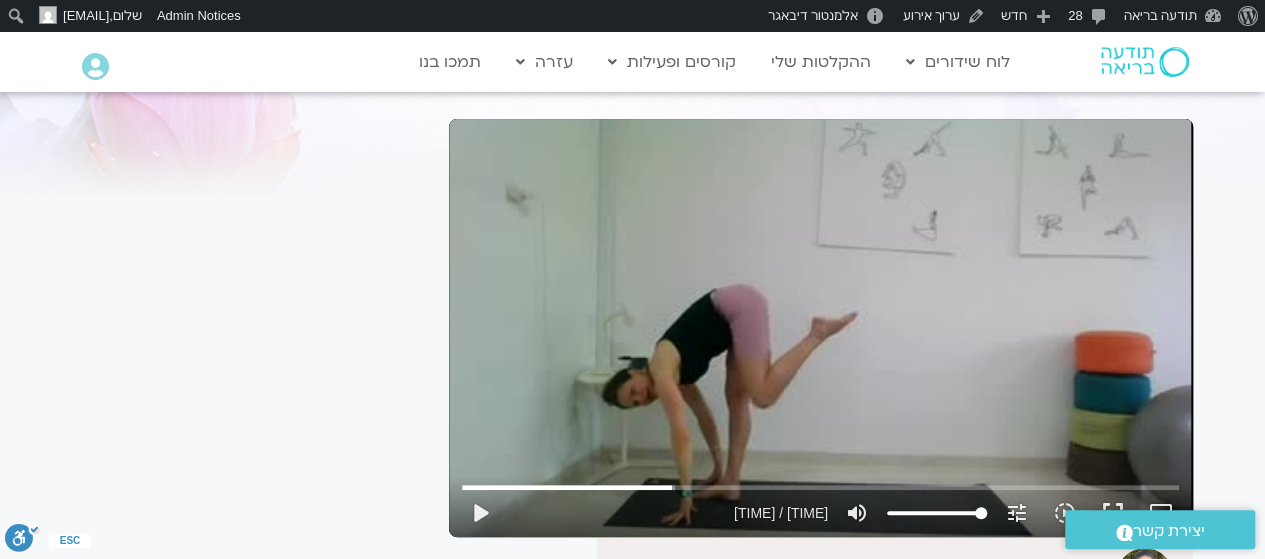 type 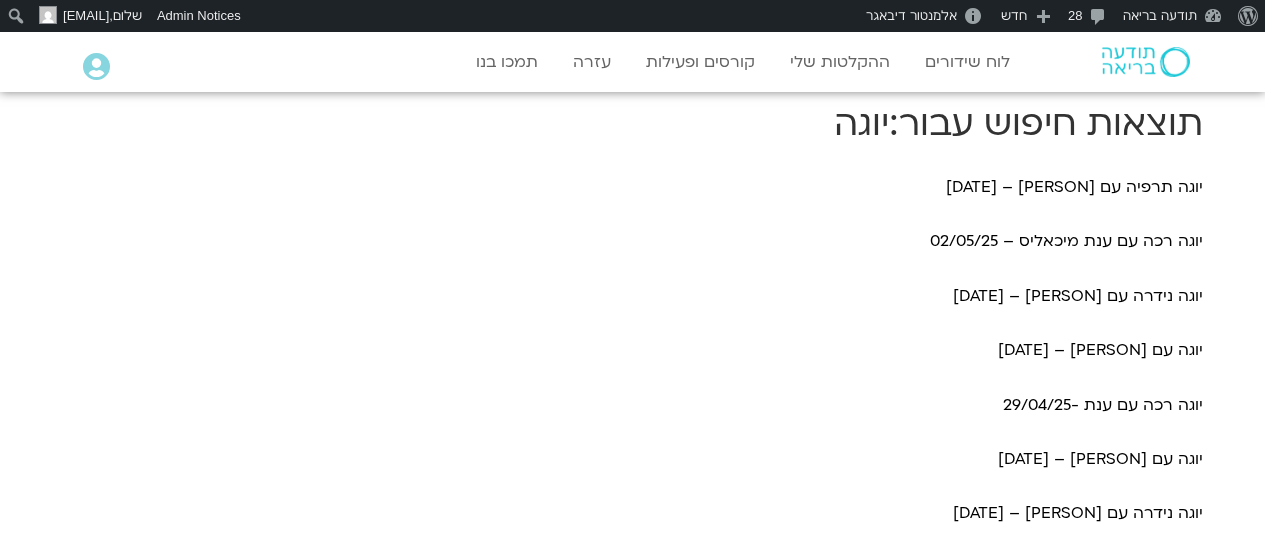 scroll, scrollTop: 0, scrollLeft: 0, axis: both 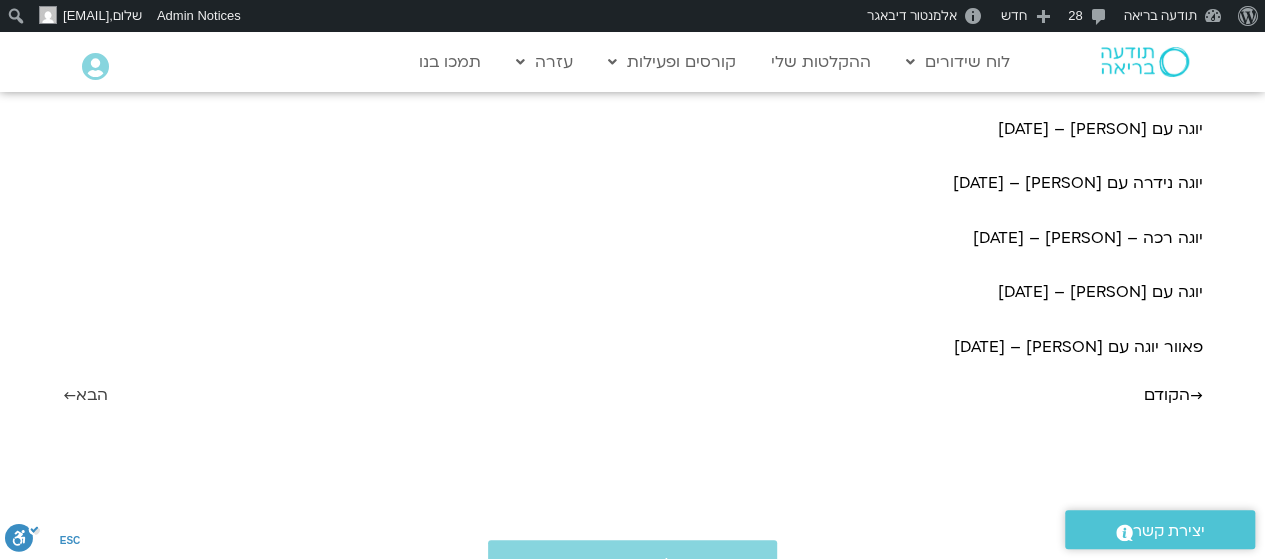 click on "הבא  ←" at bounding box center [85, 395] 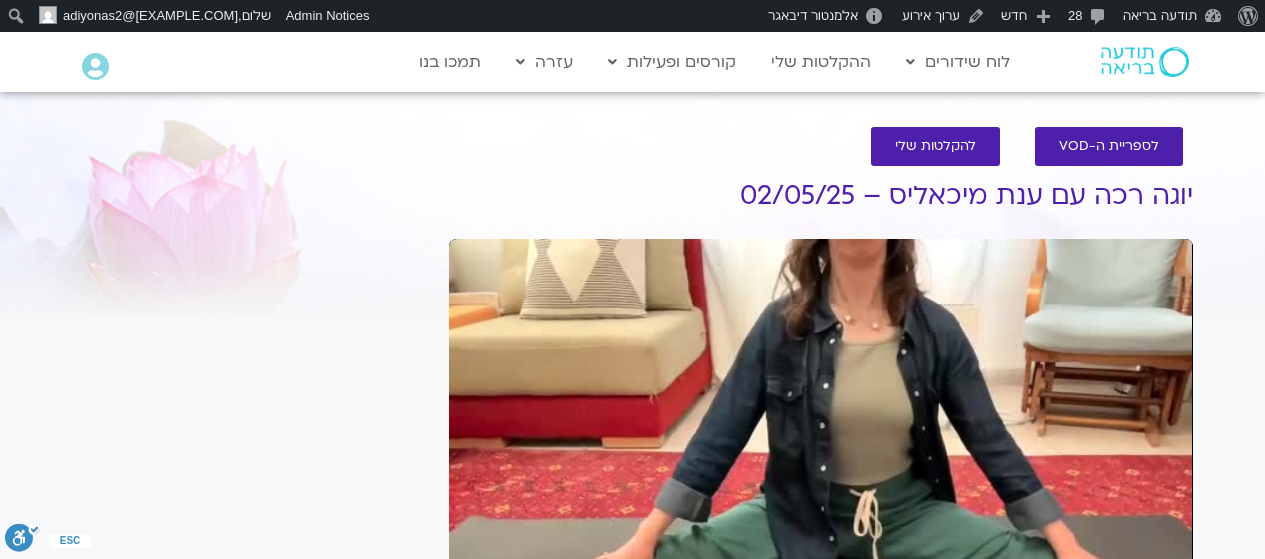 scroll, scrollTop: 68, scrollLeft: 0, axis: vertical 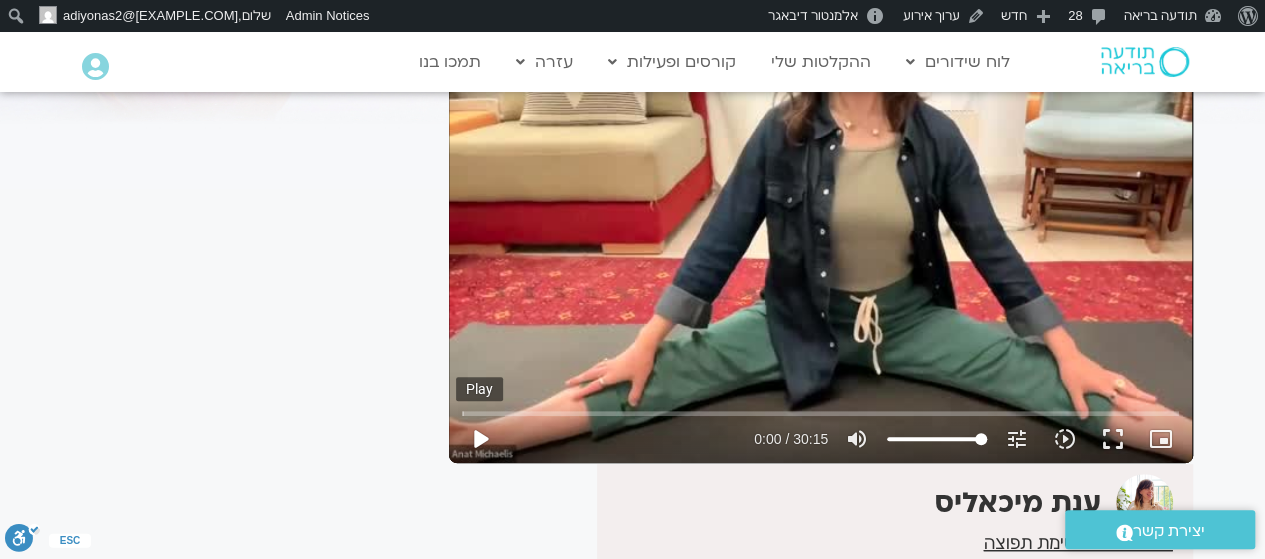 click on "play_arrow" at bounding box center (480, 439) 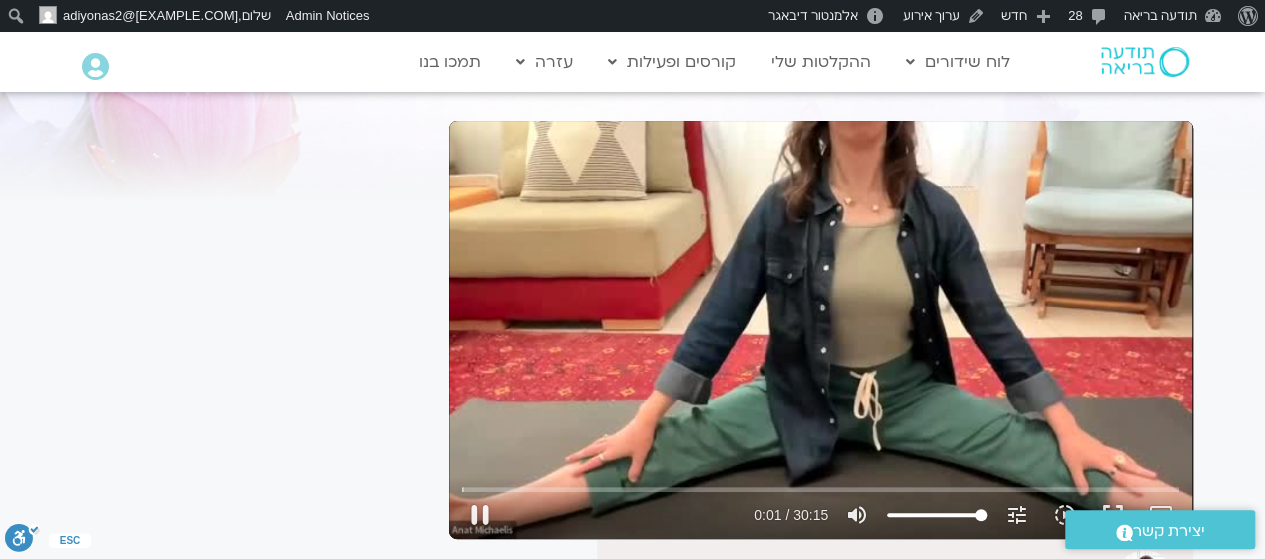 scroll, scrollTop: 120, scrollLeft: 0, axis: vertical 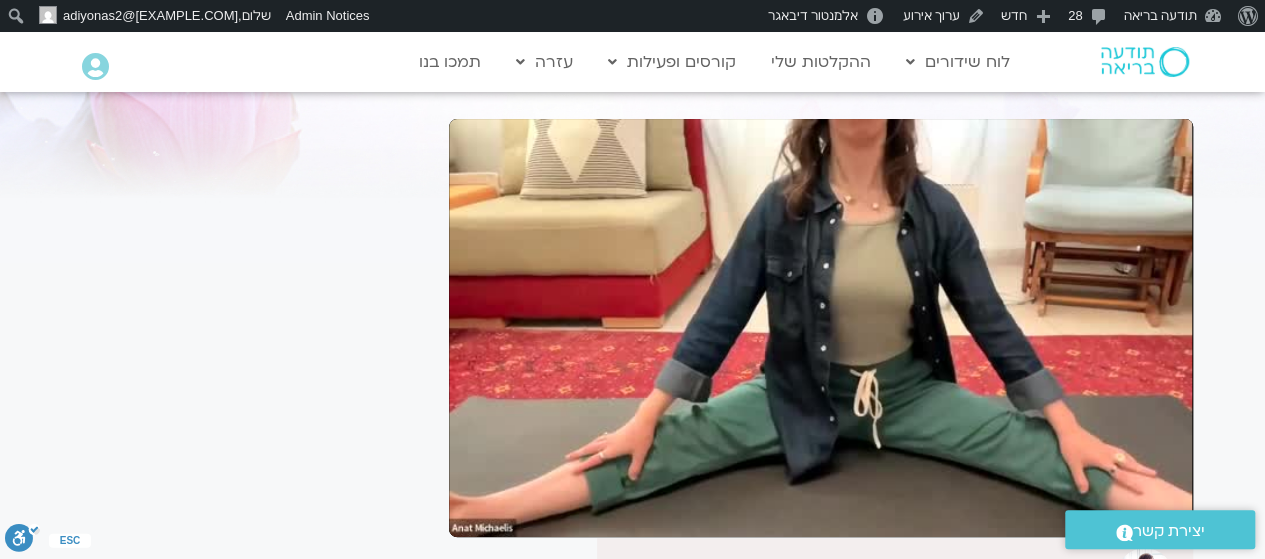 type on "8.273888" 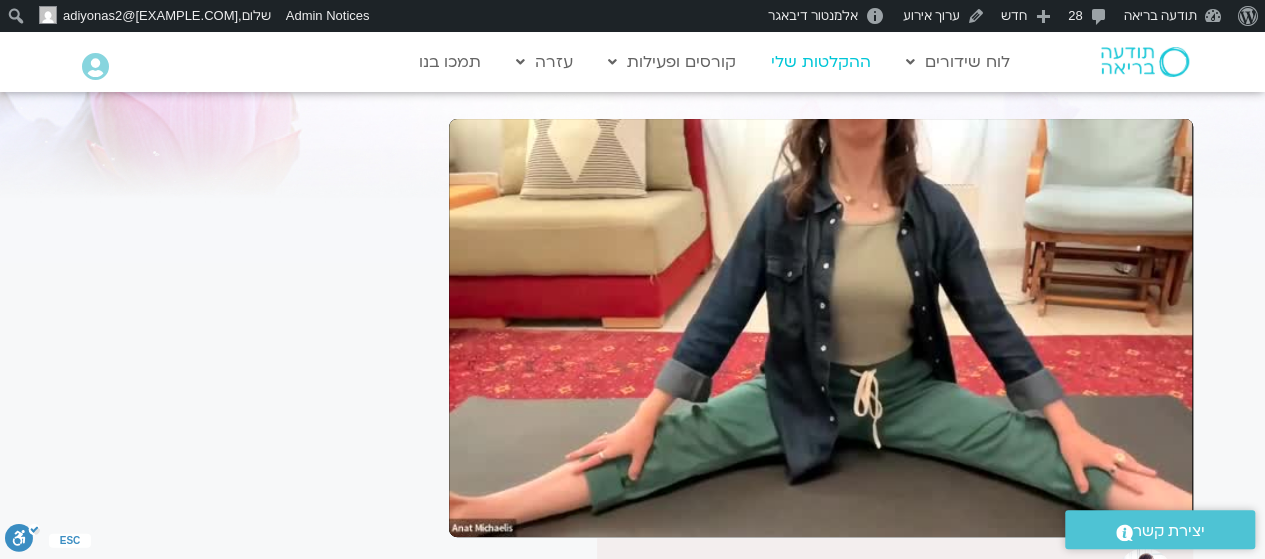 type 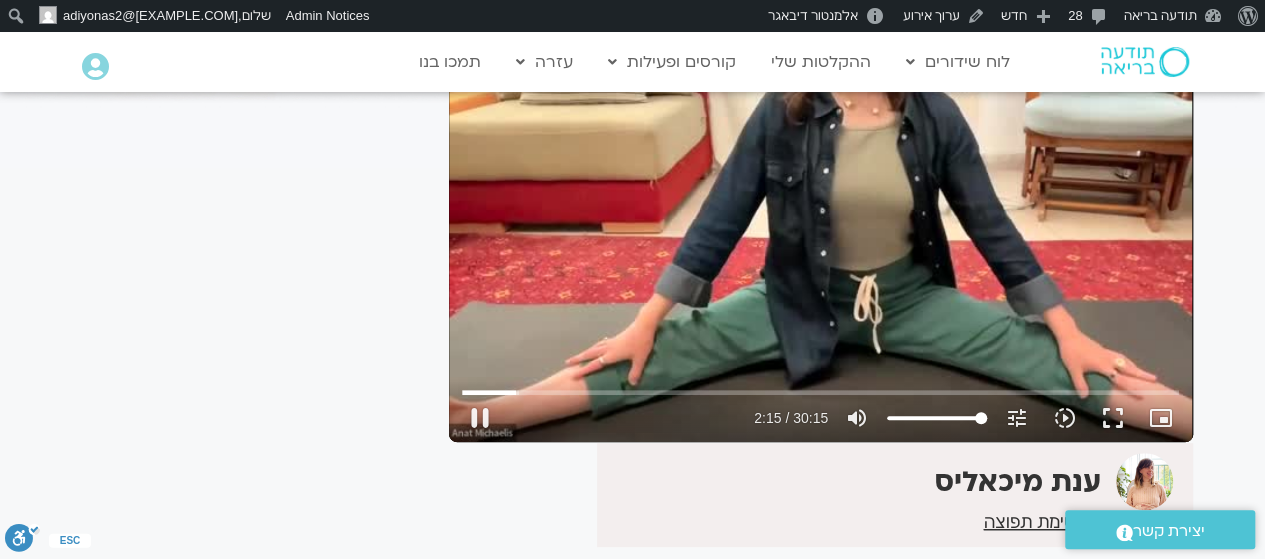 scroll, scrollTop: 218, scrollLeft: 0, axis: vertical 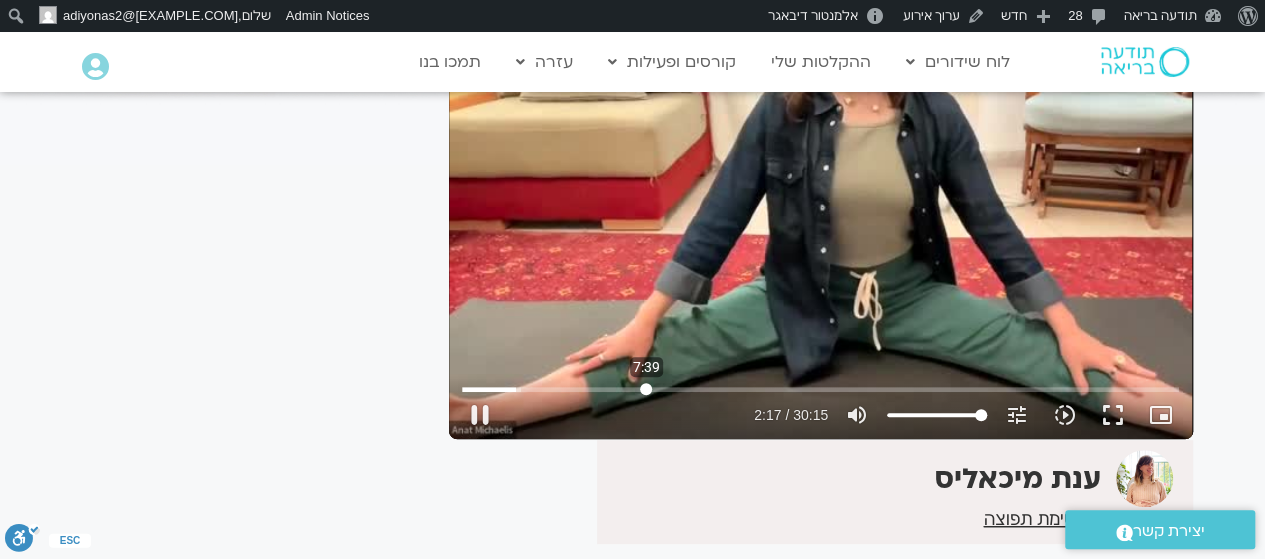 click at bounding box center (820, 389) 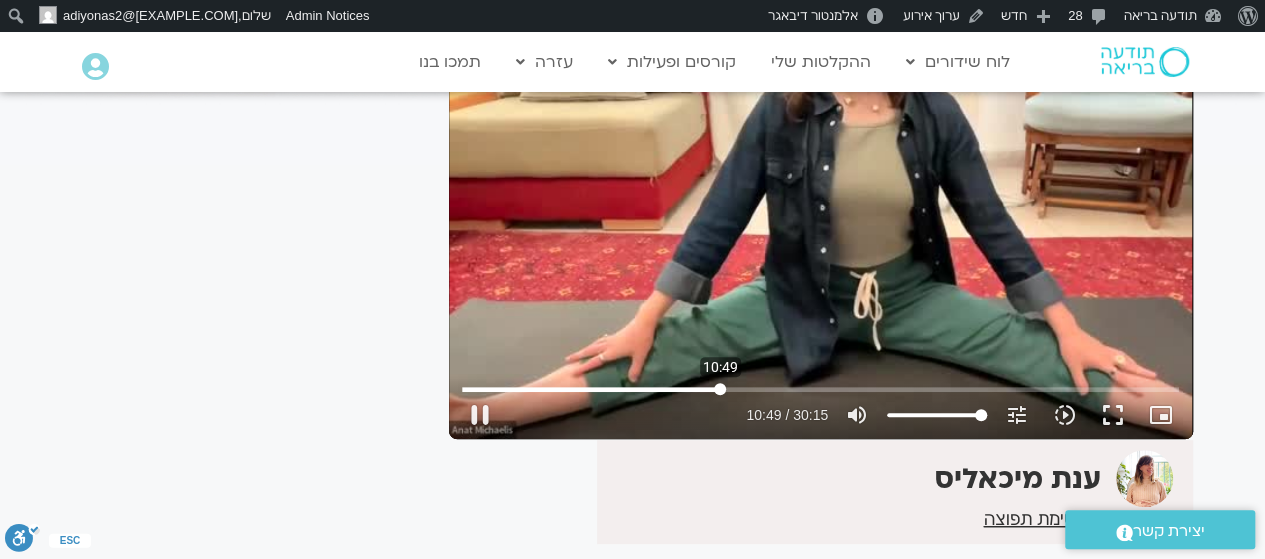 click at bounding box center (820, 389) 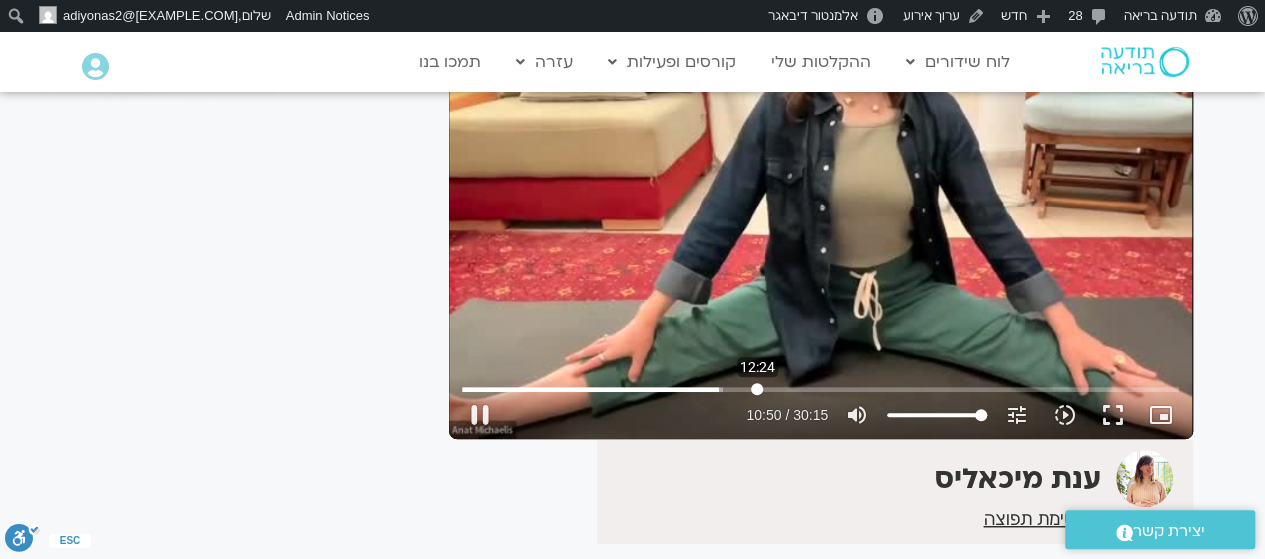 click at bounding box center [820, 389] 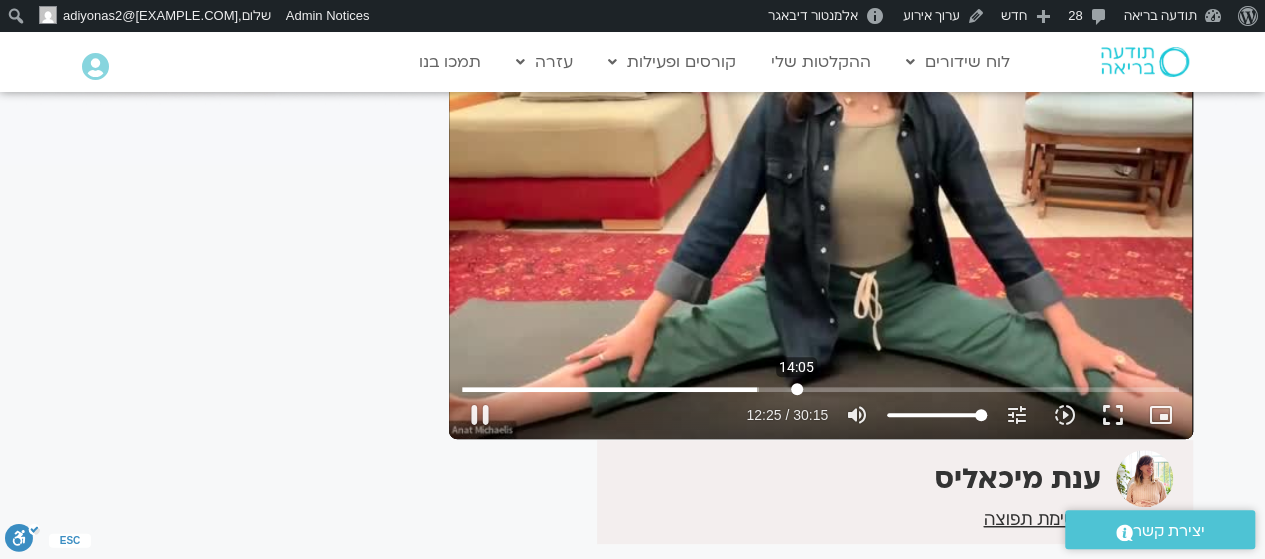 click at bounding box center [820, 389] 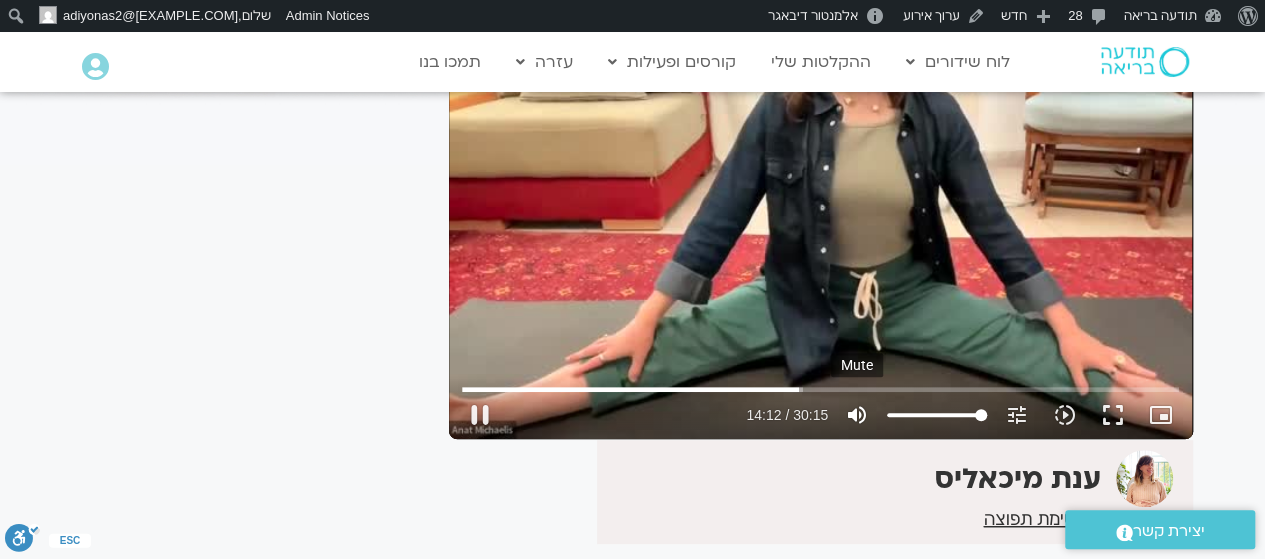 click at bounding box center (820, 389) 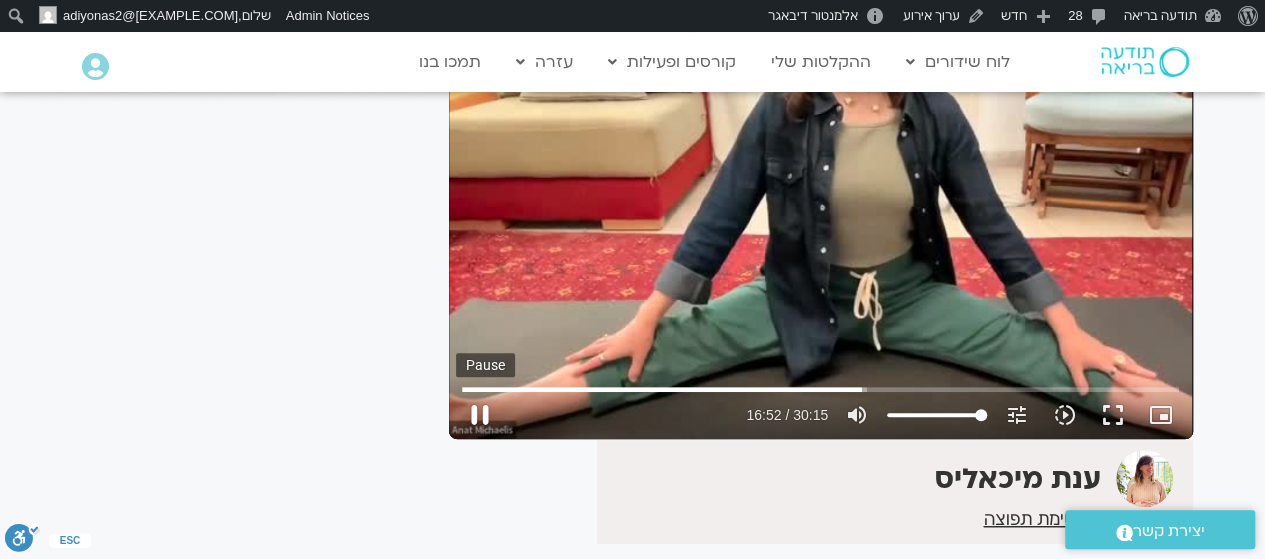 click on "pause" at bounding box center [480, 415] 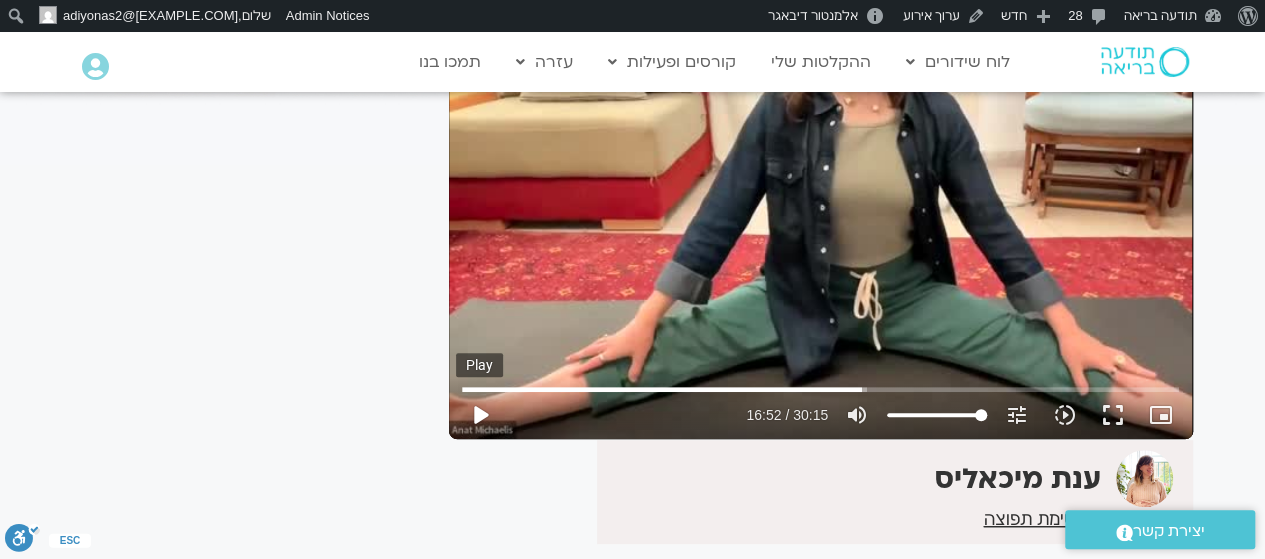 type on "1012.372044" 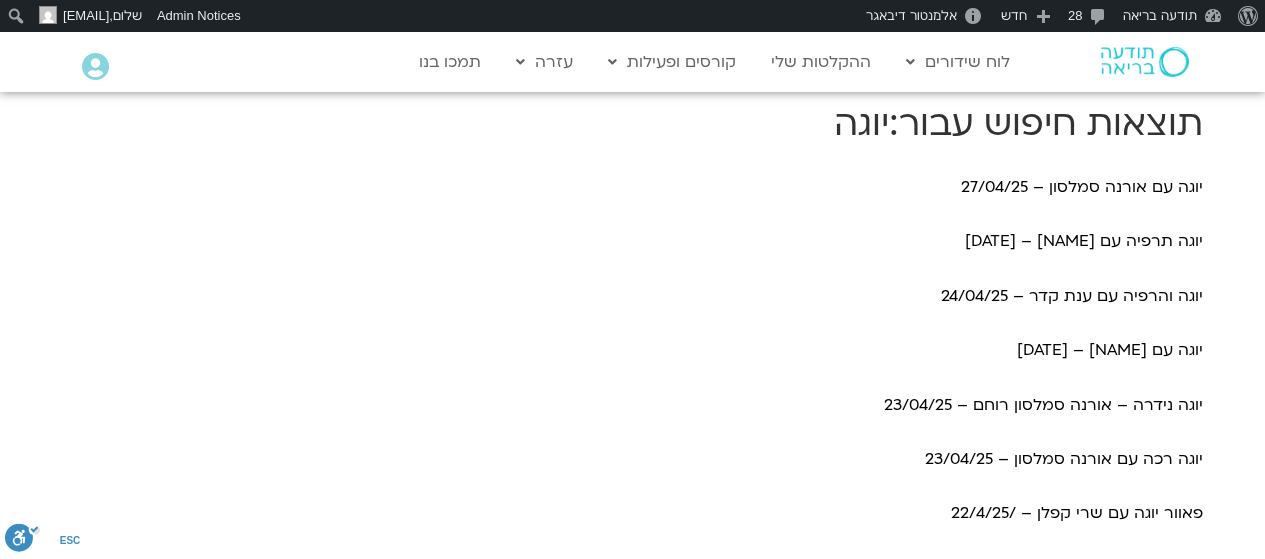 scroll, scrollTop: 0, scrollLeft: 0, axis: both 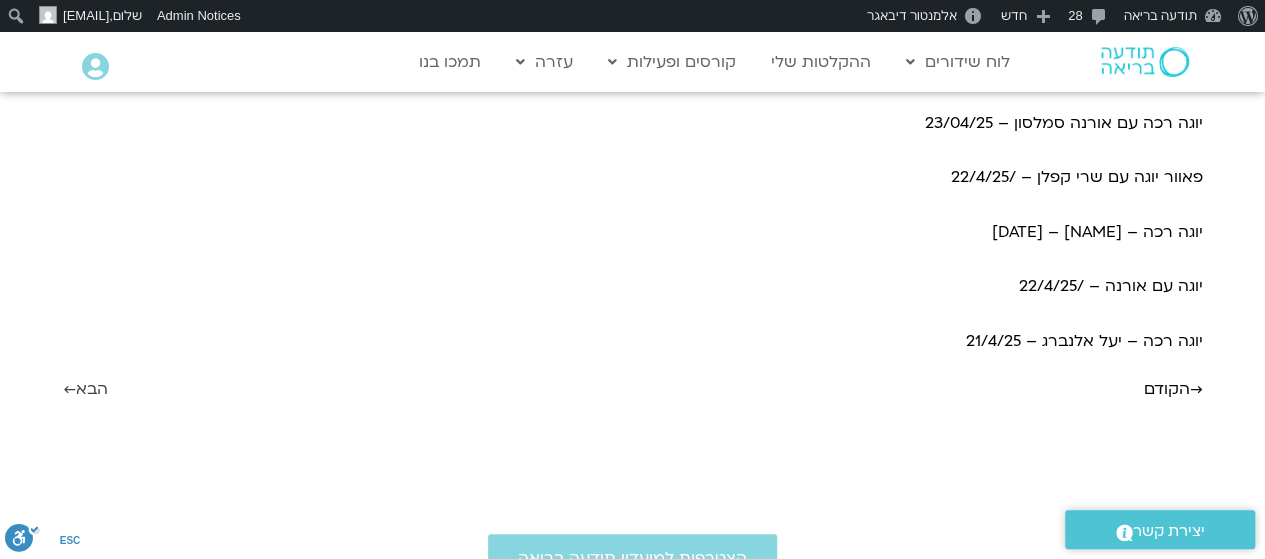 click on "הבא  ←" at bounding box center (85, 389) 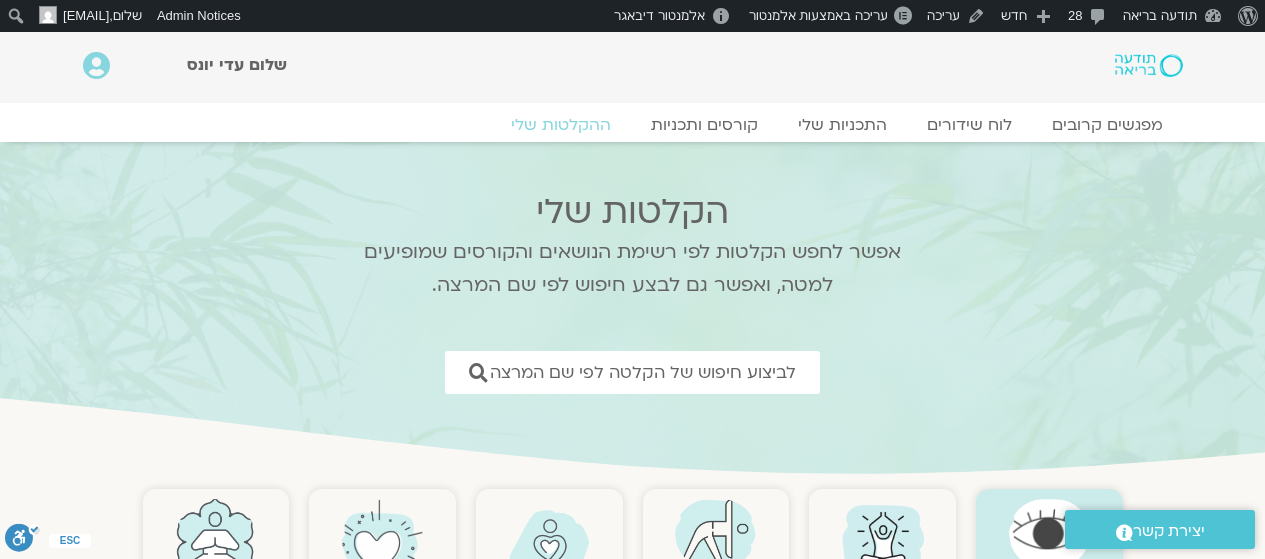 scroll, scrollTop: 0, scrollLeft: 0, axis: both 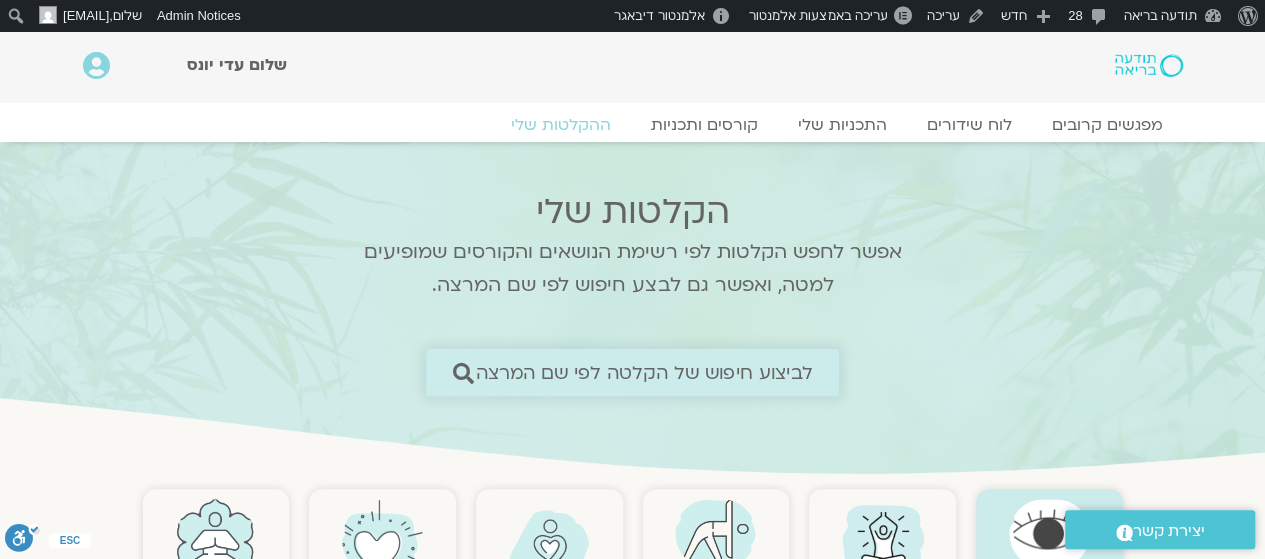 click on "לביצוע חיפוש של הקלטה לפי שם המרצה" at bounding box center [644, 372] 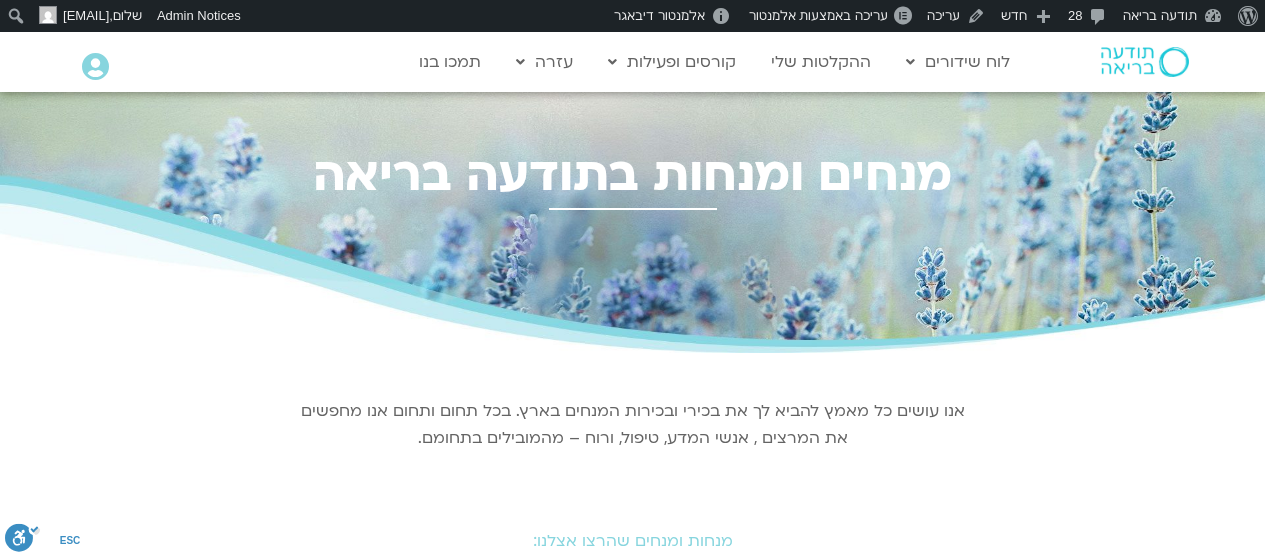 scroll, scrollTop: 0, scrollLeft: 0, axis: both 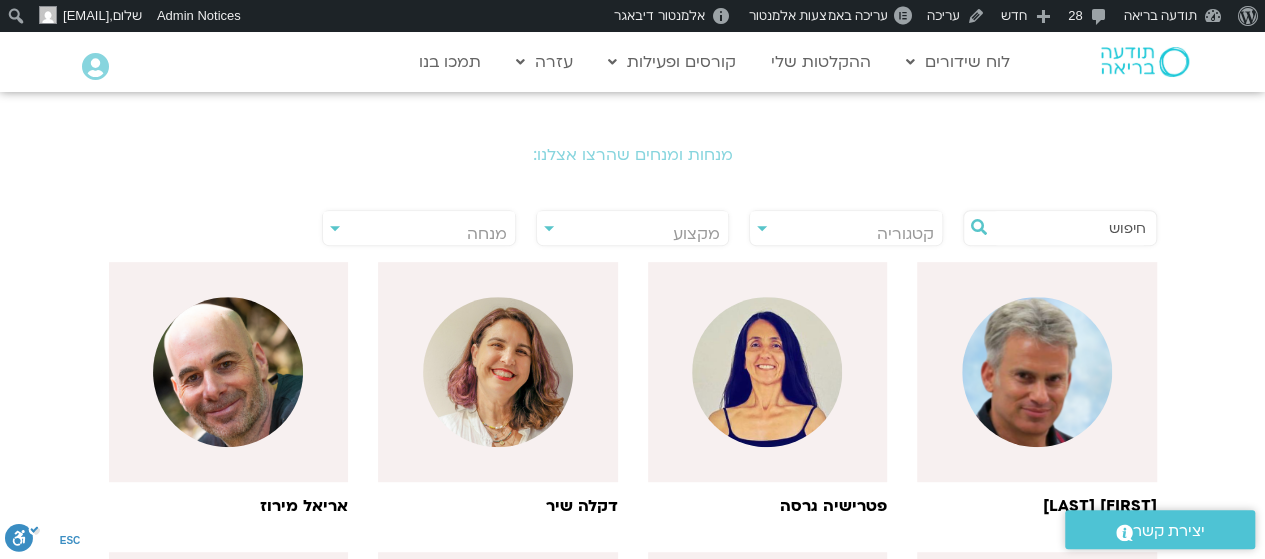 click at bounding box center [1070, 228] 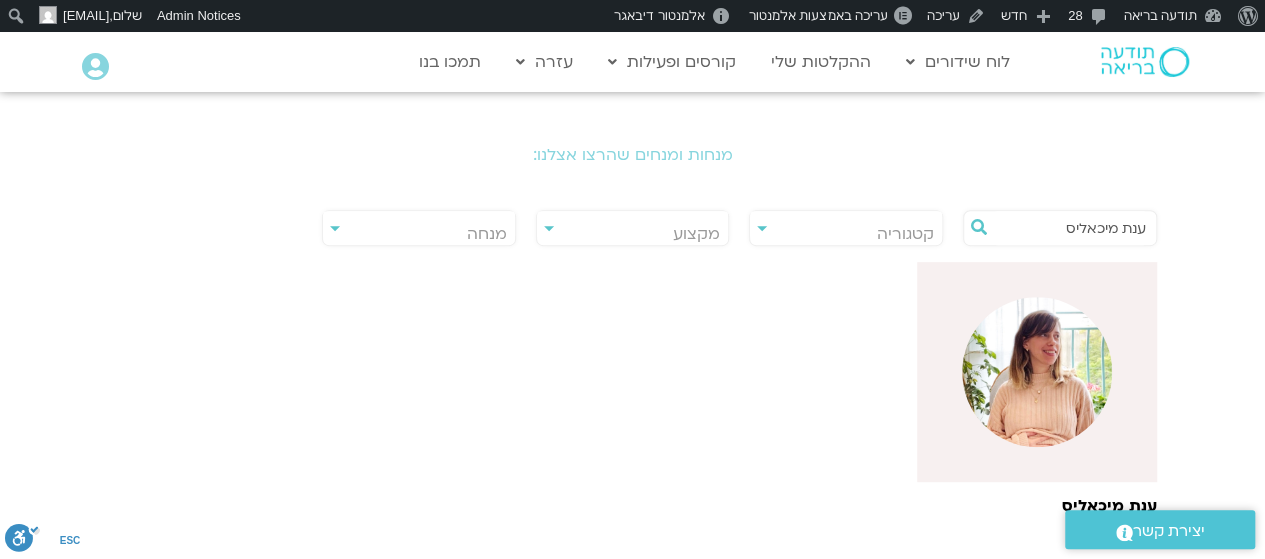 click on "ענת מיכאליס" at bounding box center [1070, 228] 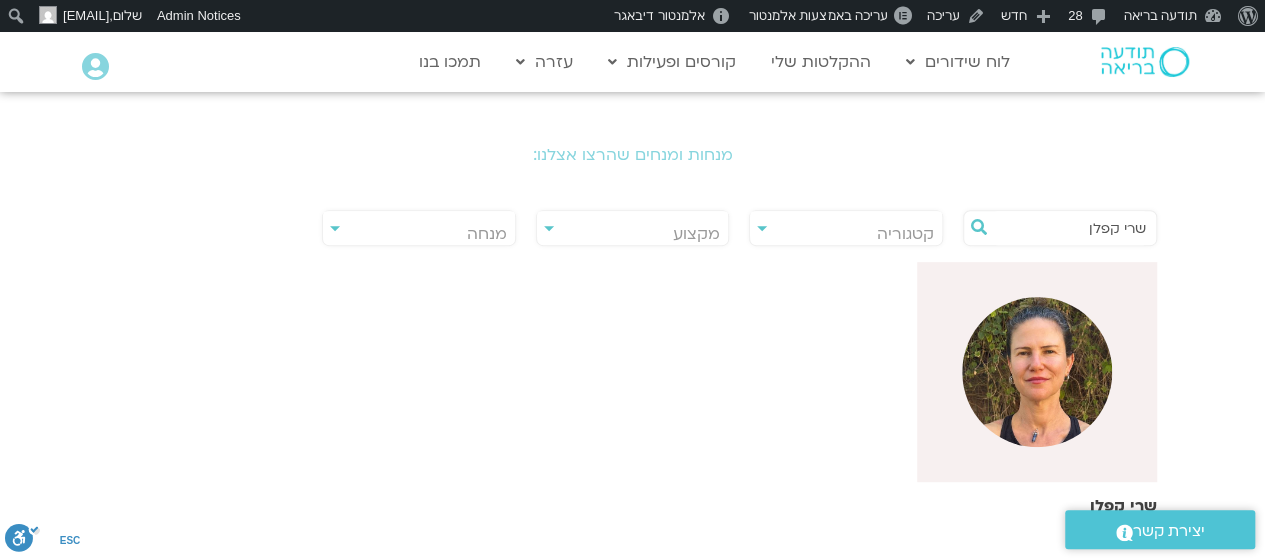 type on "שרי קפלן" 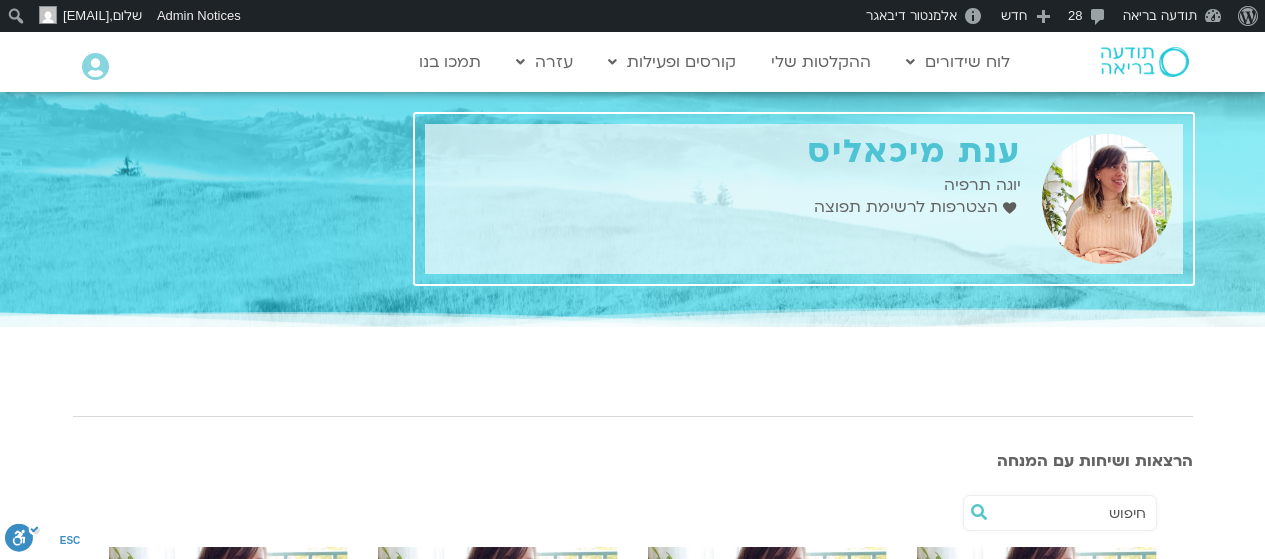scroll, scrollTop: 0, scrollLeft: 0, axis: both 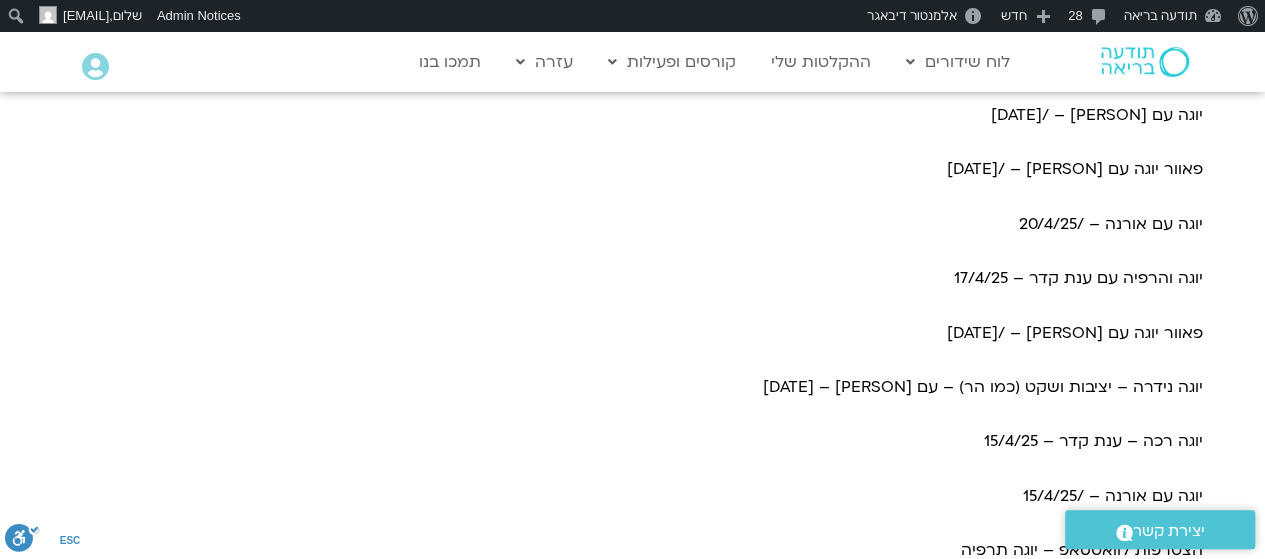 click on "יוגה עם אורנה – /21/4/25
פאוור יוגה עם שרי קפלן – /20/04/25
יוגה עם אורנה – /20/4/25
יוגה והרפיה עם ענת קדר – 17/4/25
פאוור יוגה עם שרי קפלן – /15/4/25
יוגה נידרה – יציבות ושקט (כמו הר) –  עם אורנה סמלסון רוחם – 14/04/25
יוגה רכה – ענת קדר – 15/4/25
יוגה עם אורנה – /15/4/25
הצטרפות לוואטסאפ – יוגה תרפיה
יוגה עם אורנה – /14/4/25" at bounding box center (633, 403) 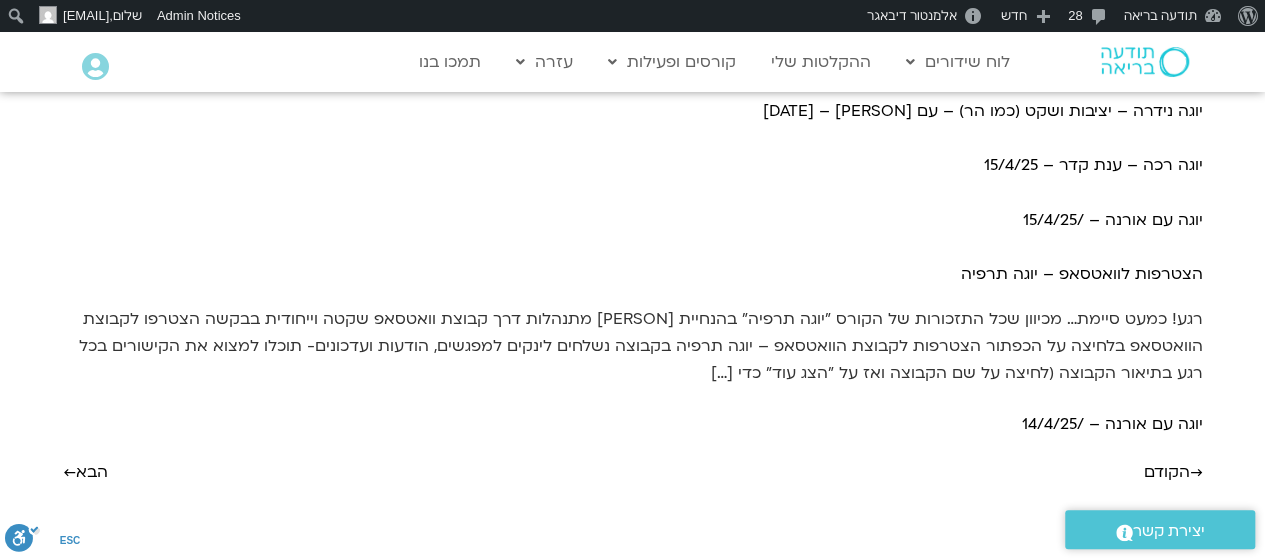scroll, scrollTop: 349, scrollLeft: 0, axis: vertical 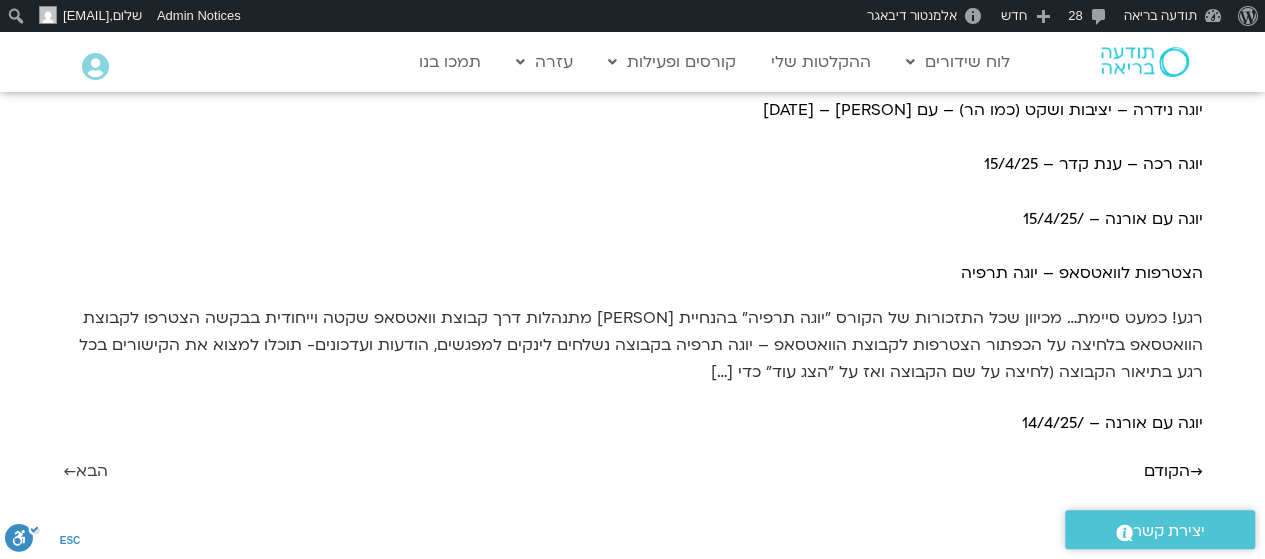 click on "הבא  ←" at bounding box center (85, 471) 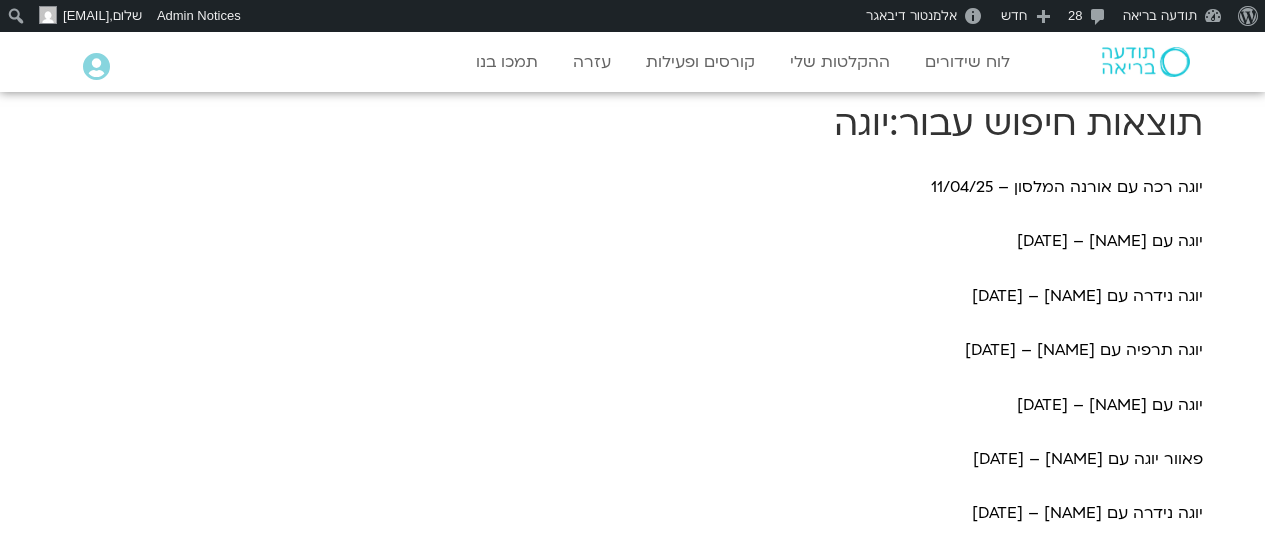 scroll, scrollTop: 0, scrollLeft: 0, axis: both 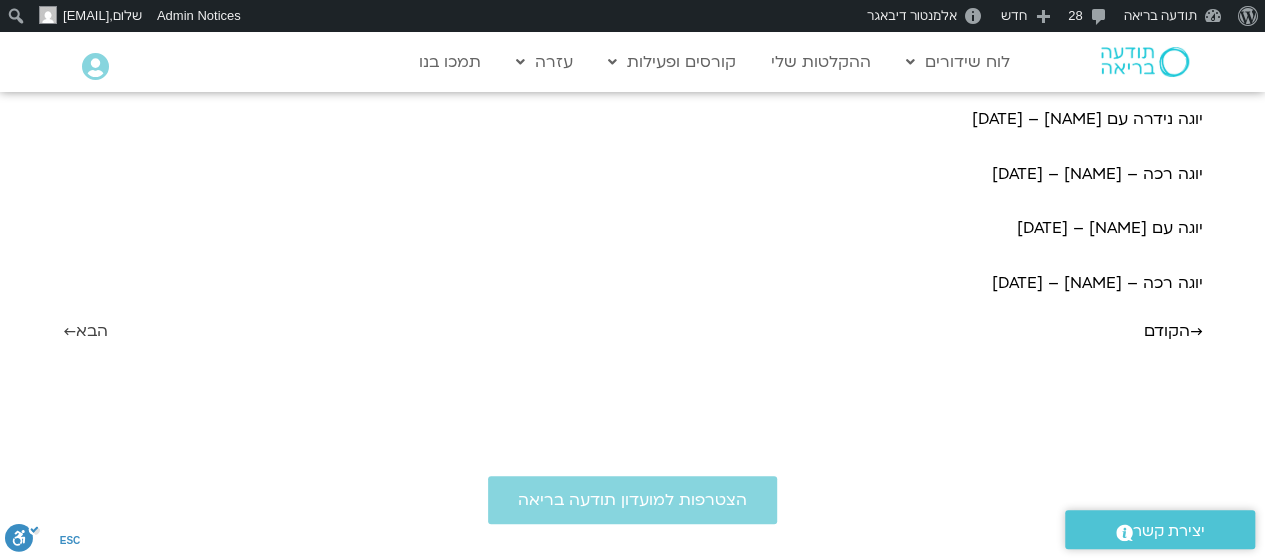 click on "הבא  ←" at bounding box center (85, 331) 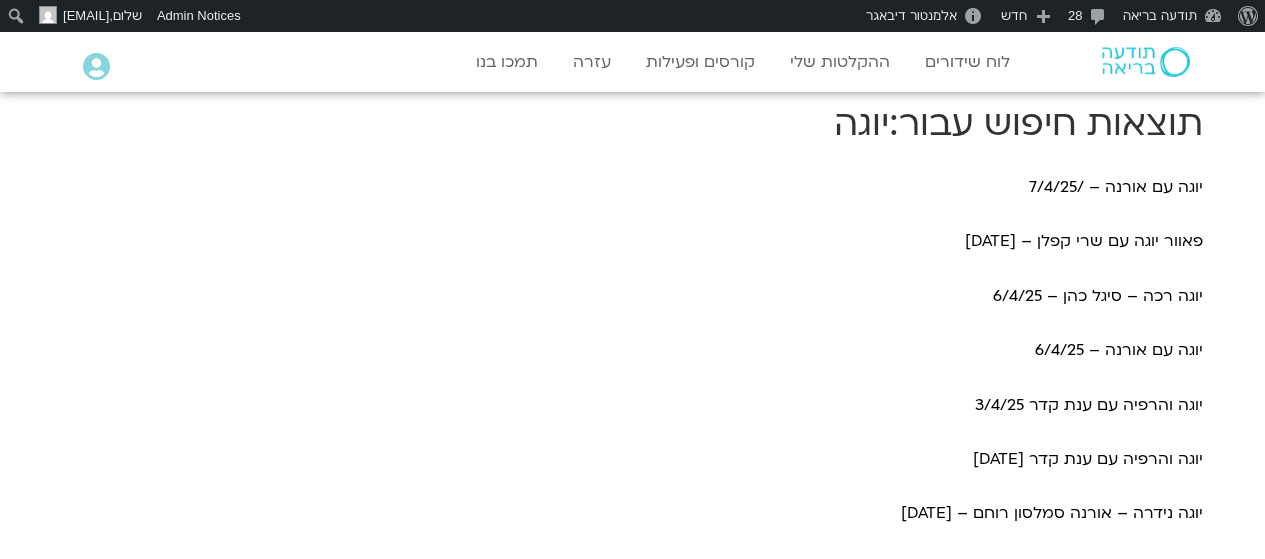 scroll, scrollTop: 0, scrollLeft: 0, axis: both 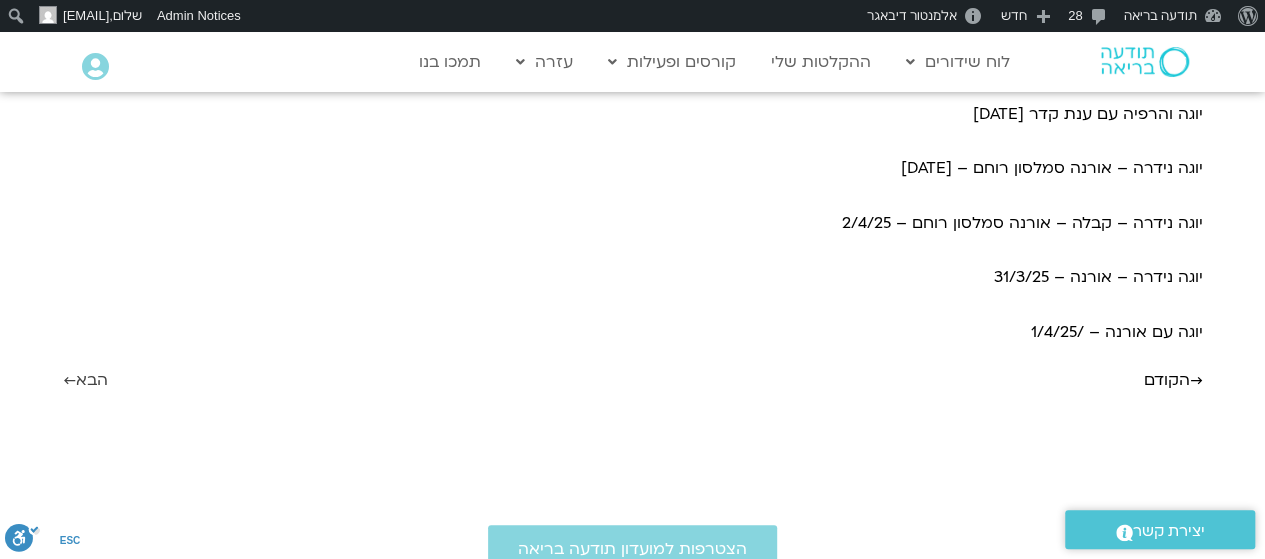 click on "הבא  ←" at bounding box center (85, 380) 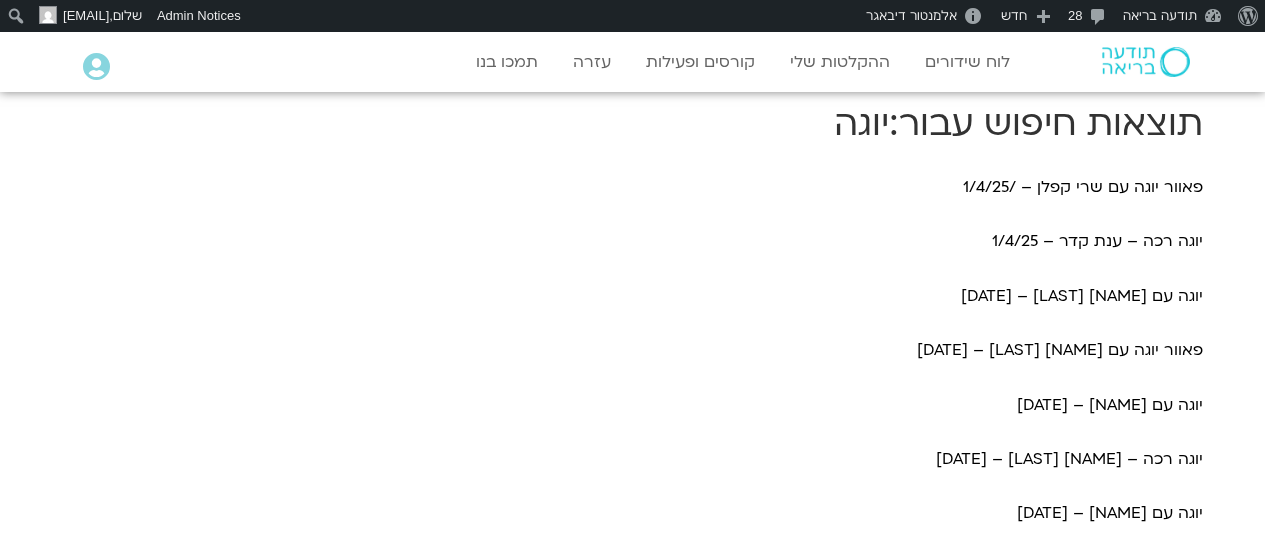 scroll, scrollTop: 0, scrollLeft: 0, axis: both 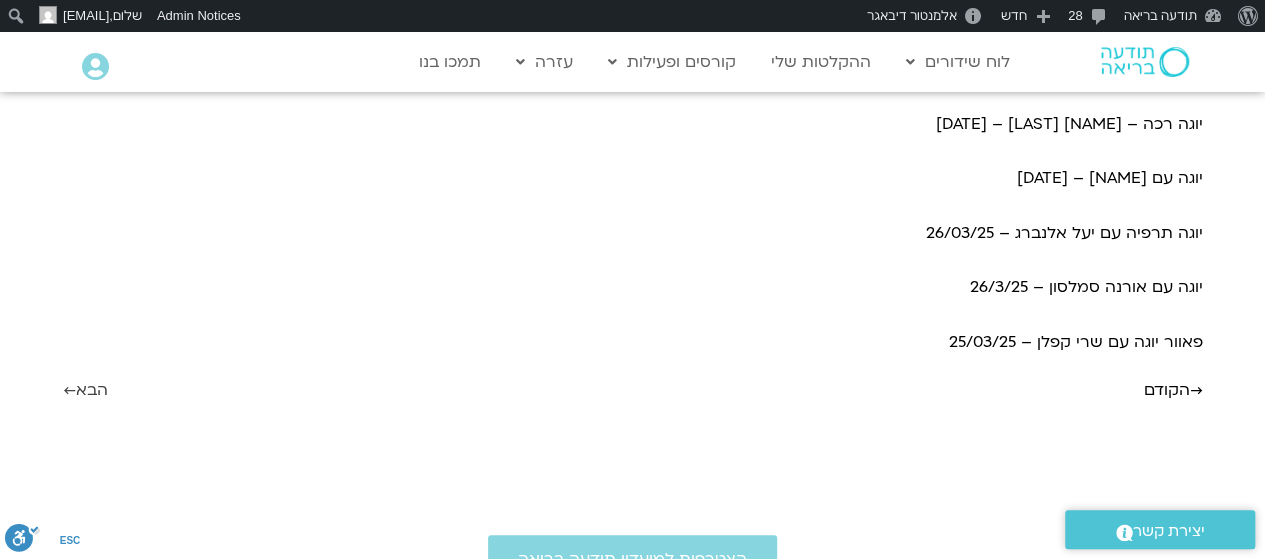 click on "הבא  ←" at bounding box center (85, 390) 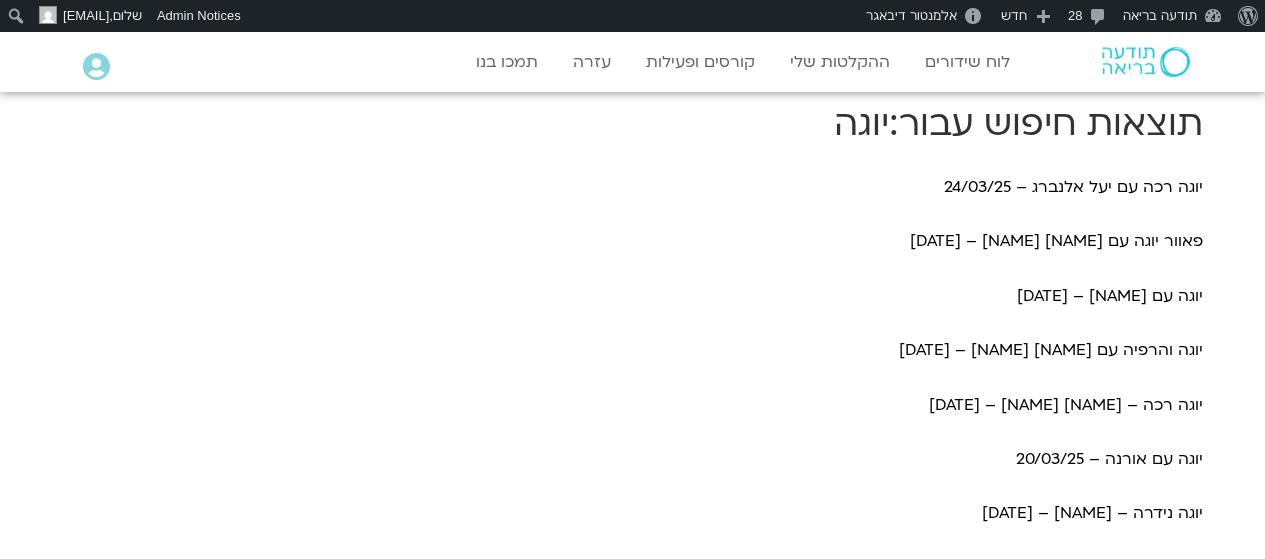scroll, scrollTop: 0, scrollLeft: 0, axis: both 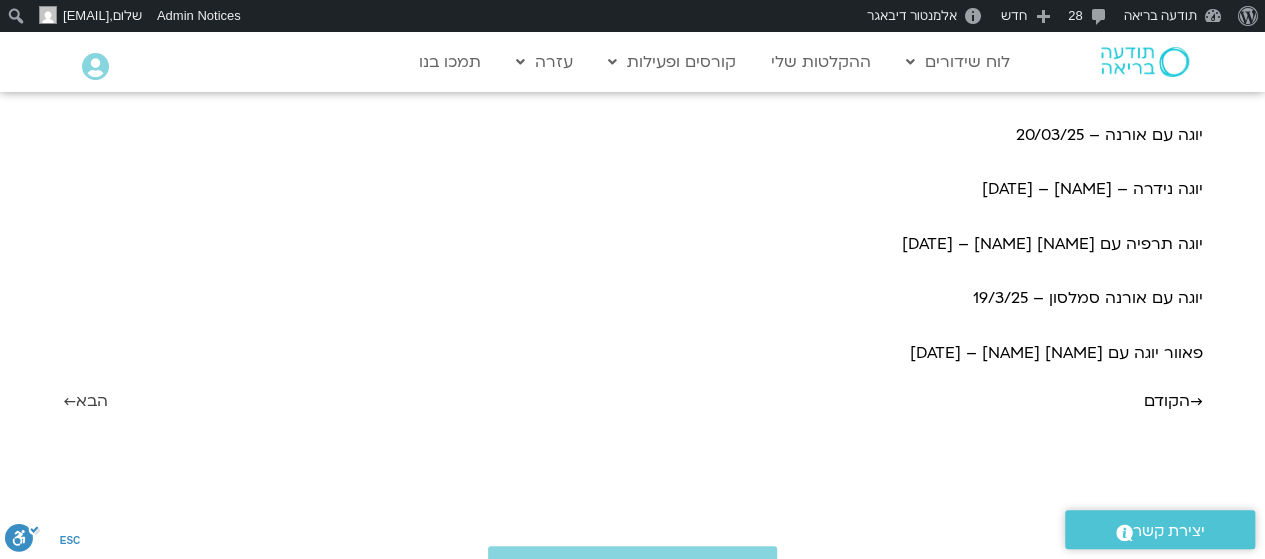 click on "הבא  ←" at bounding box center [85, 401] 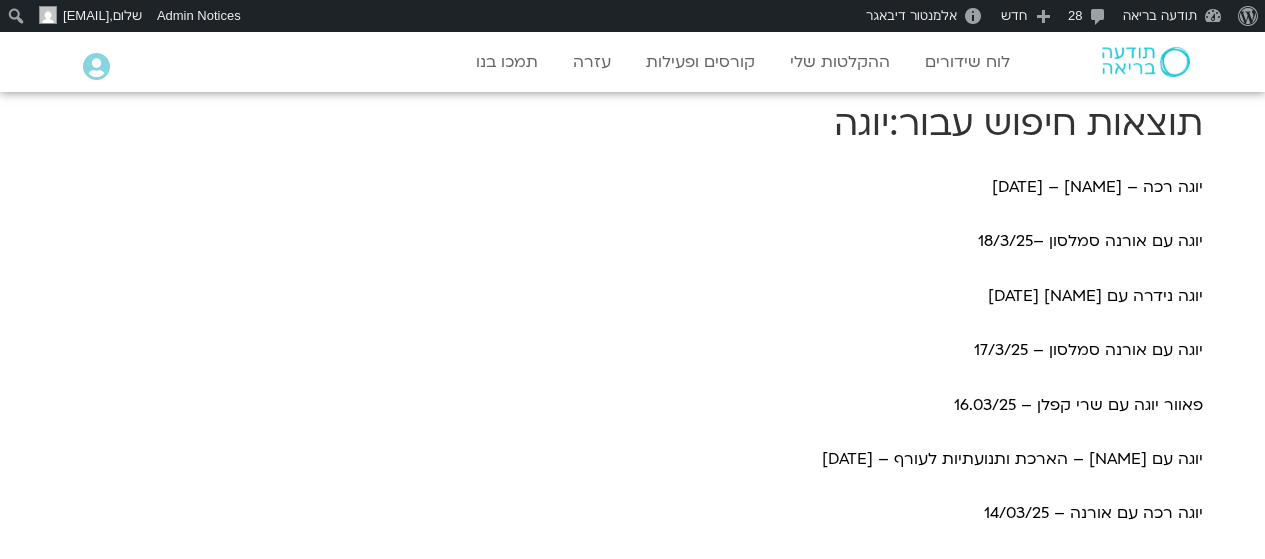 scroll, scrollTop: 0, scrollLeft: 0, axis: both 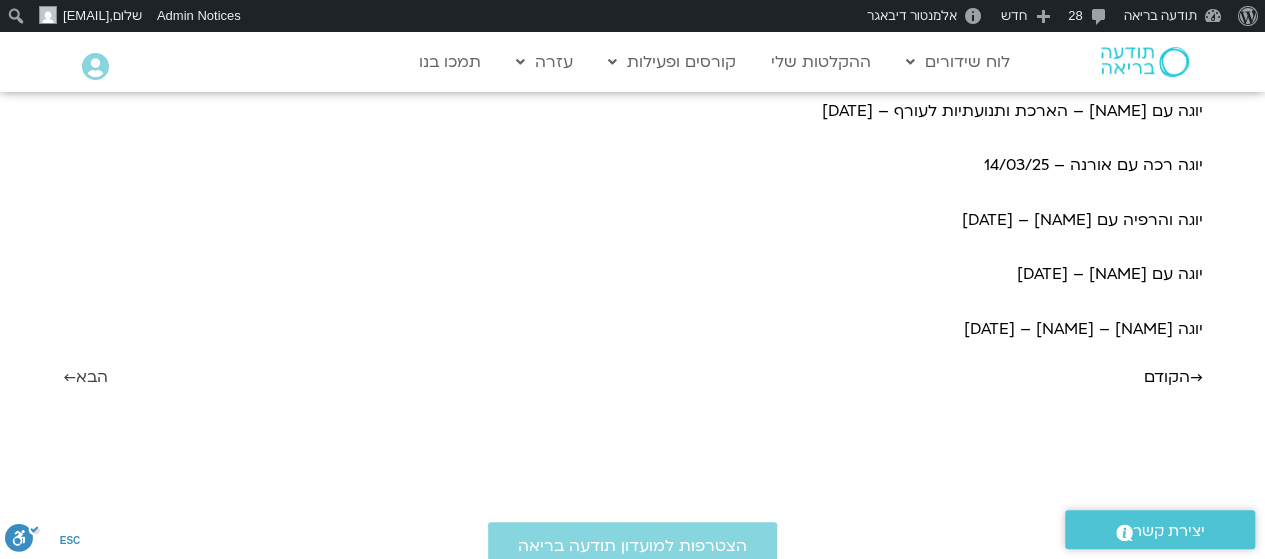 click on "הבא  ←" at bounding box center [85, 377] 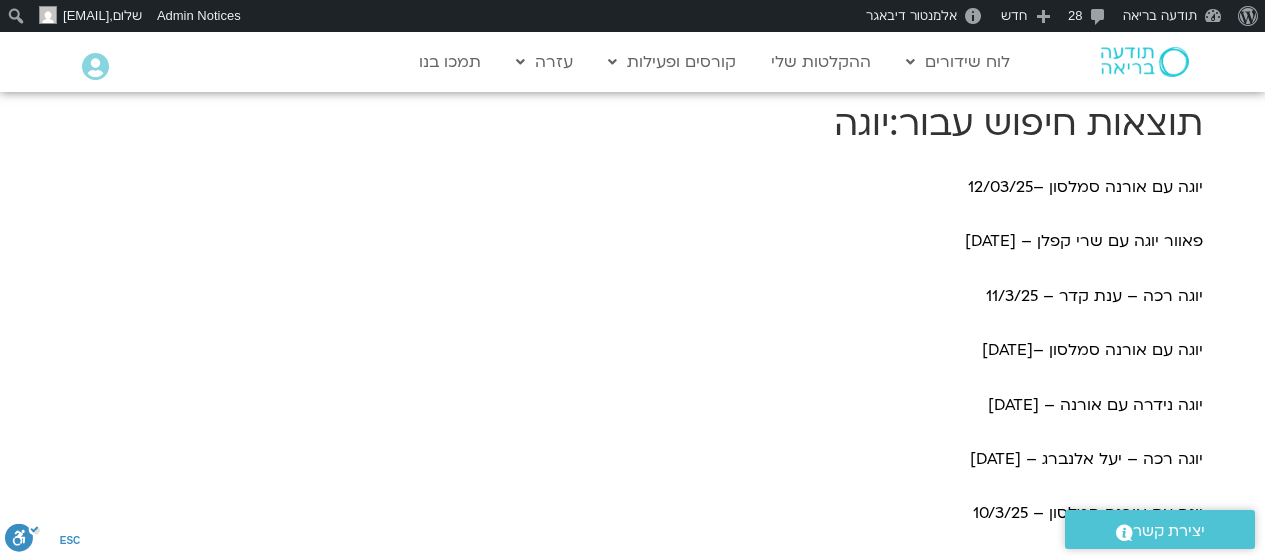 scroll, scrollTop: 0, scrollLeft: 0, axis: both 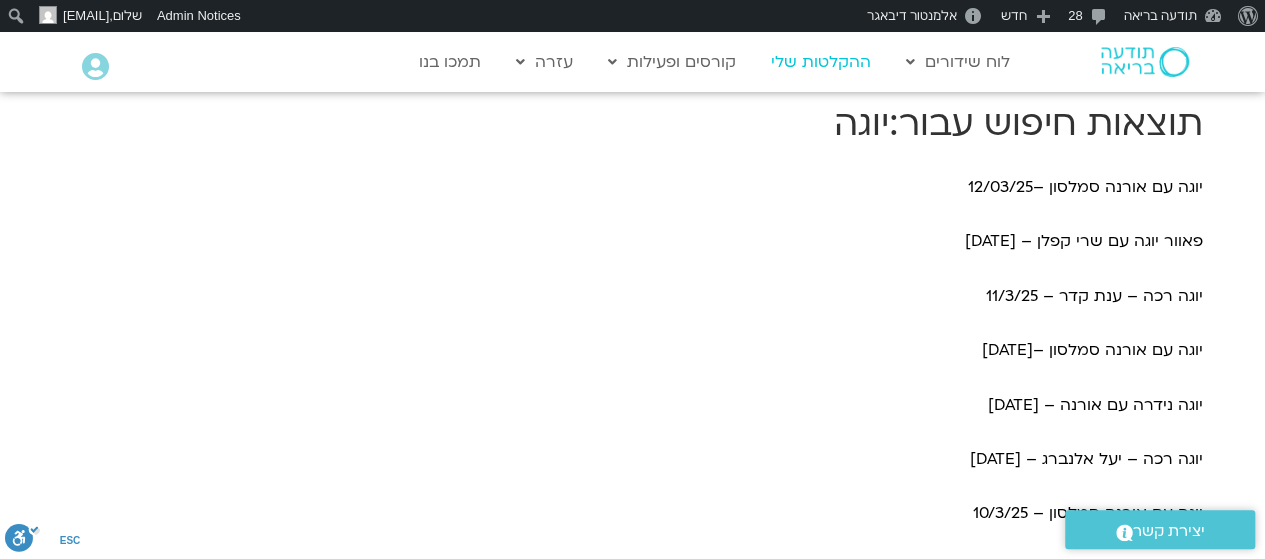 click on "ההקלטות שלי" at bounding box center [821, 62] 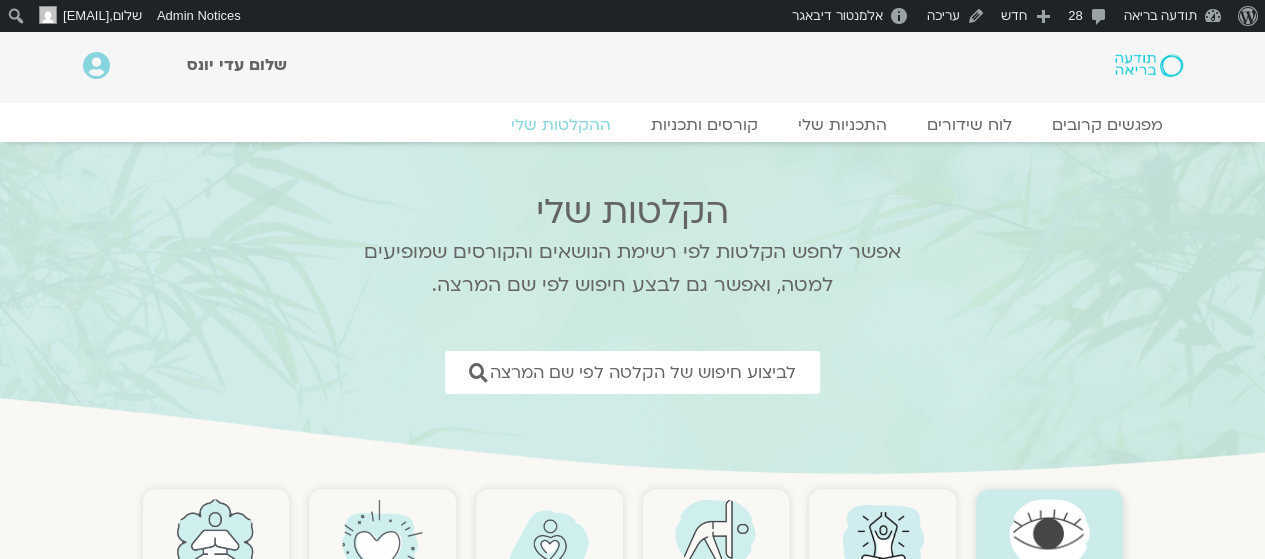 scroll, scrollTop: 203, scrollLeft: 0, axis: vertical 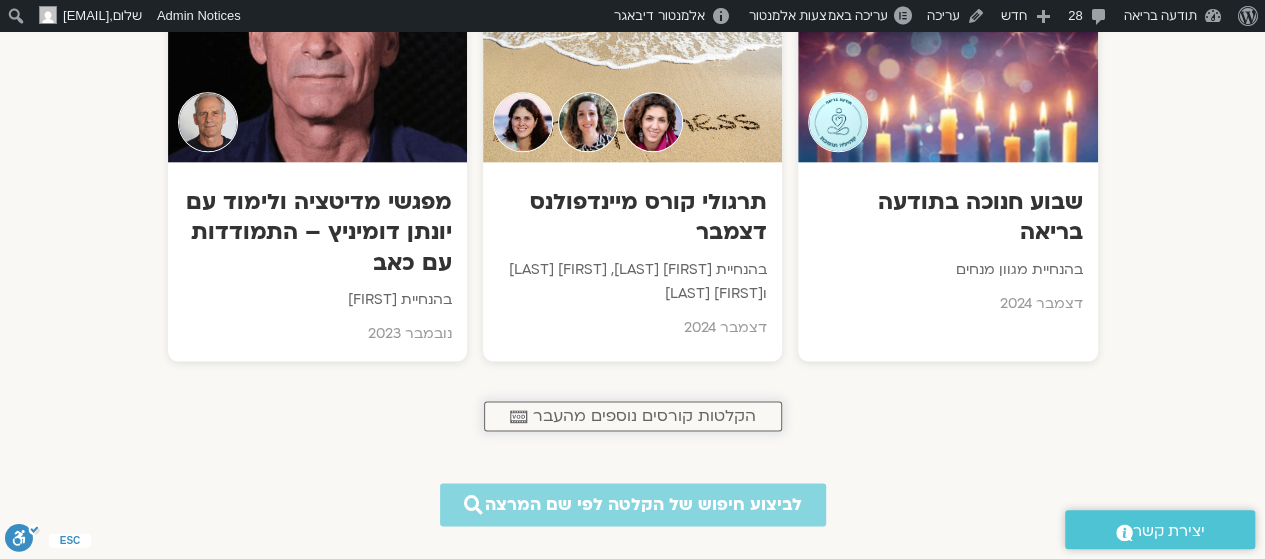 click on "הקלטות קורסים נוספים מהעבר" at bounding box center [644, 416] 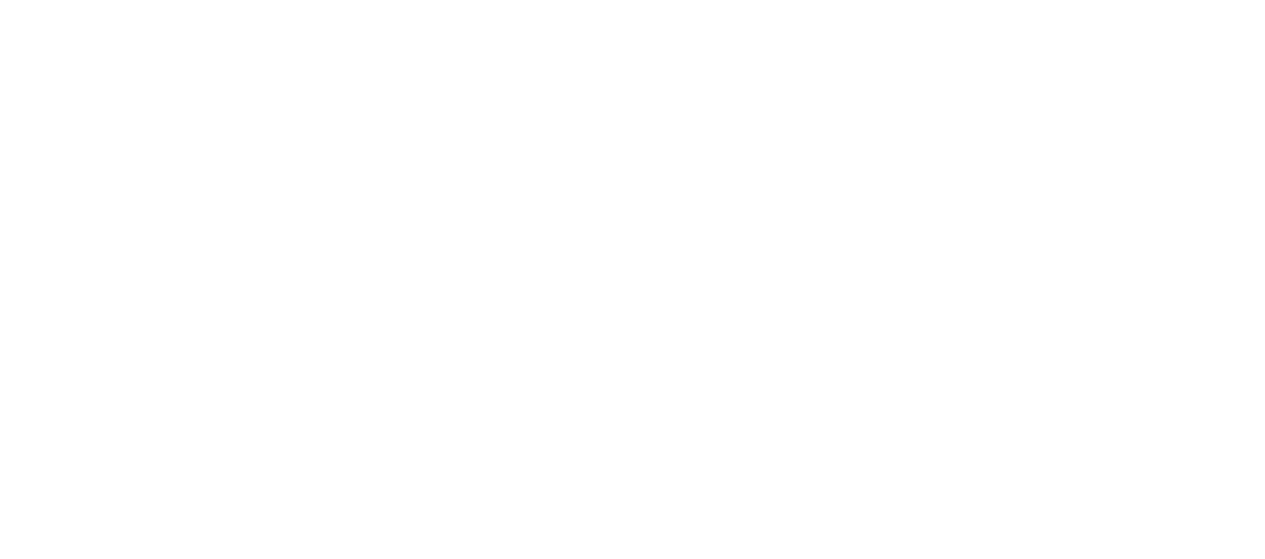 scroll, scrollTop: 0, scrollLeft: 0, axis: both 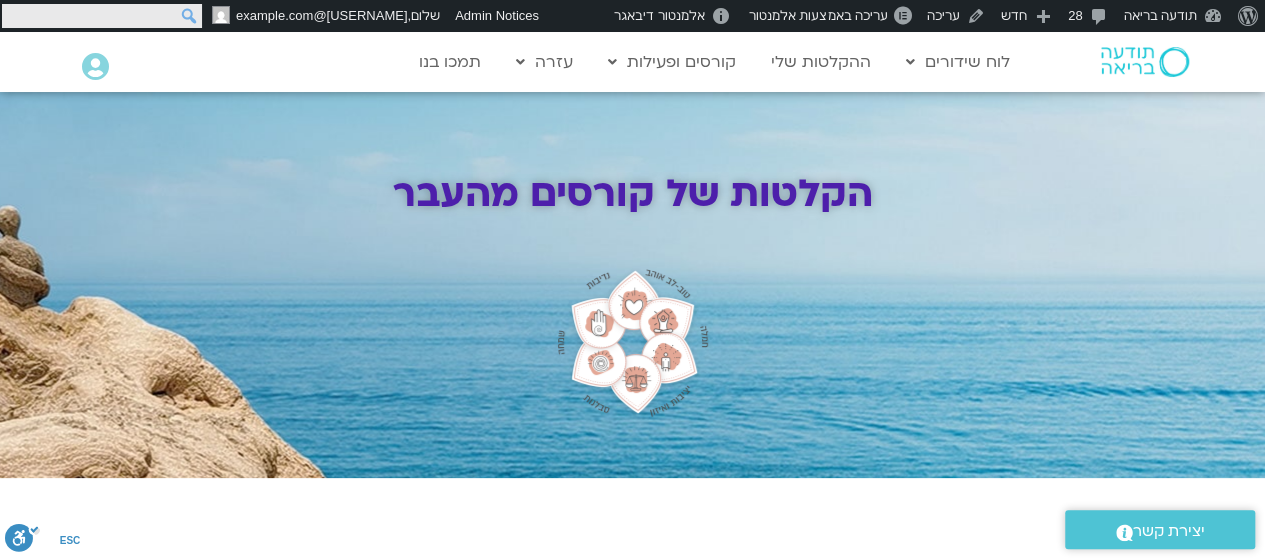 click on "חיפוש" at bounding box center (102, 16) 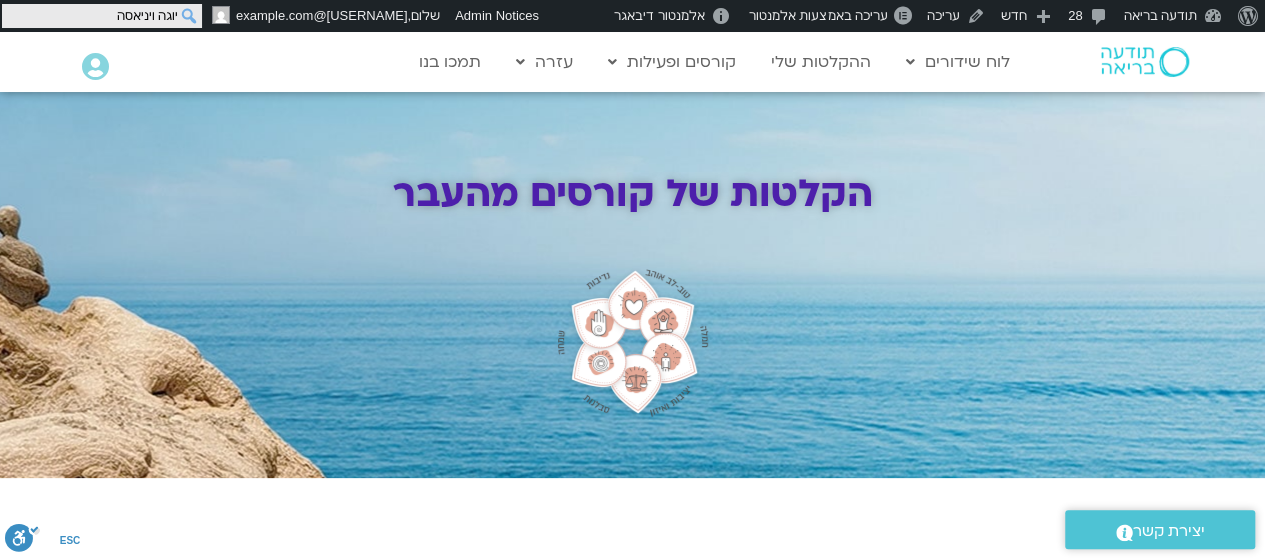type on "יוגה ויניאסה" 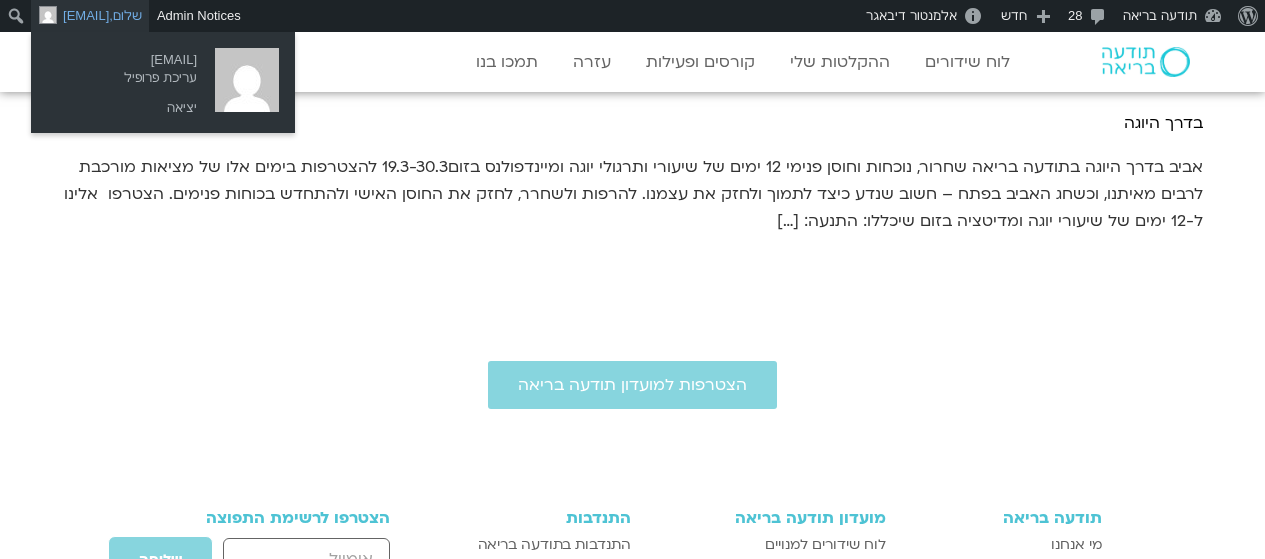 scroll, scrollTop: 0, scrollLeft: 0, axis: both 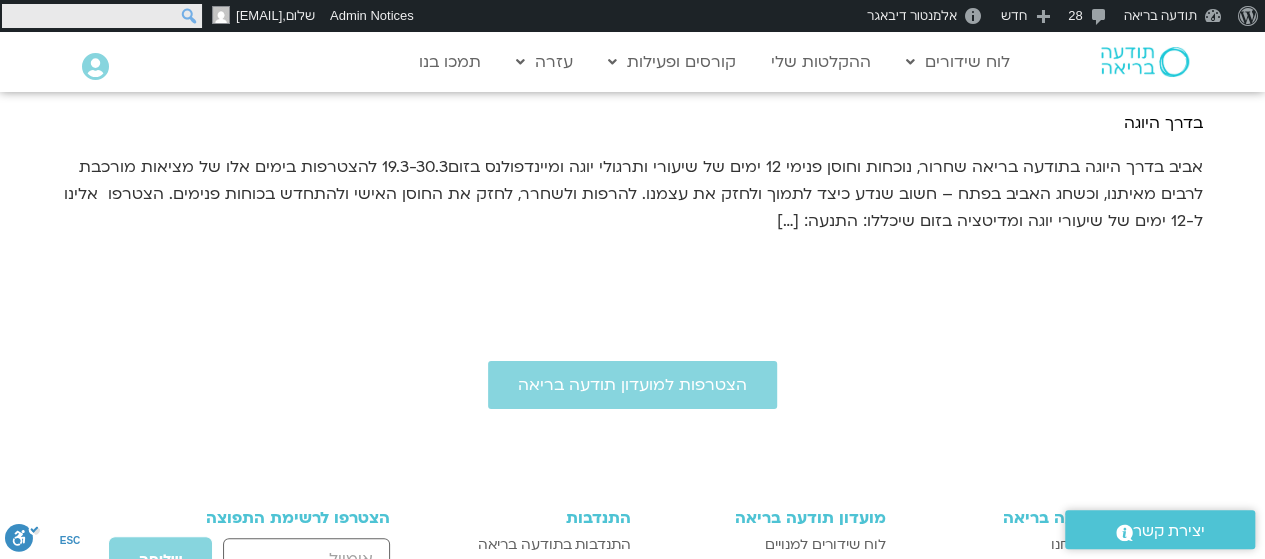 drag, startPoint x: 17, startPoint y: 12, endPoint x: 26, endPoint y: 22, distance: 13.453624 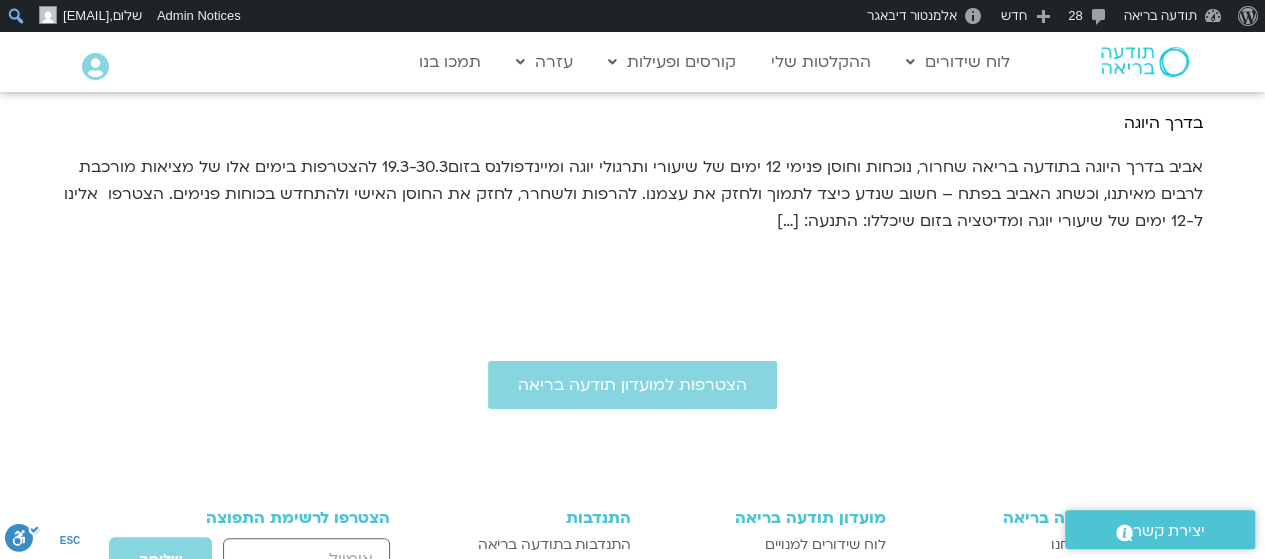 click on "אודות וורדפרס אודות וורדפרס Get Involved WordPress.org תיעוד Learn WordPress תמיכה משוב תודעה בריאה לוח בקרה 28 28 תגובות בהמתנה חדש פוסט מדיה עמוד סדרה אירוע אלמנטור דיבאגר Theme Location: elementor_body_end > Skipped, is not Published > chatbot - chatmate Template File: No Templates for condition > /themes/hello-elementor/index.php Admin Notices  שלום,  adiyonas2@gmail.com adiyonas2@gmail.com עריכת פרופיל יציאה חיפוש חיפוש
דלג לתוכן
Main Menu
לוח שידורים לוח שידורים יומי תכניה שבועית ההקלטות שלי קורסים ופעילות התכניות שלי" at bounding box center [632, 484] 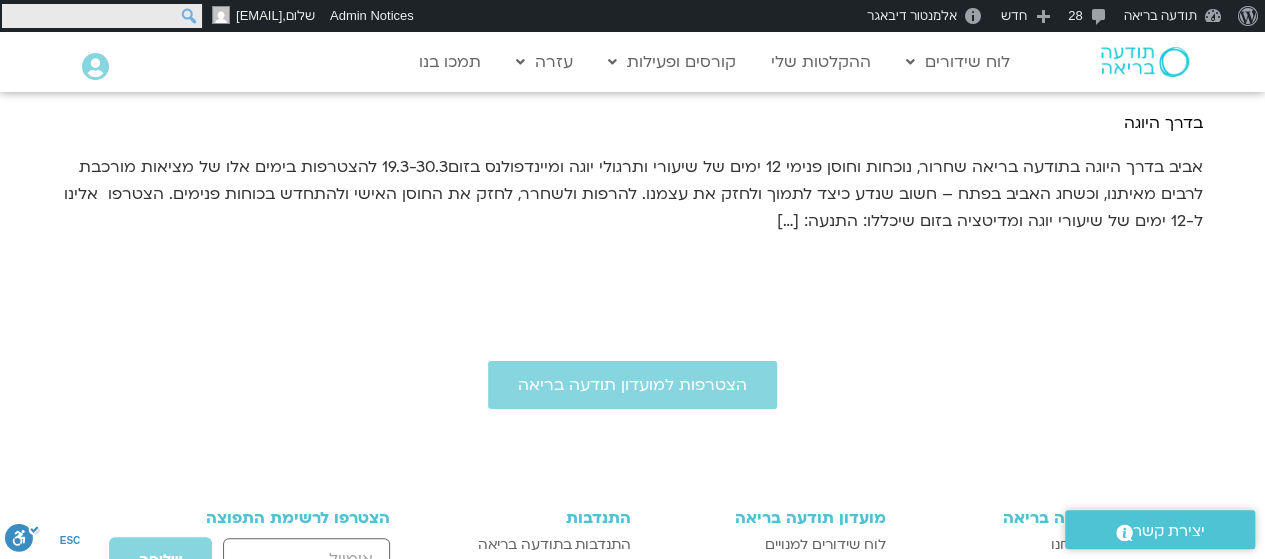click on "חיפוש" at bounding box center (102, 16) 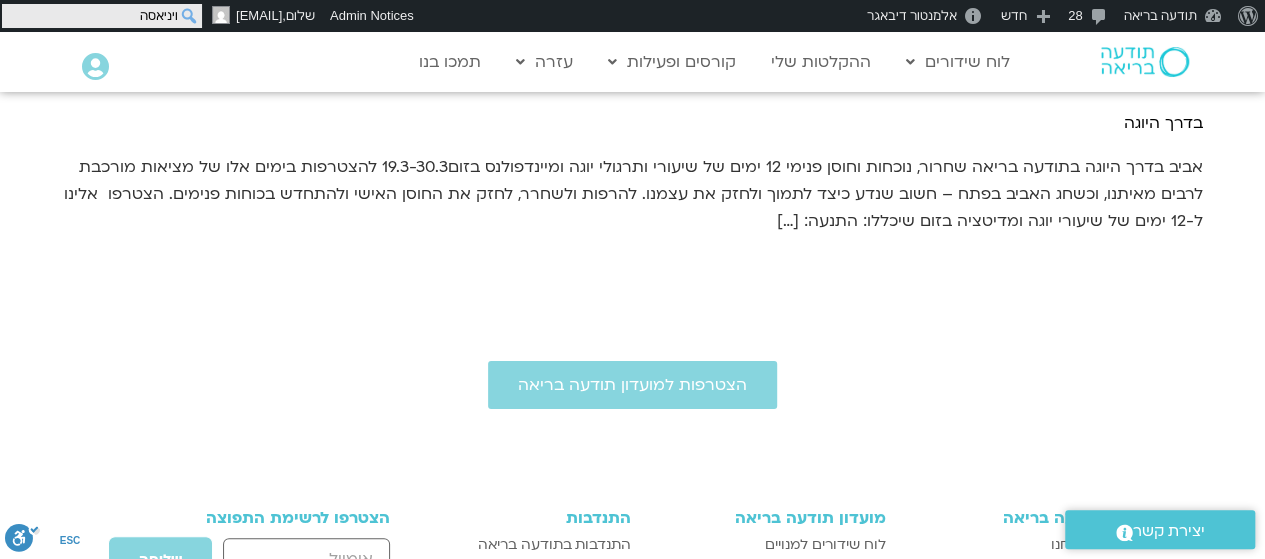 type on "ויניאסה" 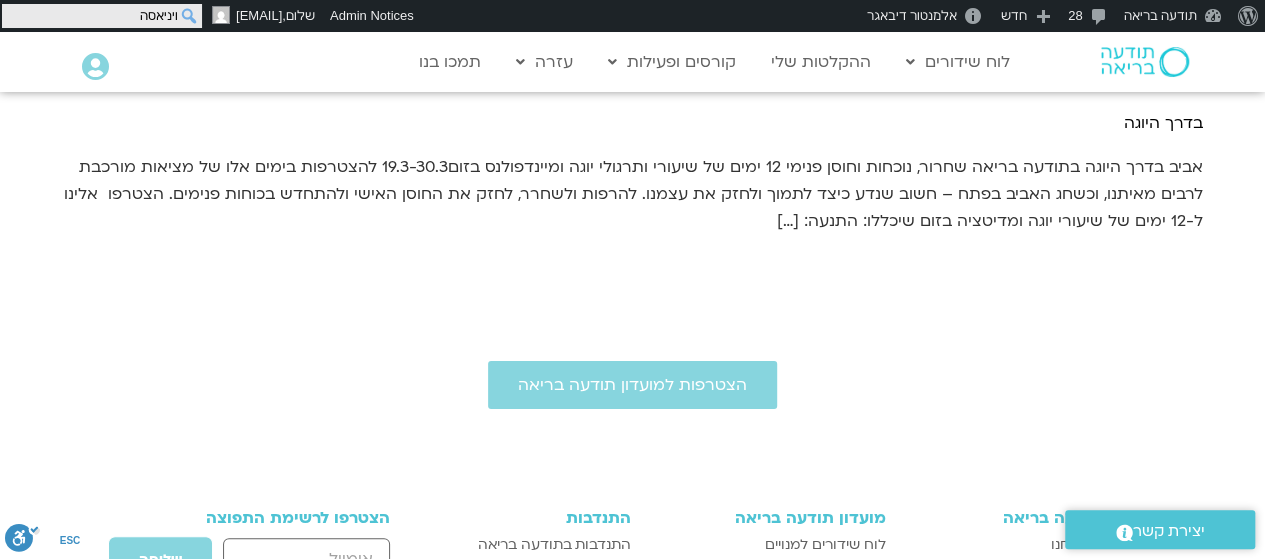 click on "חיפוש" at bounding box center [0, 0] 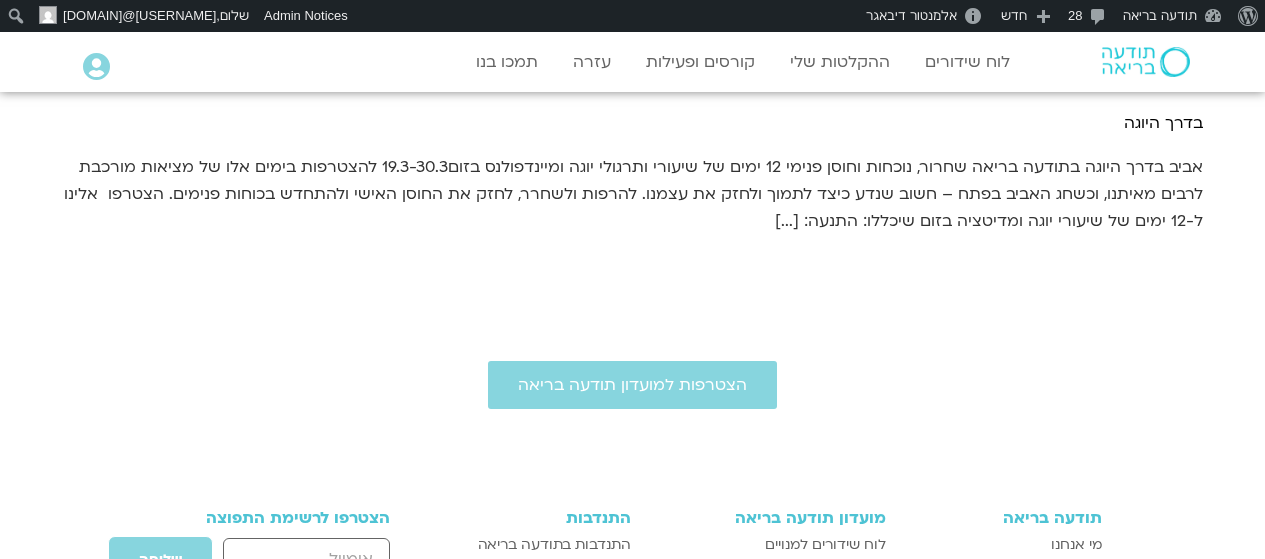 scroll, scrollTop: 0, scrollLeft: 0, axis: both 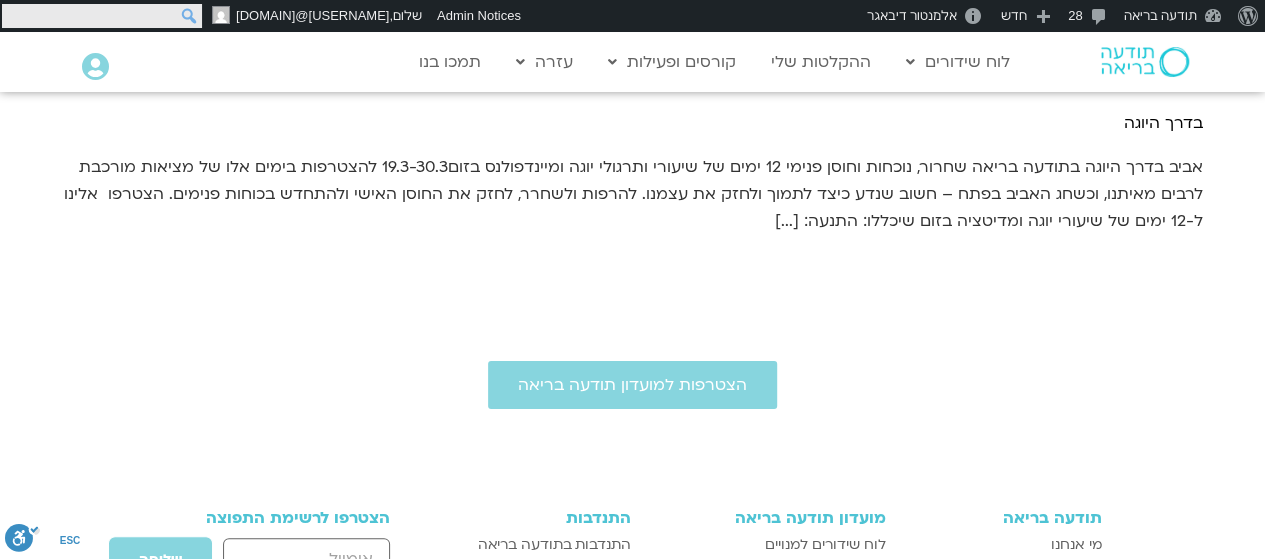 click on "חיפוש חיפוש" at bounding box center (102, 16) 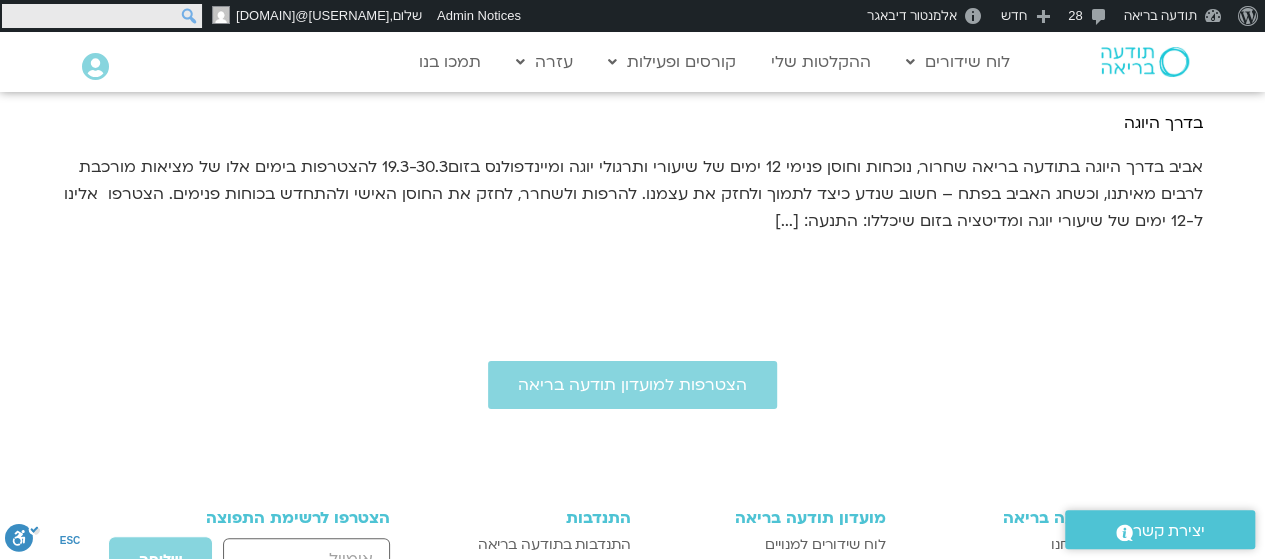 click on "חיפוש" at bounding box center [102, 16] 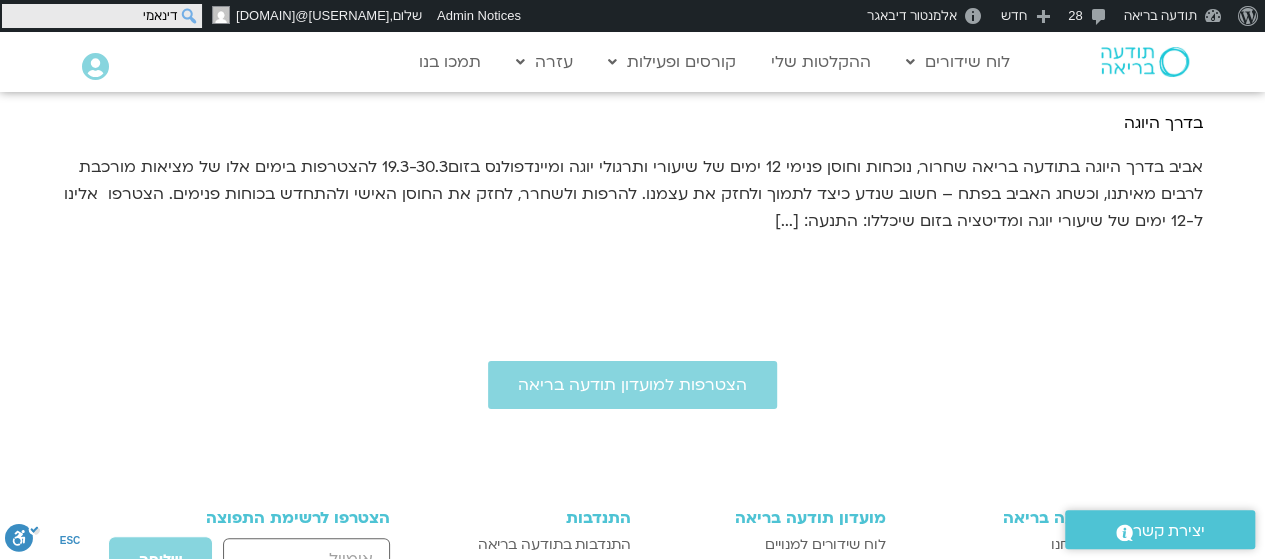 type on "דינאמי" 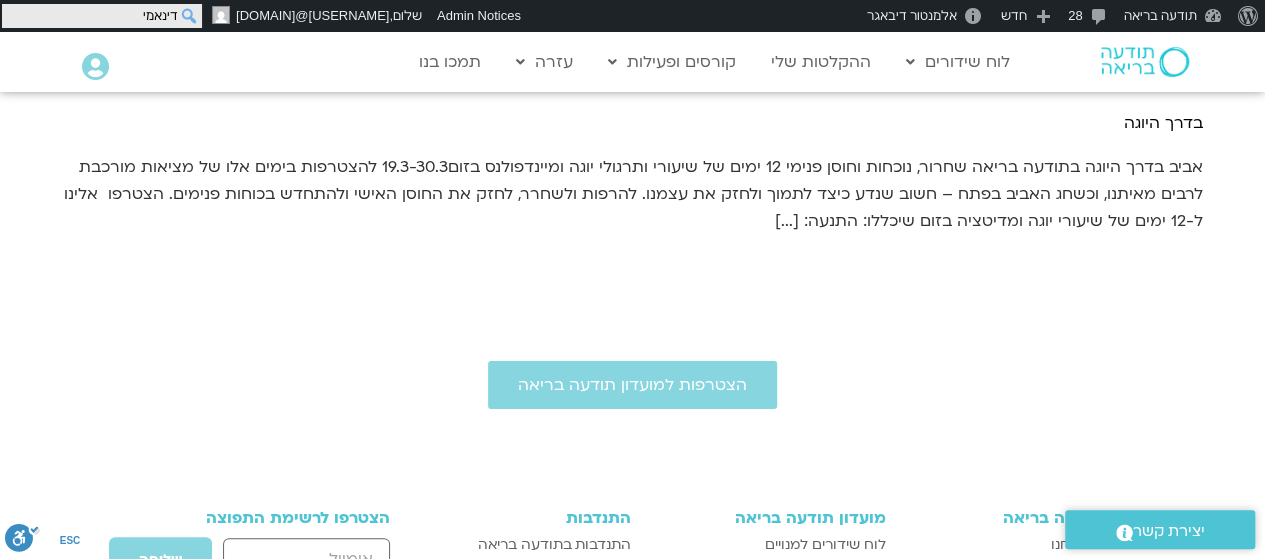 click on "חיפוש" at bounding box center (0, 0) 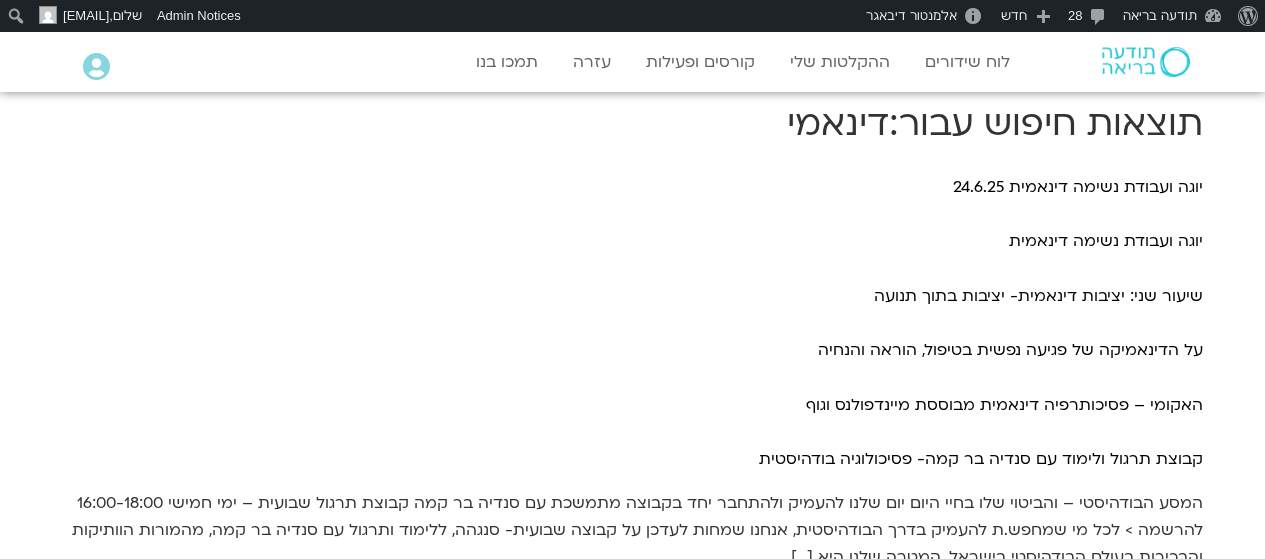 scroll, scrollTop: 0, scrollLeft: 0, axis: both 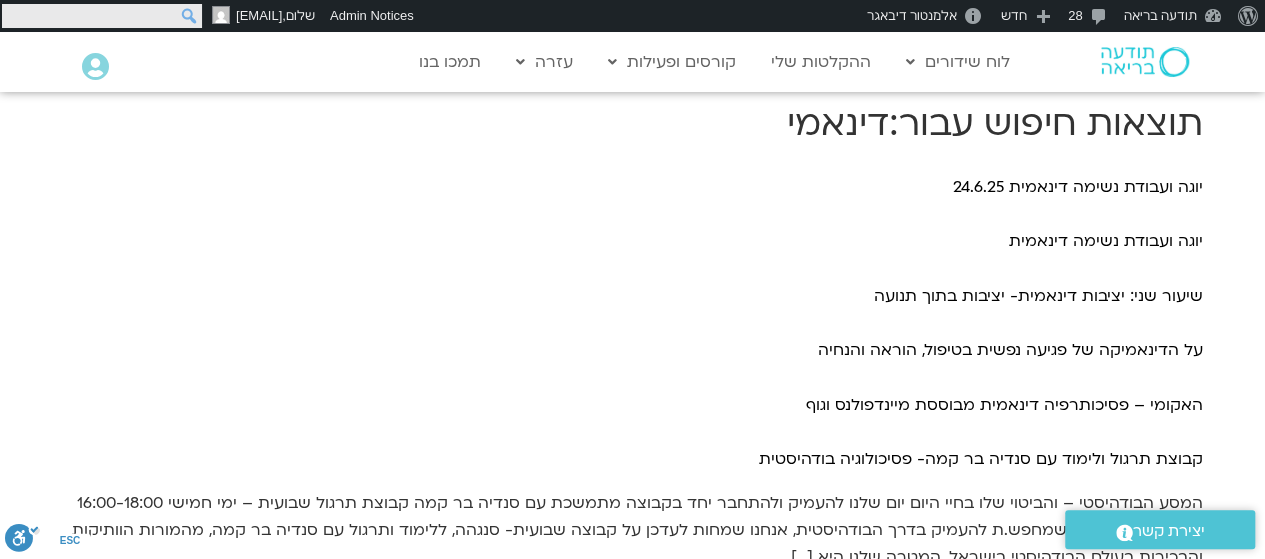 click on "חיפוש" at bounding box center [102, 16] 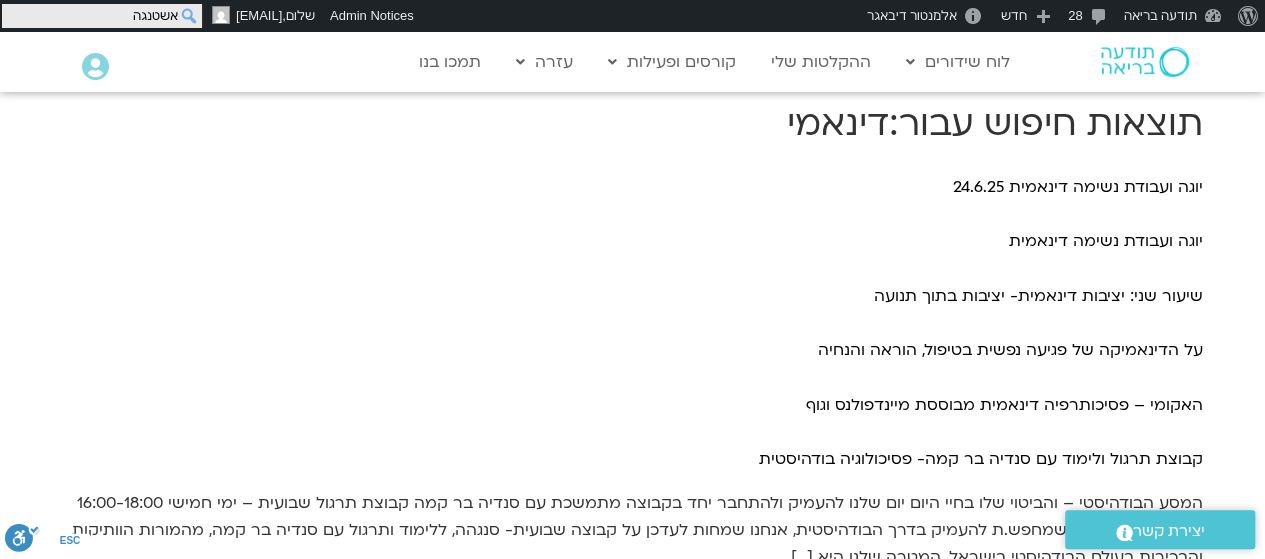 type on "אשטנגה" 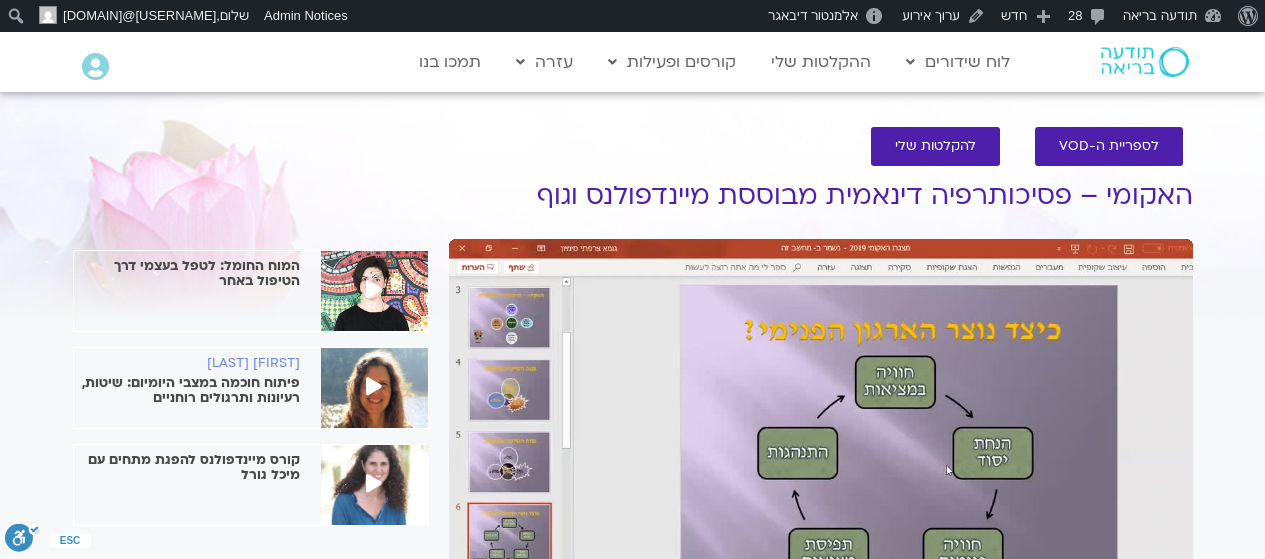 scroll, scrollTop: 0, scrollLeft: 0, axis: both 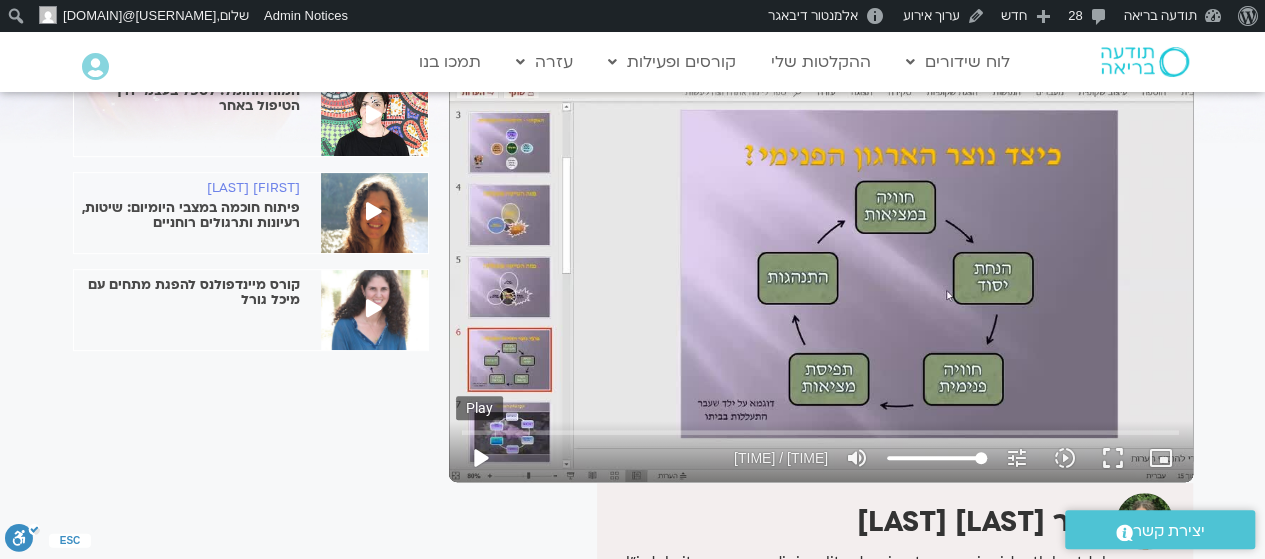 click on "play_arrow" at bounding box center [480, 458] 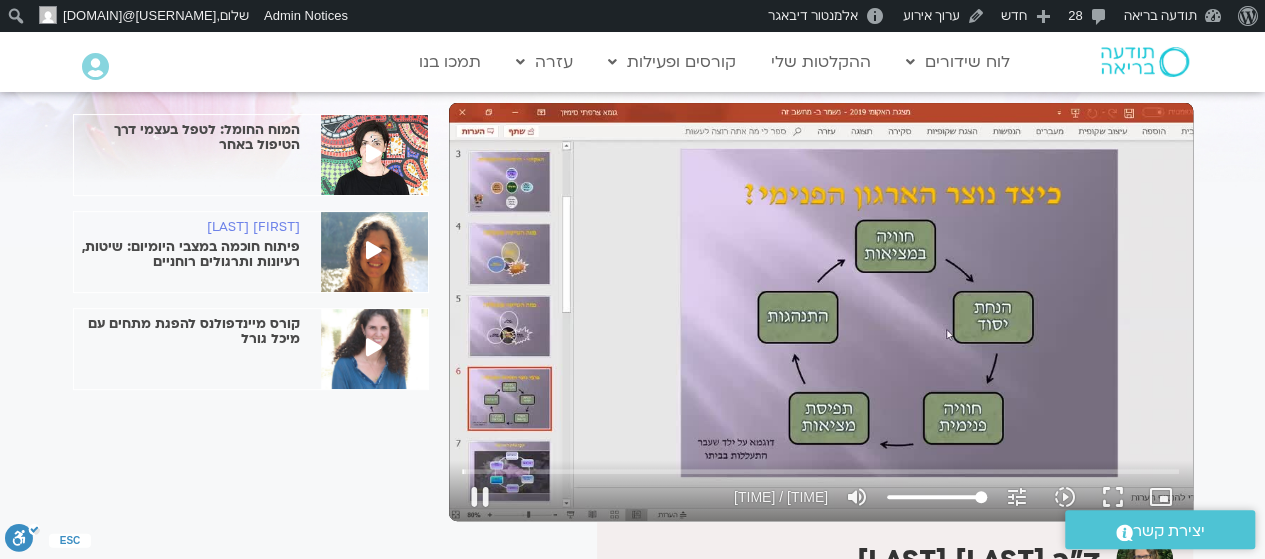 scroll, scrollTop: 134, scrollLeft: 0, axis: vertical 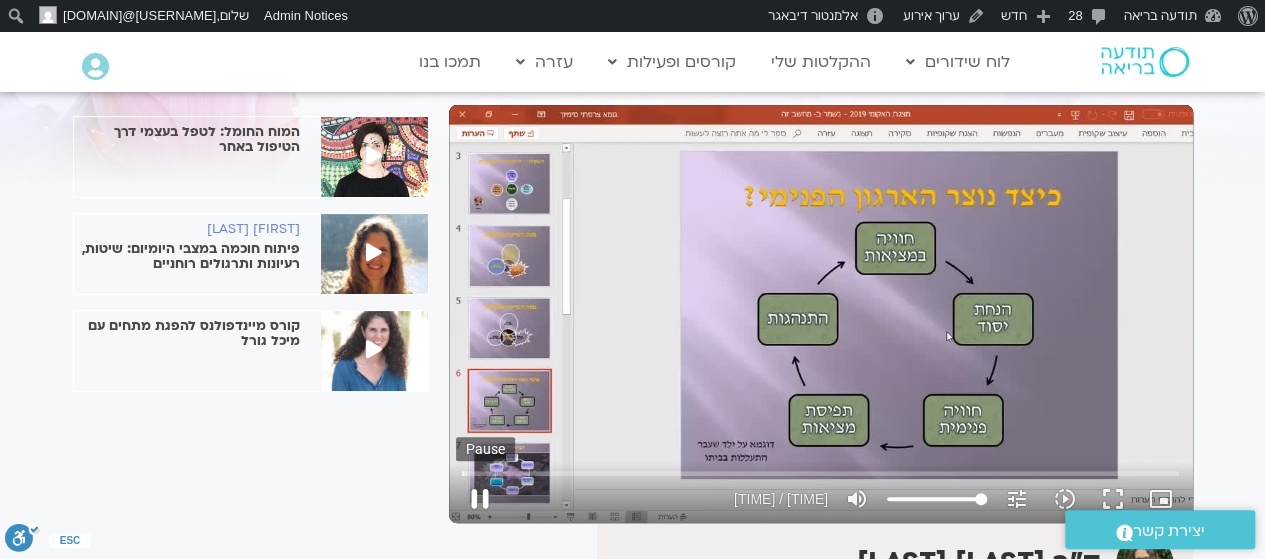 click on "pause" at bounding box center [480, 499] 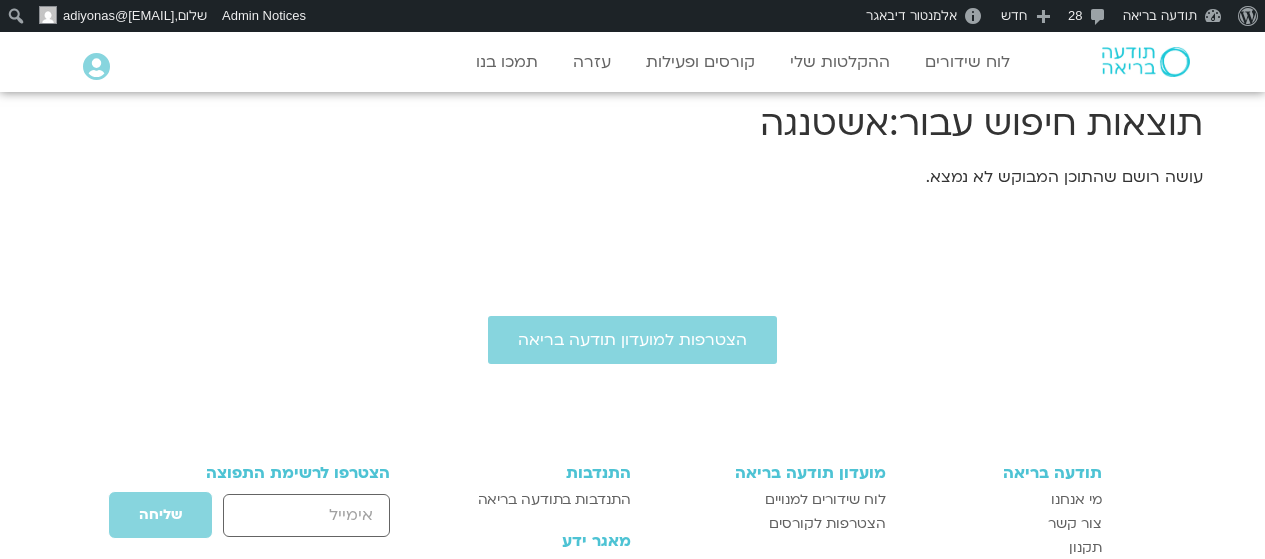 scroll, scrollTop: 0, scrollLeft: 0, axis: both 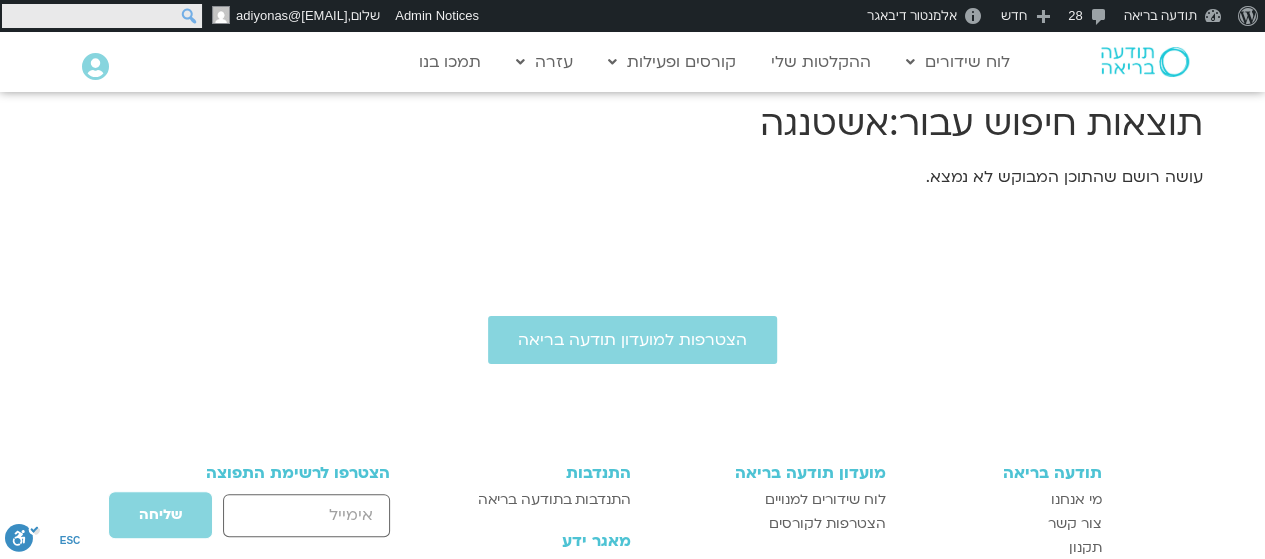 click on "חיפוש חיפוש" at bounding box center (102, 16) 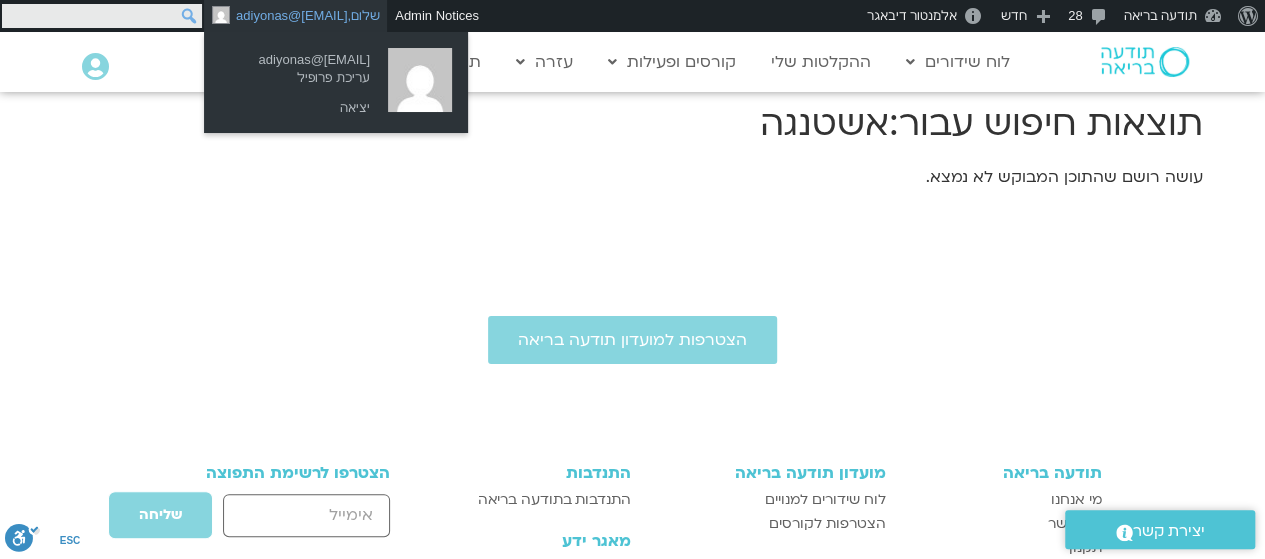 click on "חיפוש" at bounding box center [102, 16] 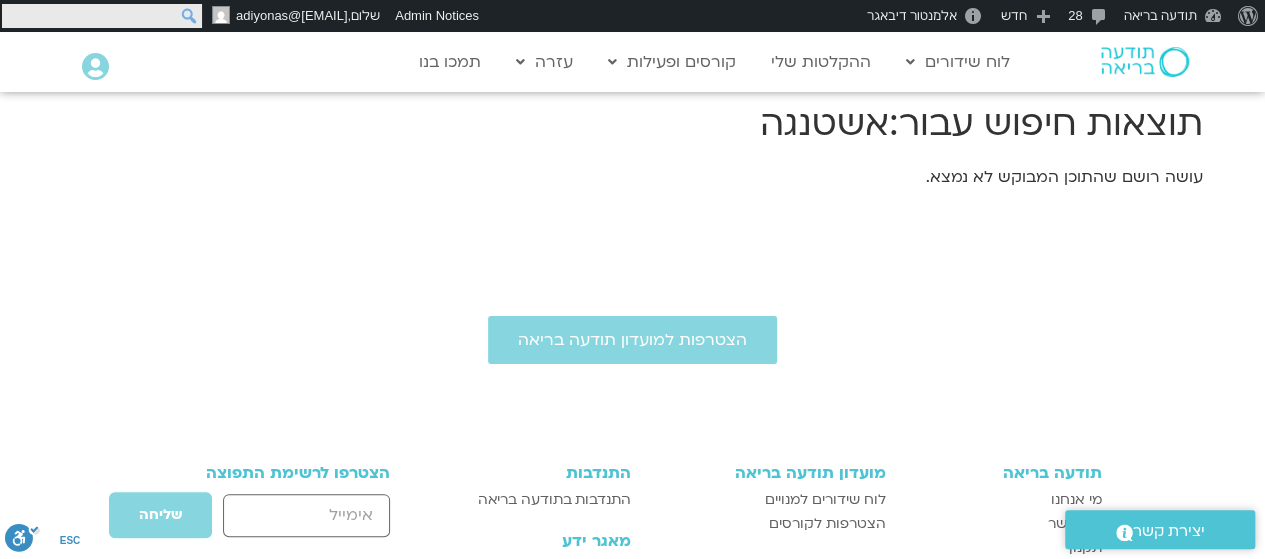 click on "חיפוש" at bounding box center (102, 16) 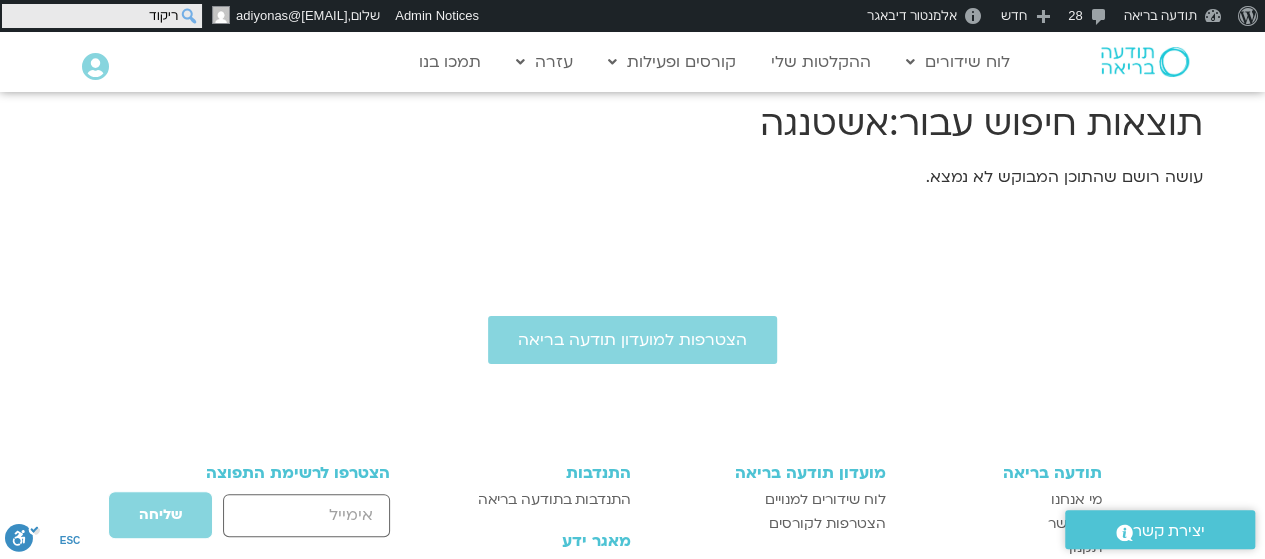 type on "ריקוד" 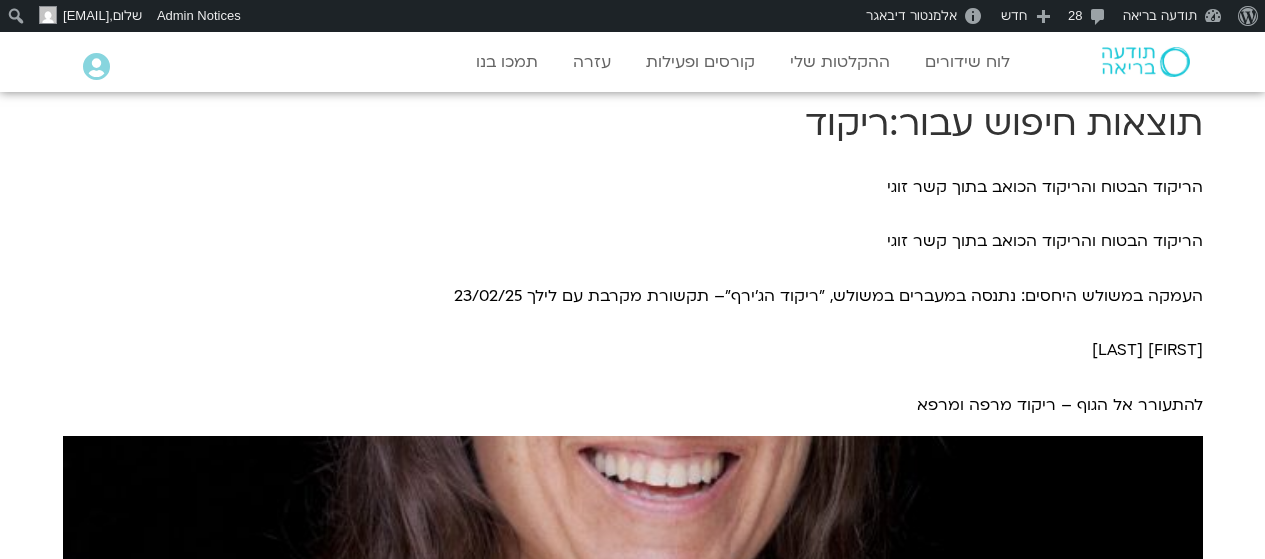 scroll, scrollTop: 0, scrollLeft: 0, axis: both 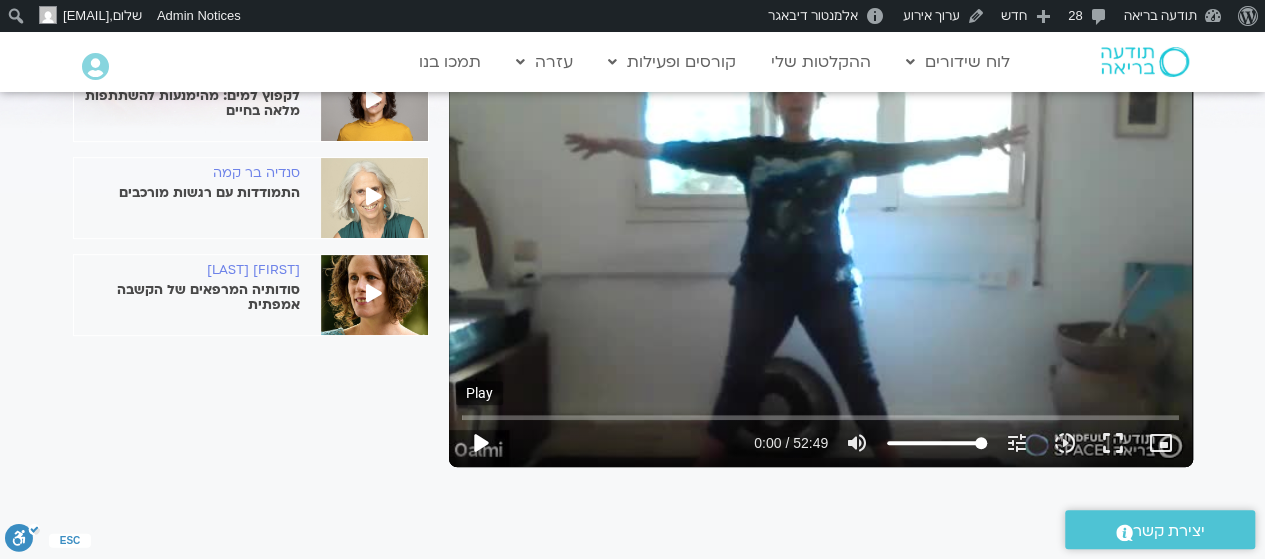 click on "play_arrow" at bounding box center [480, 443] 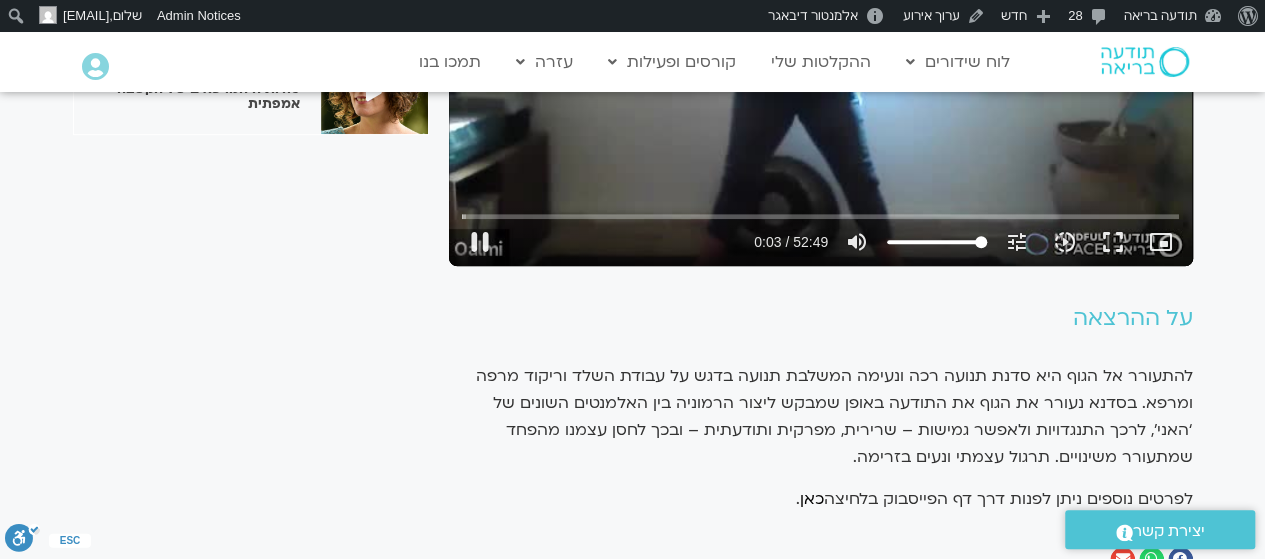 scroll, scrollTop: 392, scrollLeft: 0, axis: vertical 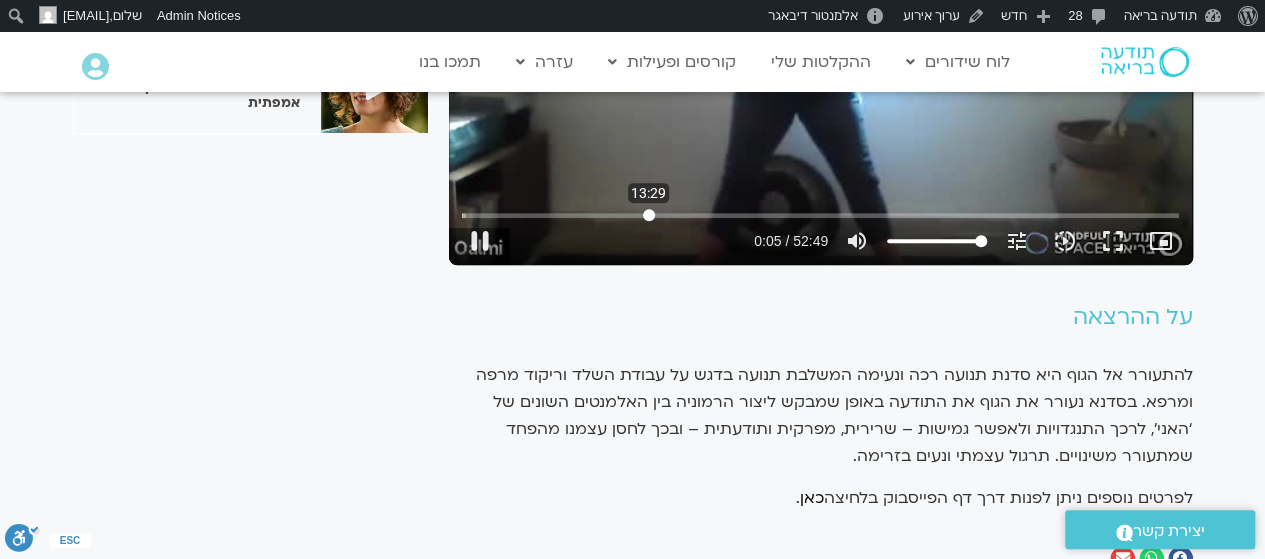click at bounding box center (820, 215) 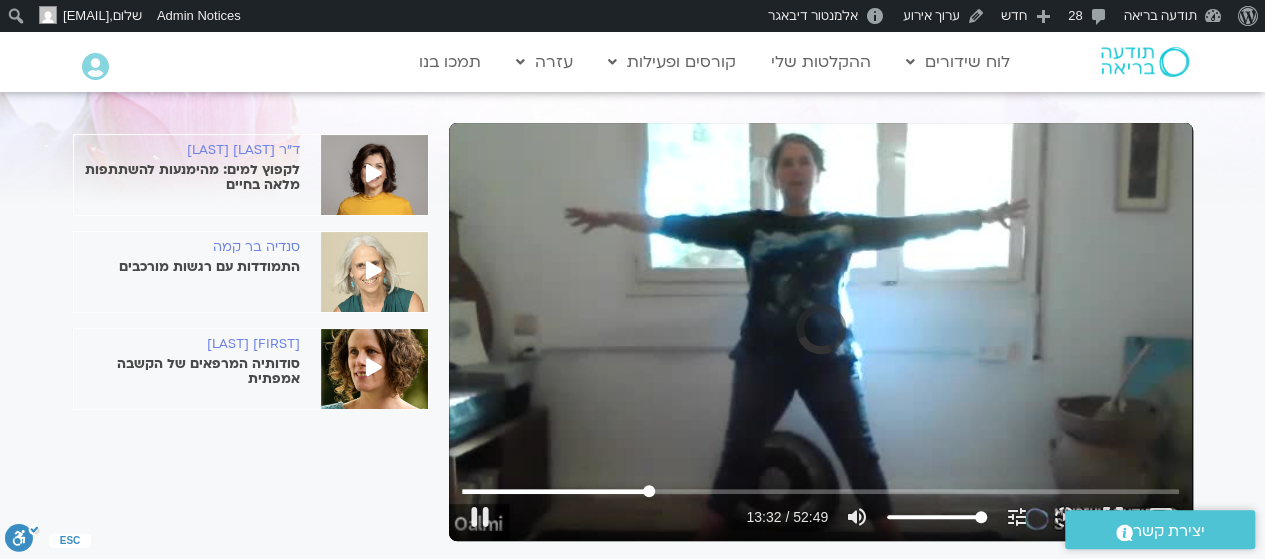 scroll, scrollTop: 110, scrollLeft: 0, axis: vertical 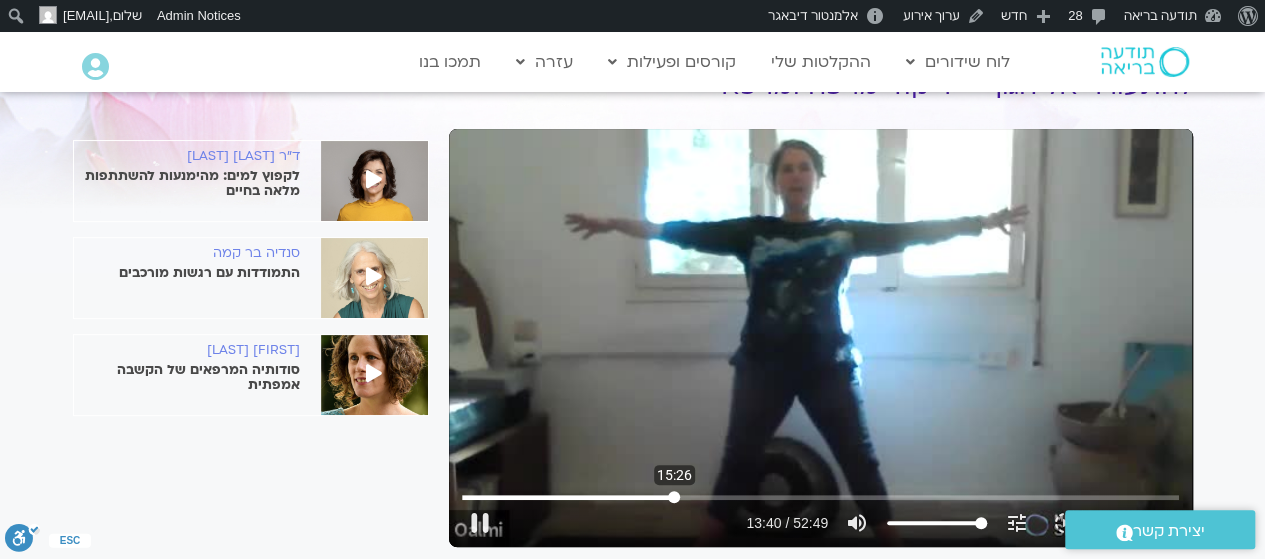 click at bounding box center [820, 497] 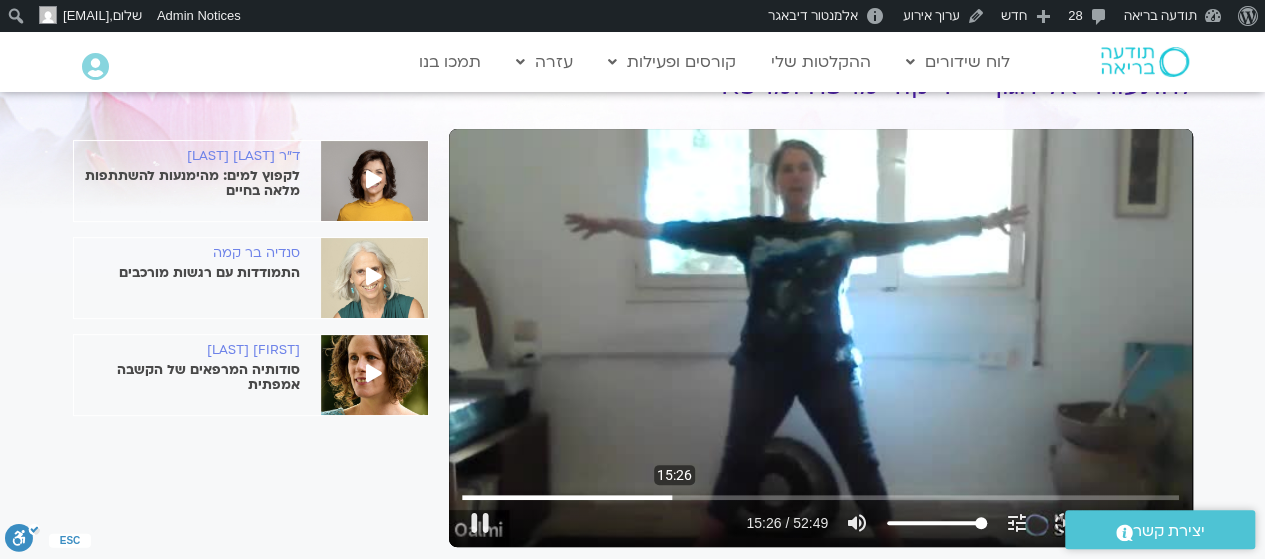type on "927.104496" 